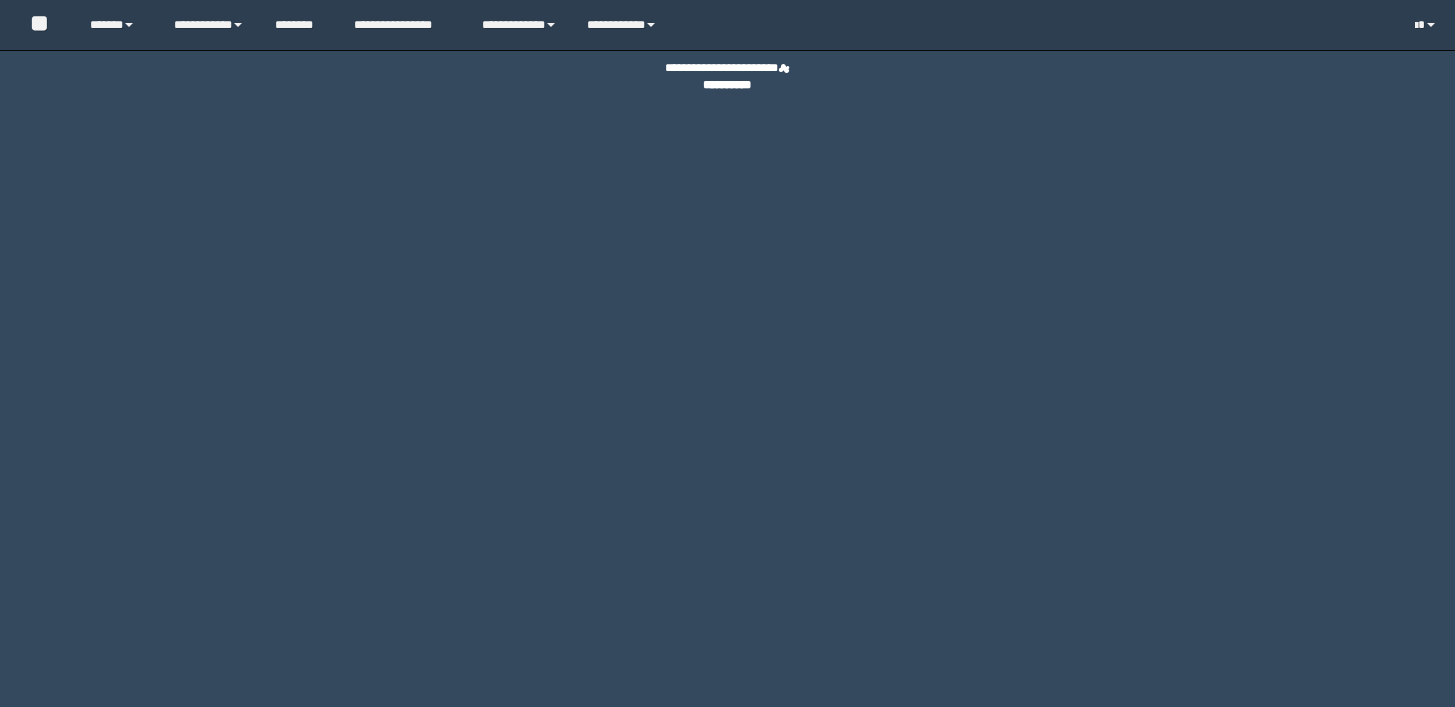 scroll, scrollTop: 0, scrollLeft: 0, axis: both 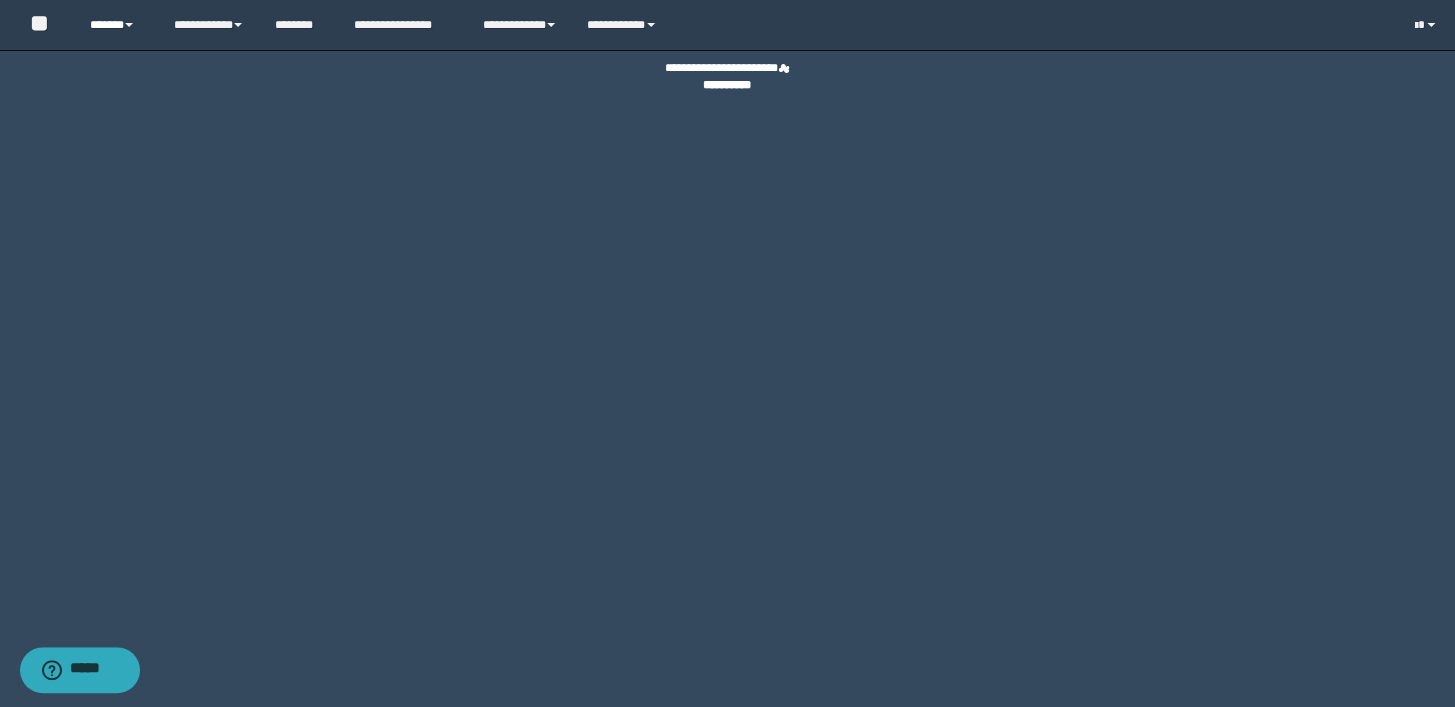 click on "******" at bounding box center (117, 25) 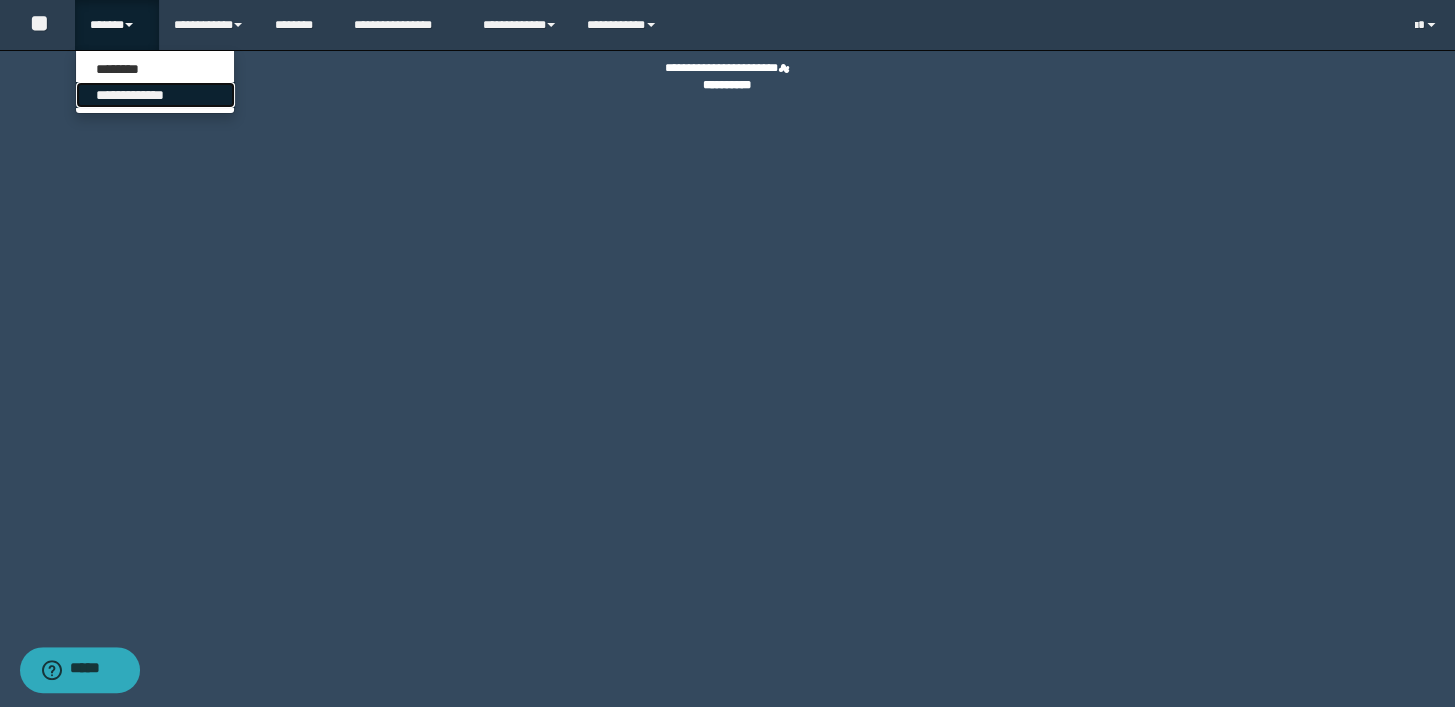 click on "**********" at bounding box center [155, 95] 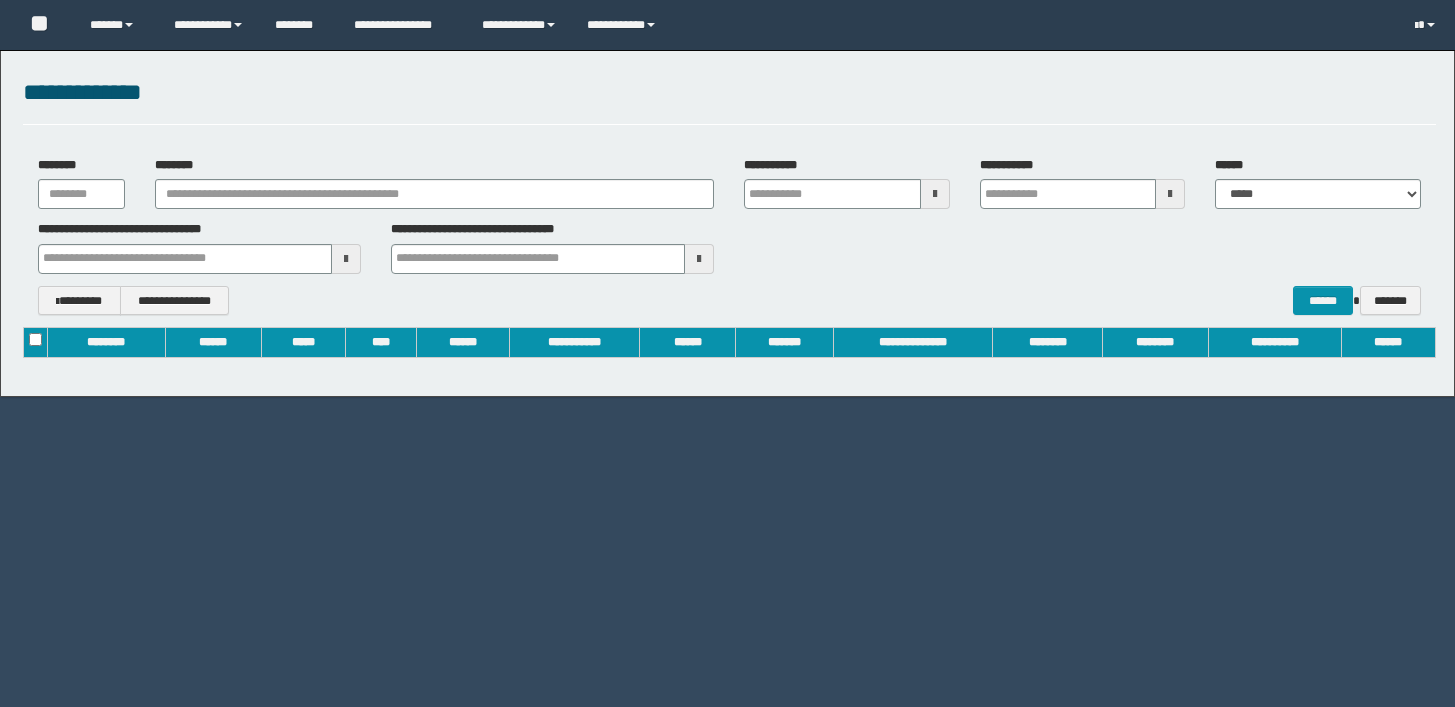 scroll, scrollTop: 0, scrollLeft: 0, axis: both 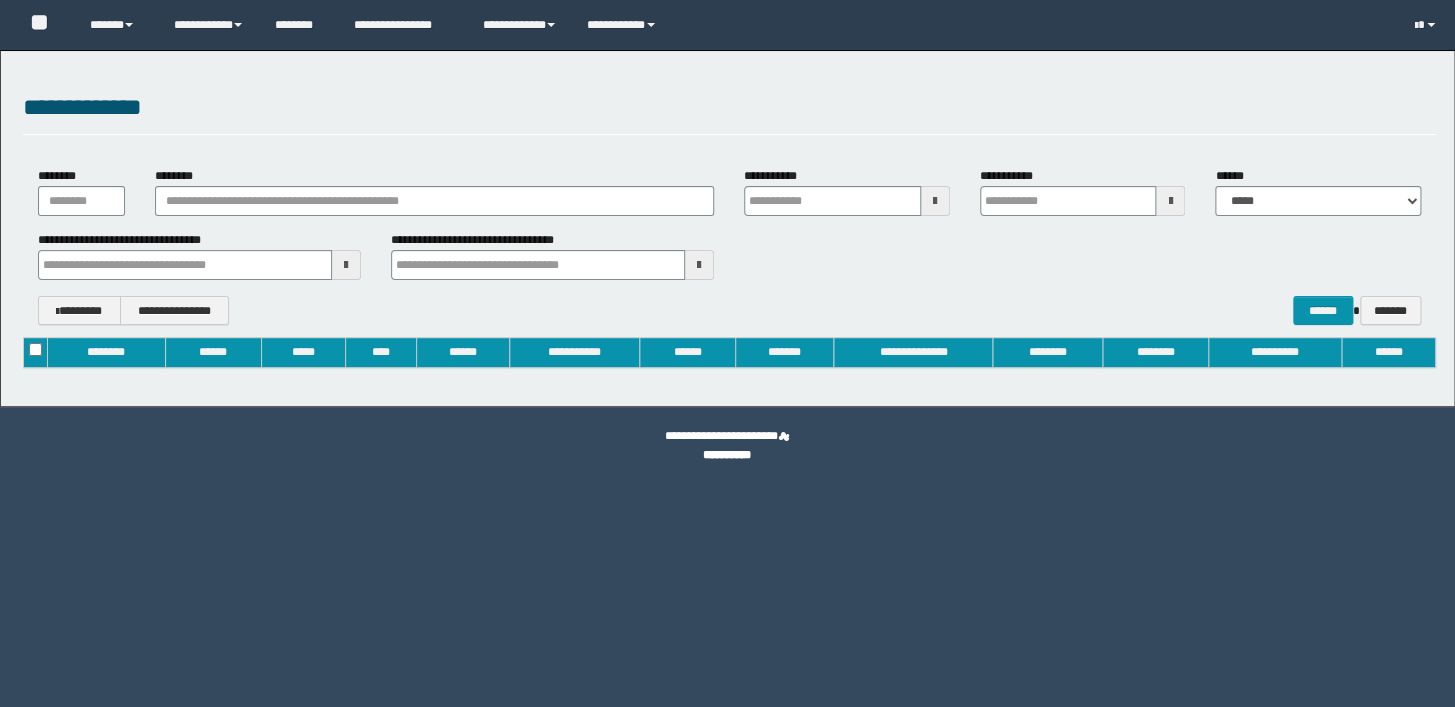 type on "**********" 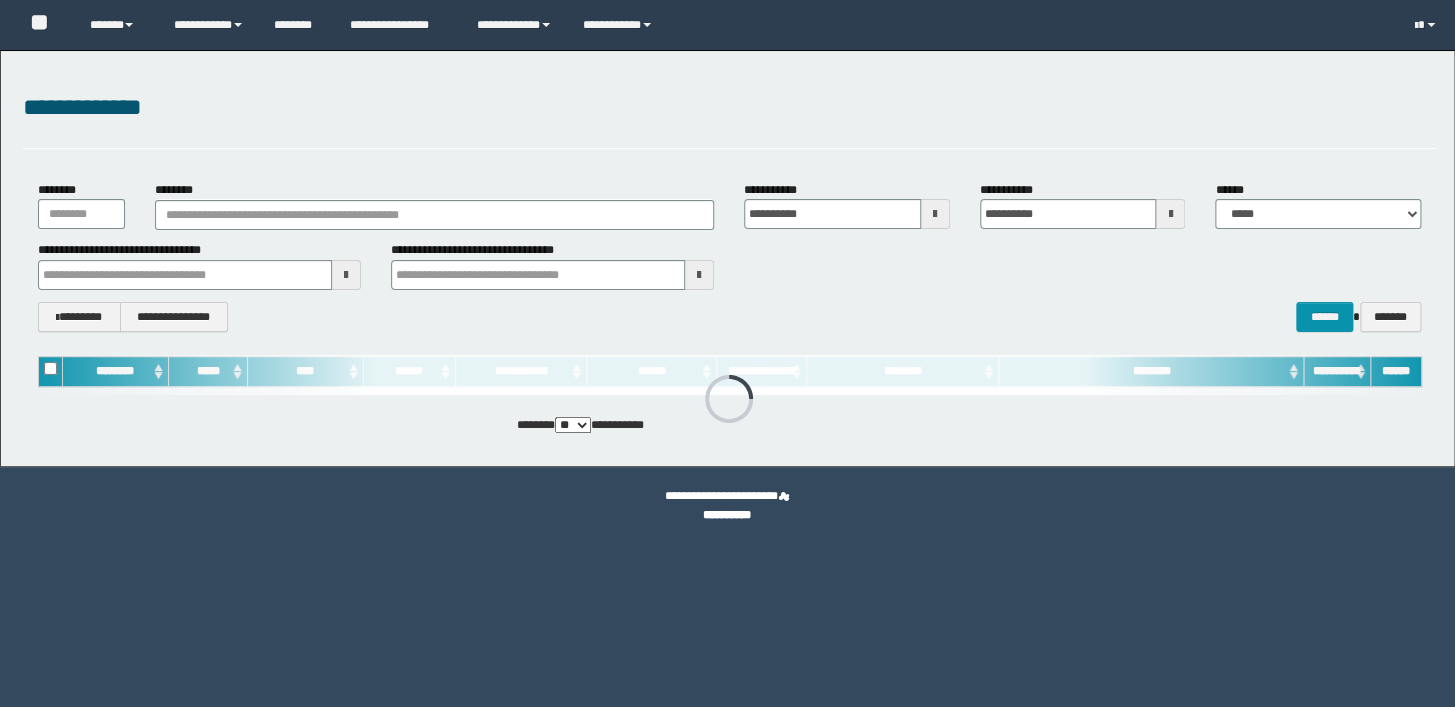 scroll, scrollTop: 0, scrollLeft: 0, axis: both 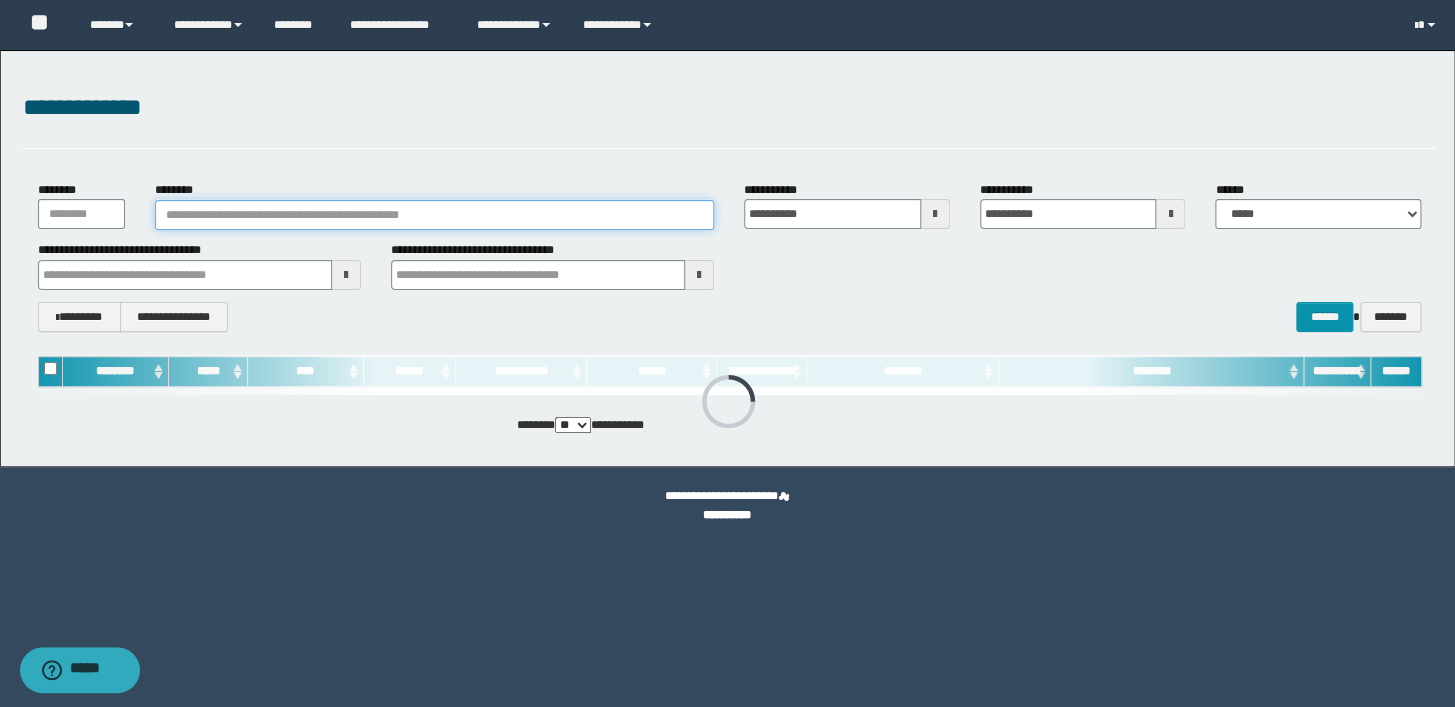 click on "********" at bounding box center (434, 215) 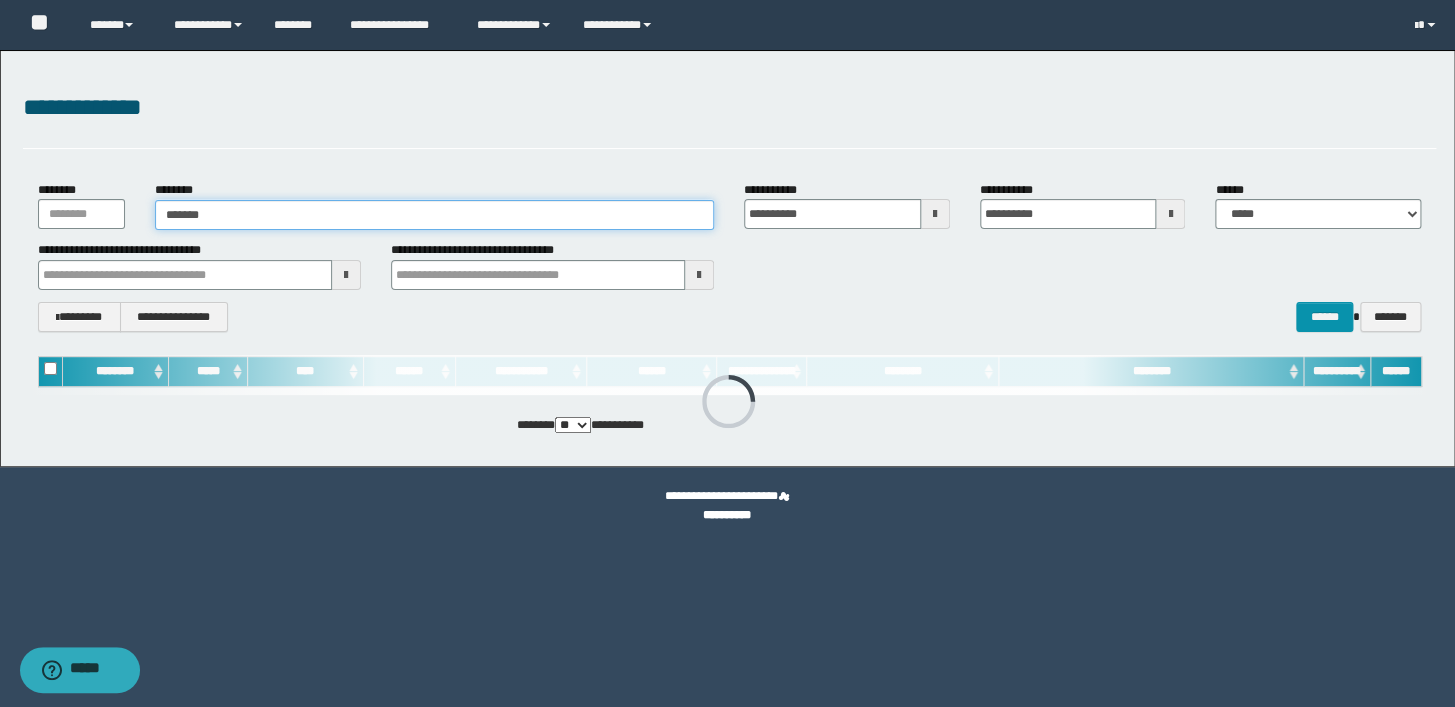 type on "*******" 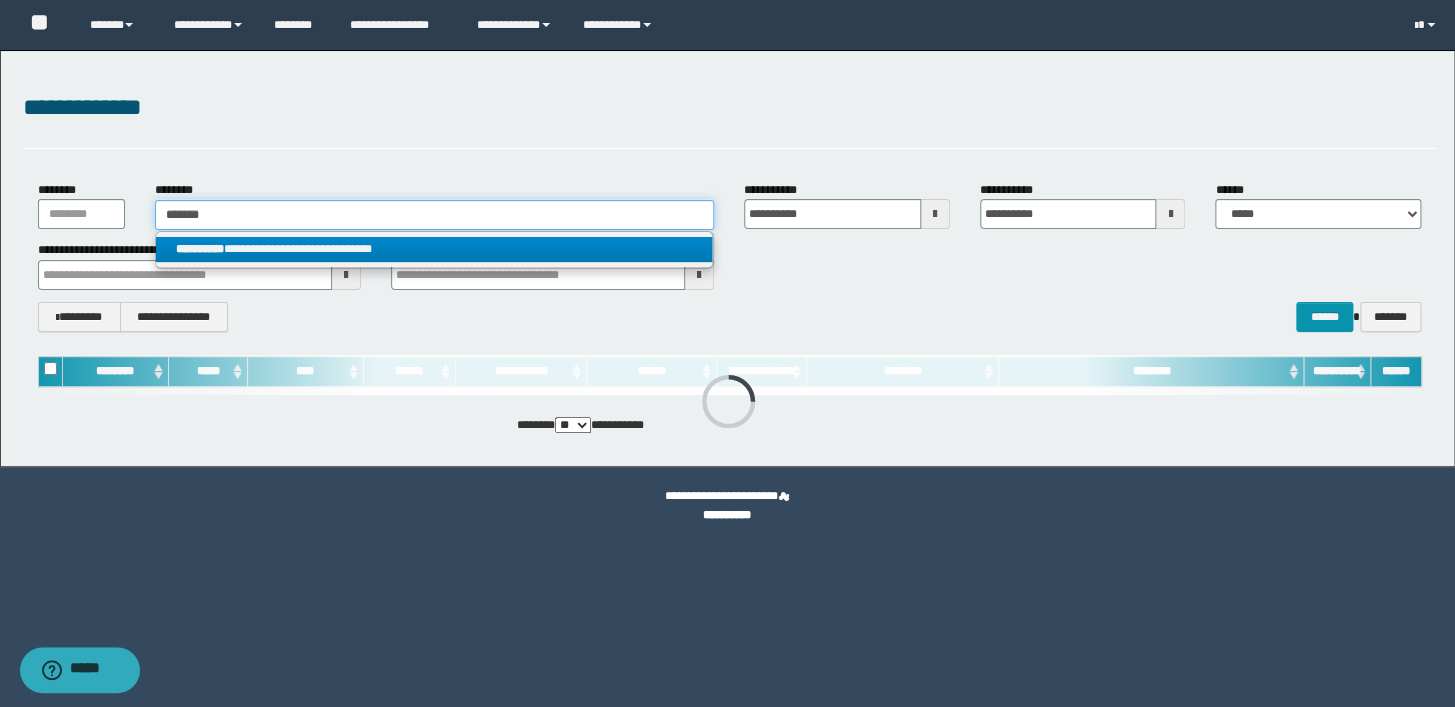 type on "*******" 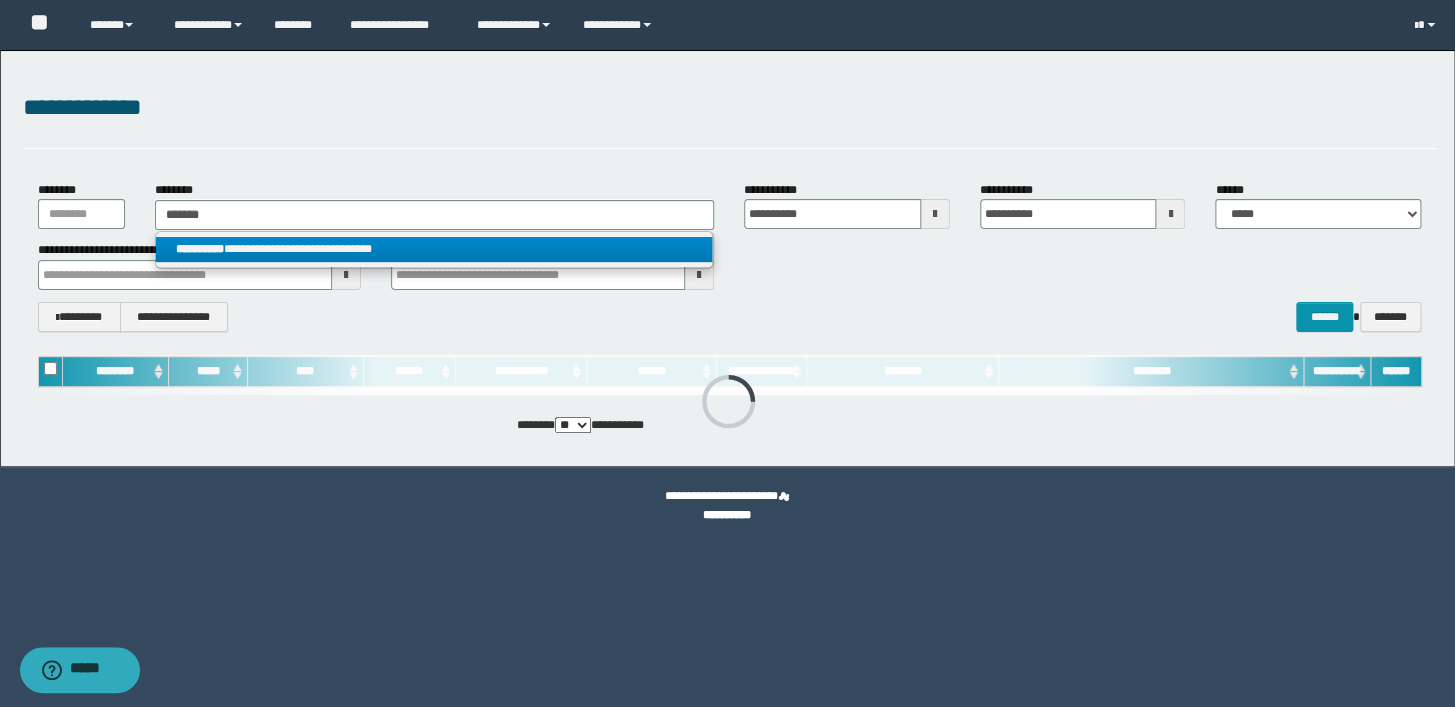 click on "**********" at bounding box center [434, 249] 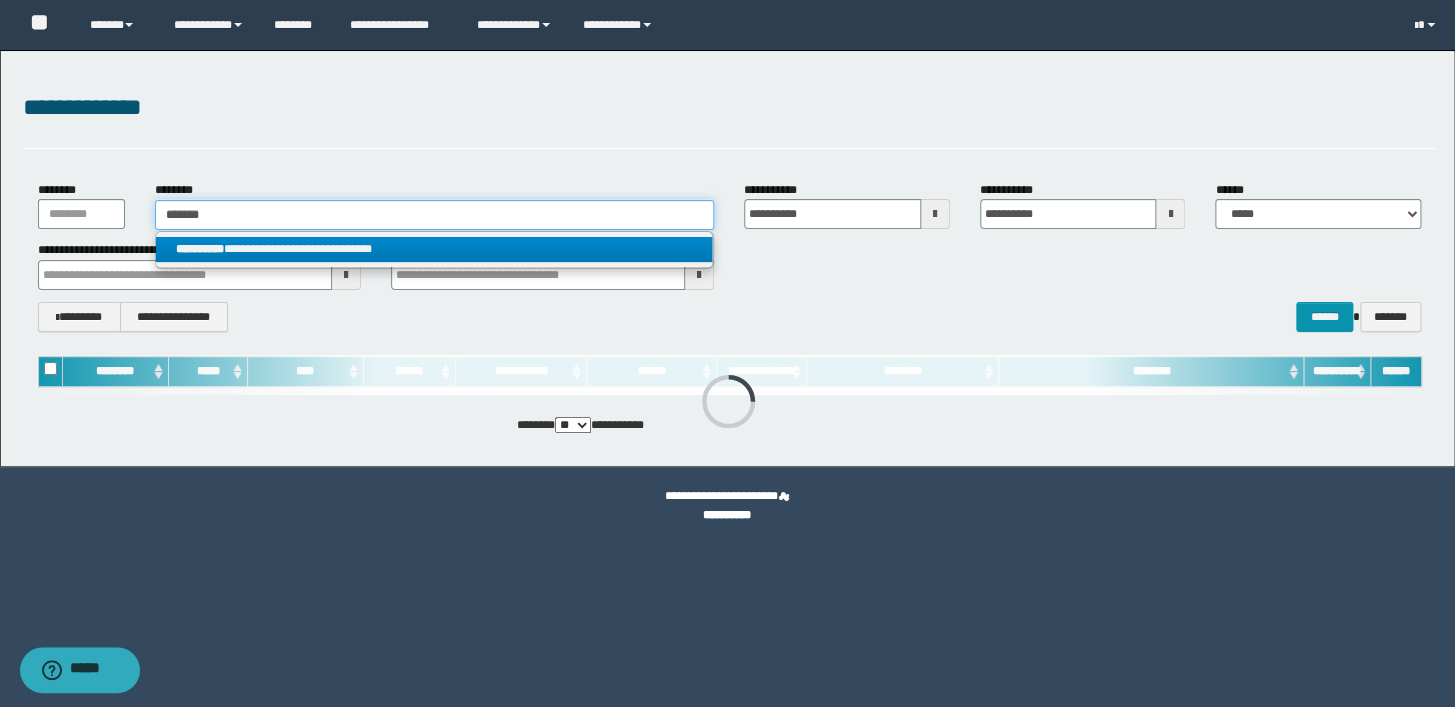 type 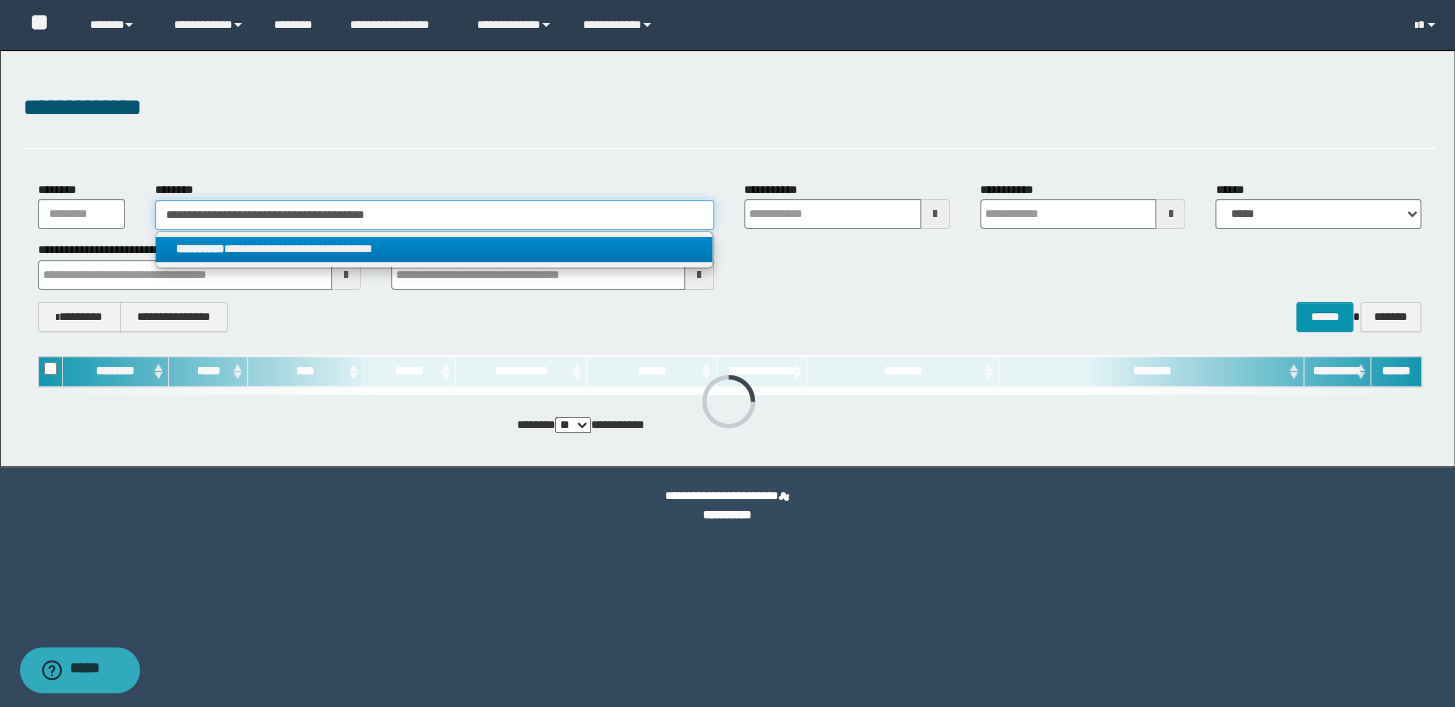 type 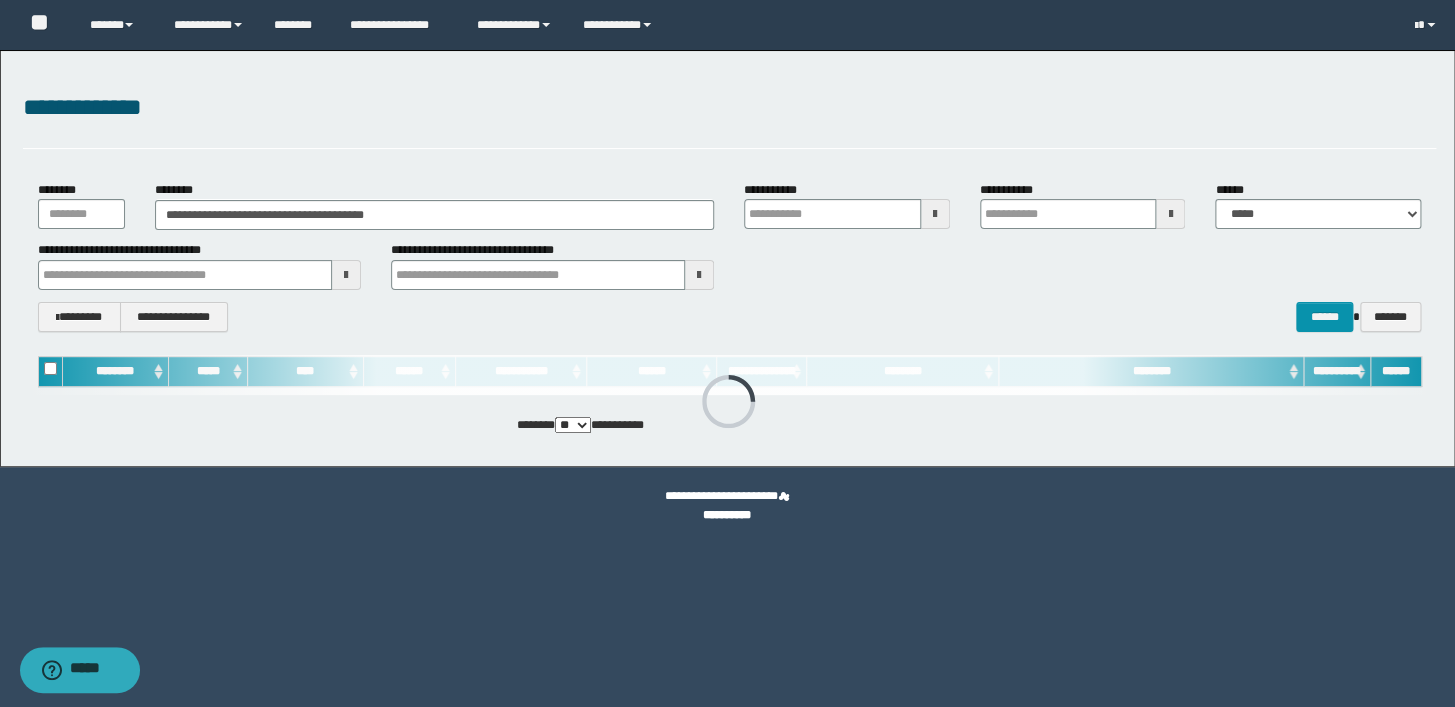click on "**********" at bounding box center [729, 317] 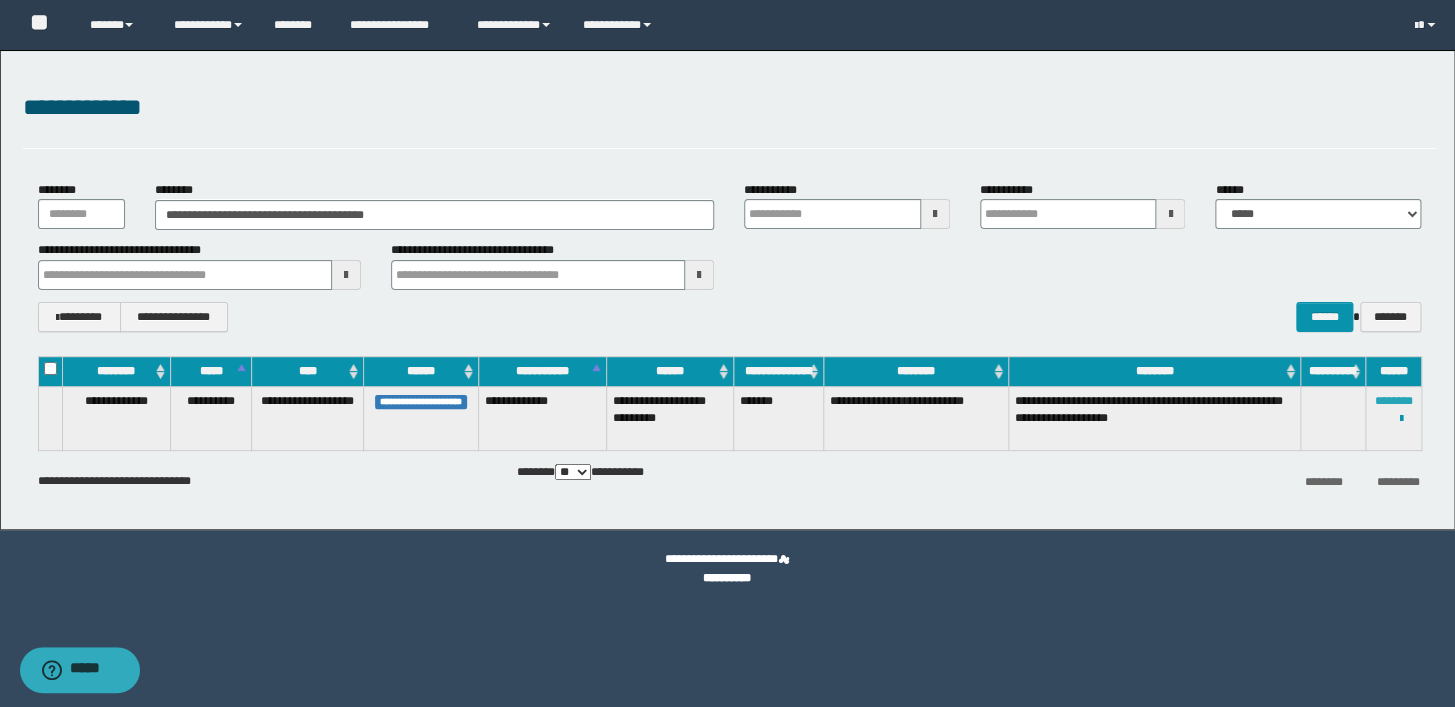 click on "********" at bounding box center (1393, 401) 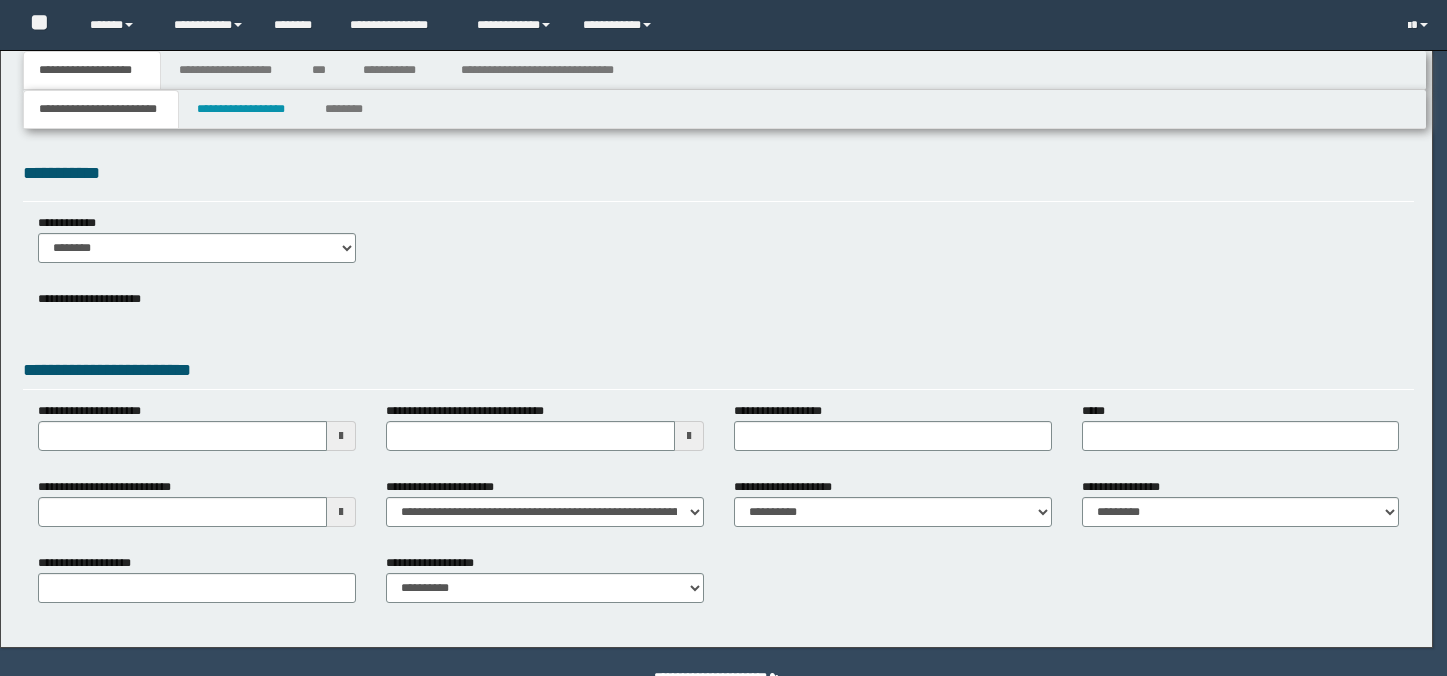 scroll, scrollTop: 0, scrollLeft: 0, axis: both 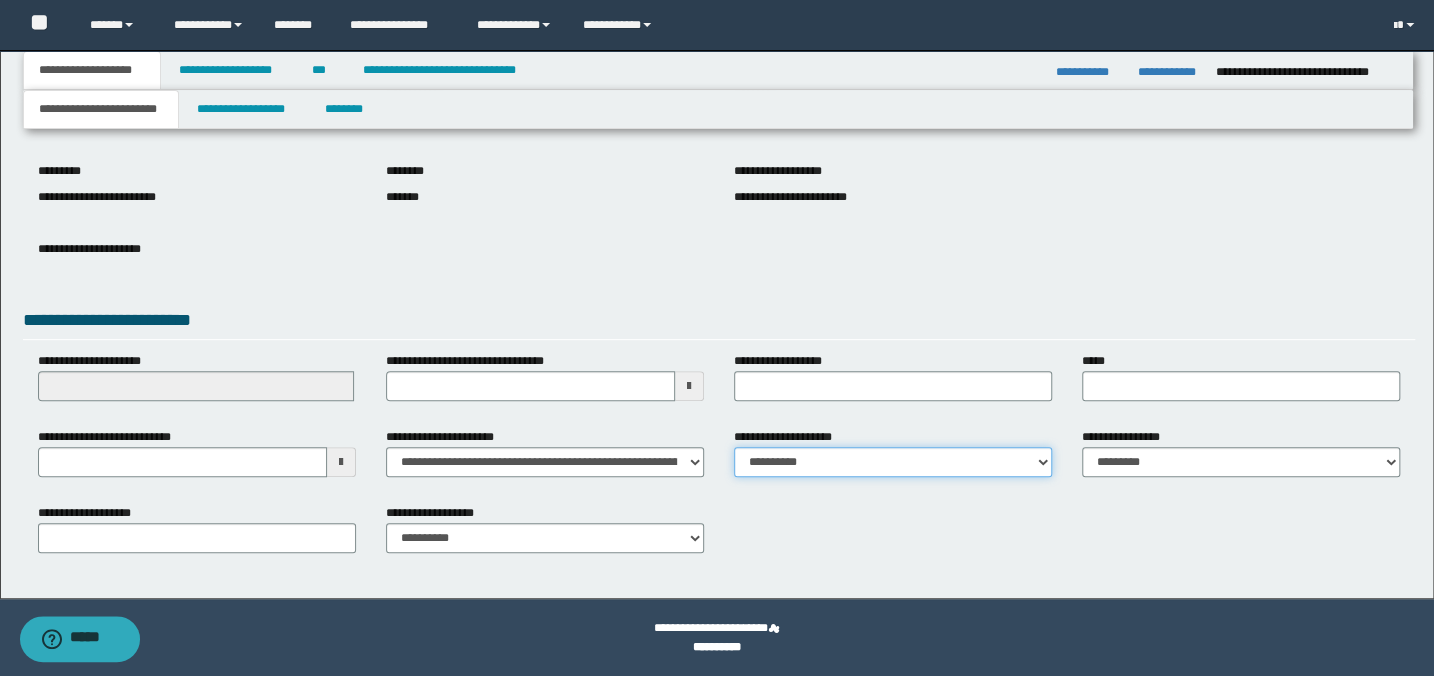 click on "**********" at bounding box center [893, 462] 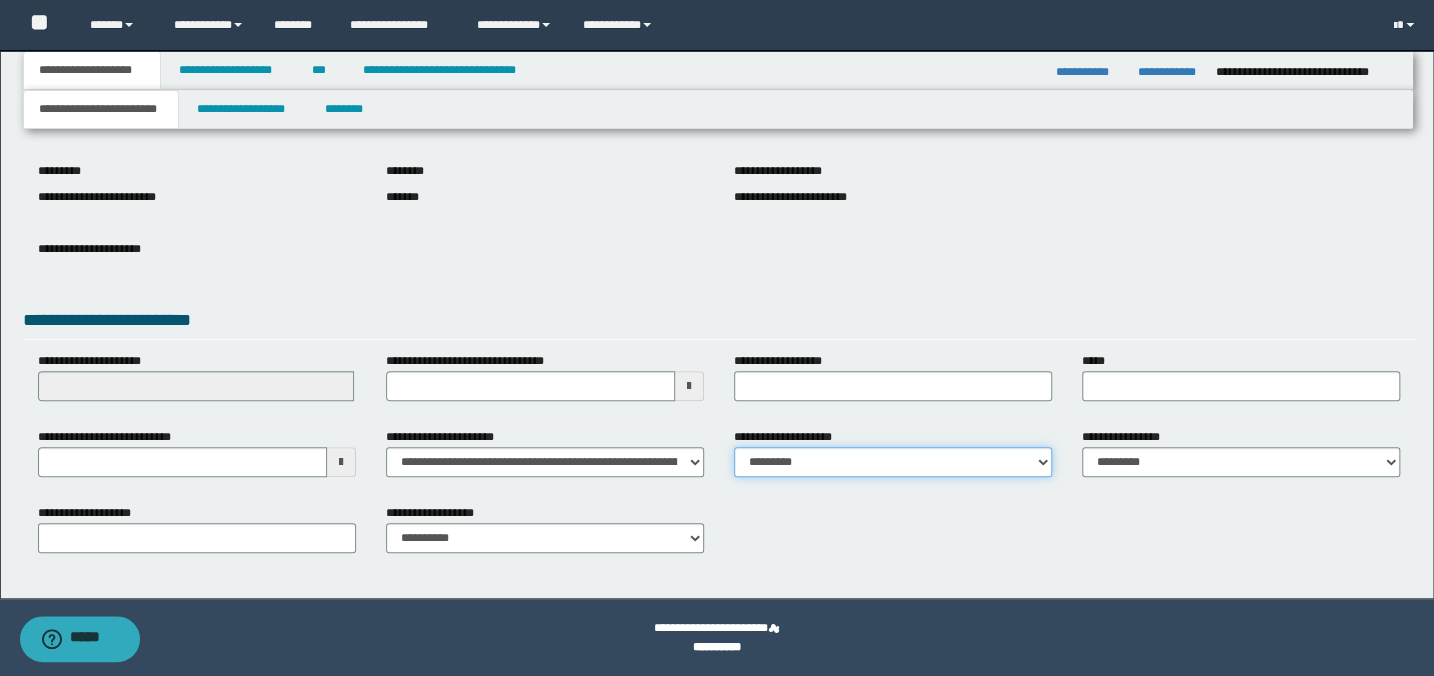 click on "**********" at bounding box center [893, 462] 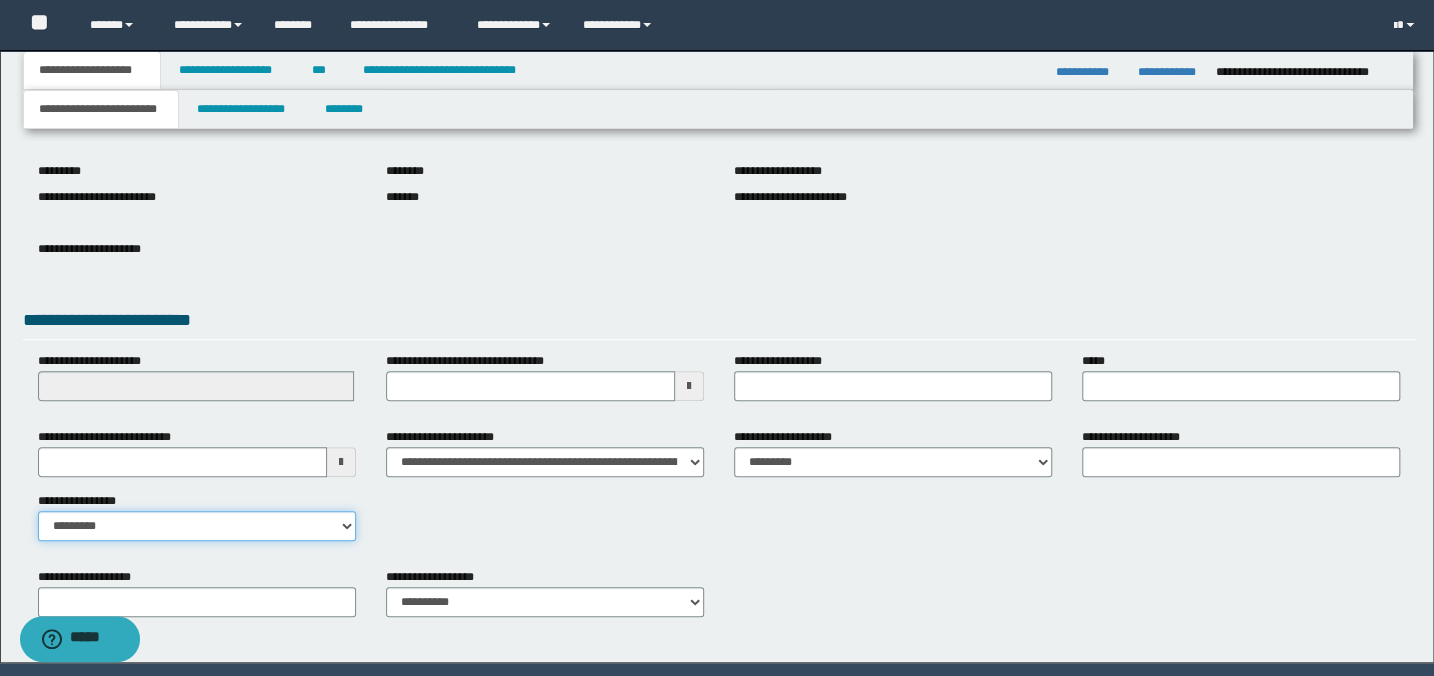 click on "**********" at bounding box center (197, 526) 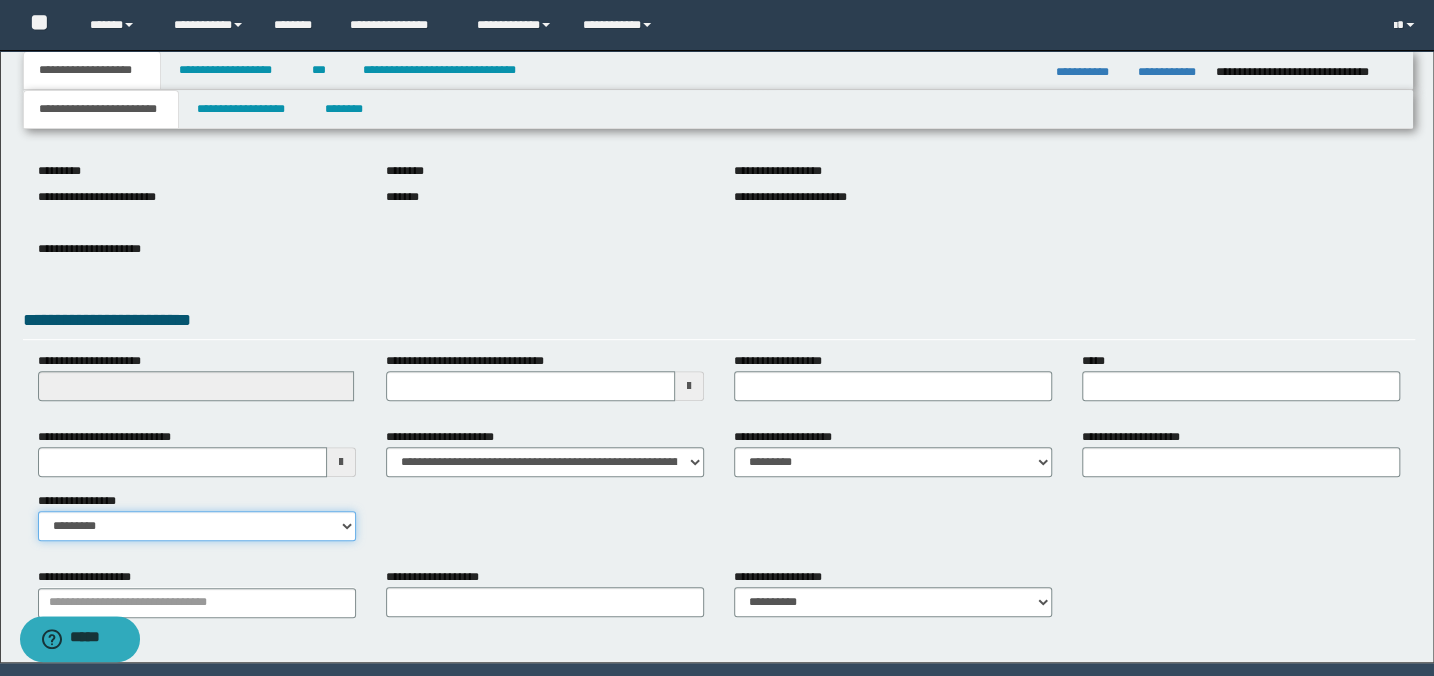 click on "**********" at bounding box center [197, 526] 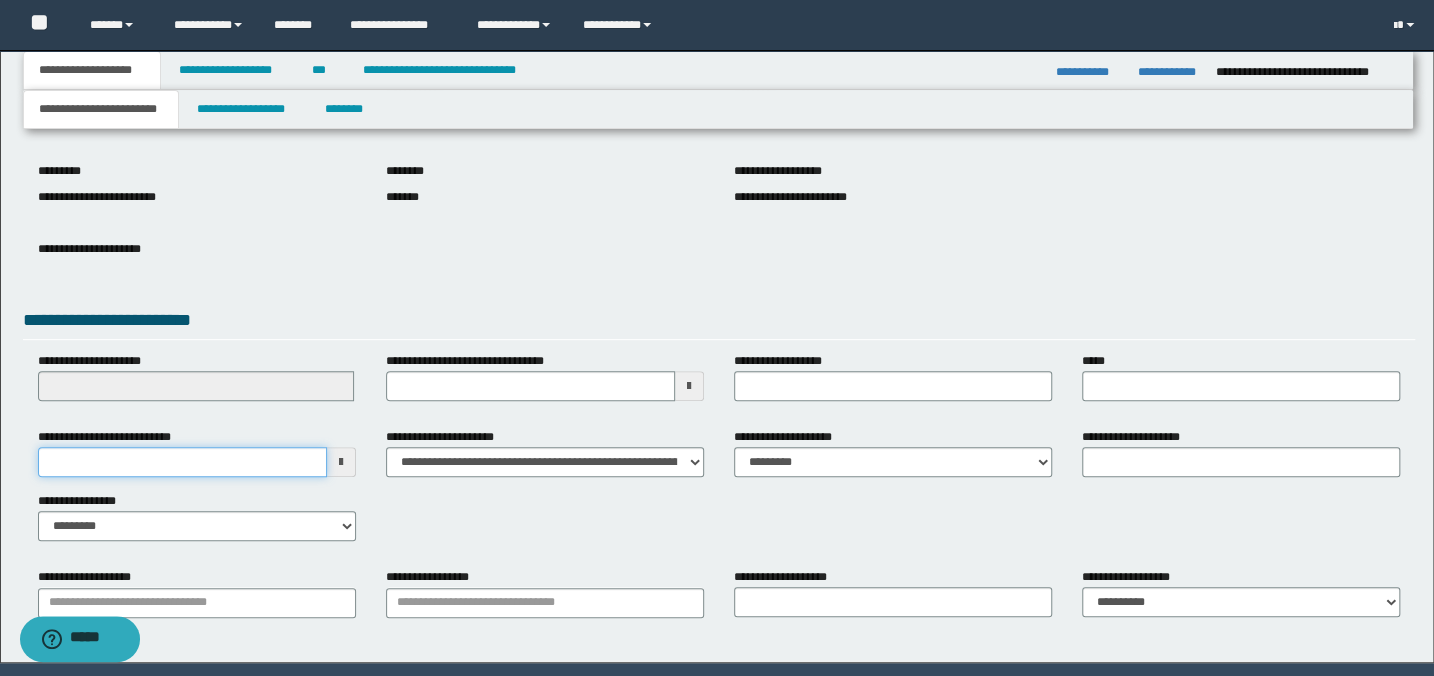 click on "**********" at bounding box center [182, 462] 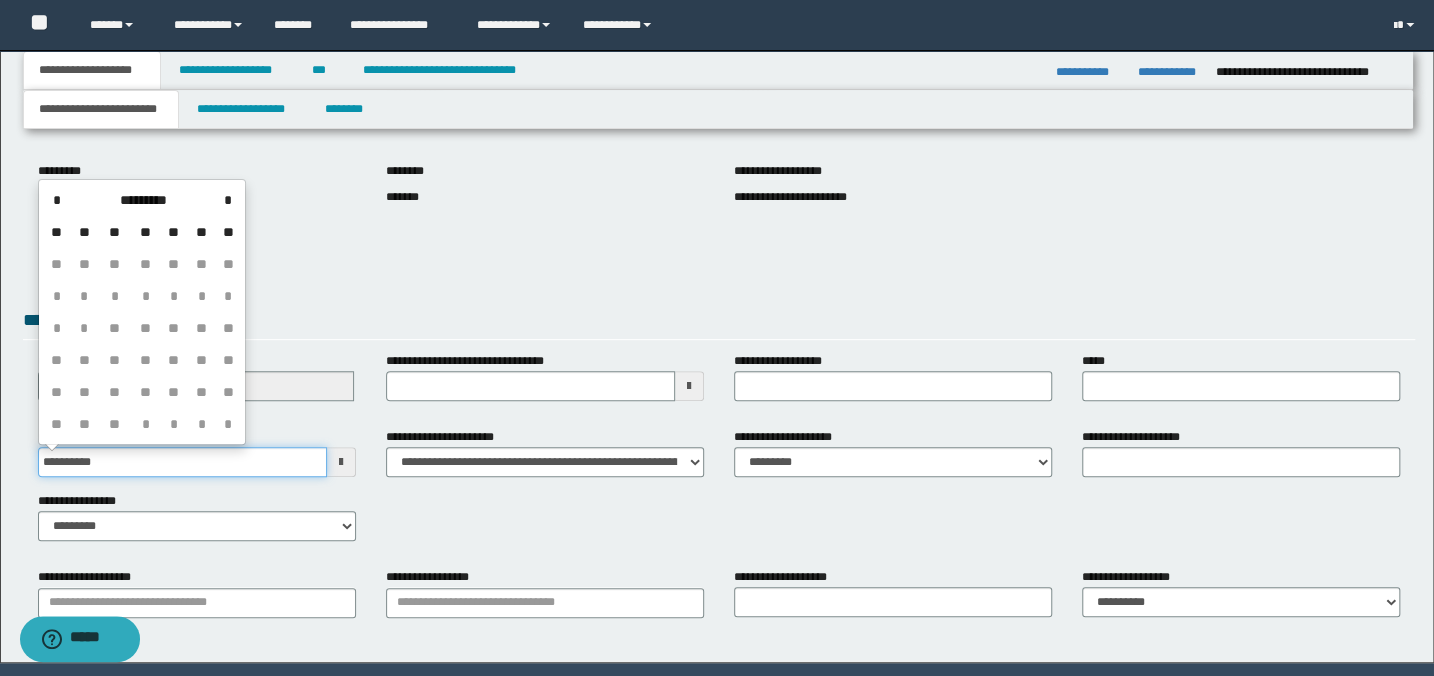 type on "**********" 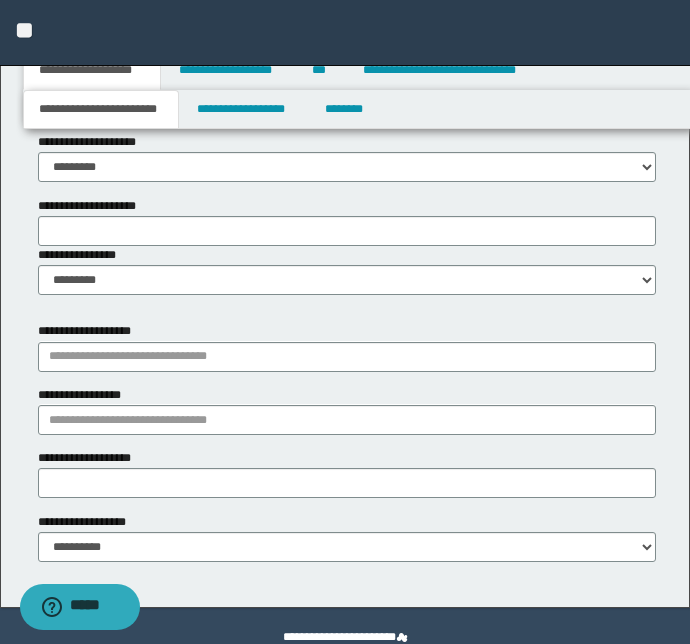 scroll, scrollTop: 1159, scrollLeft: 0, axis: vertical 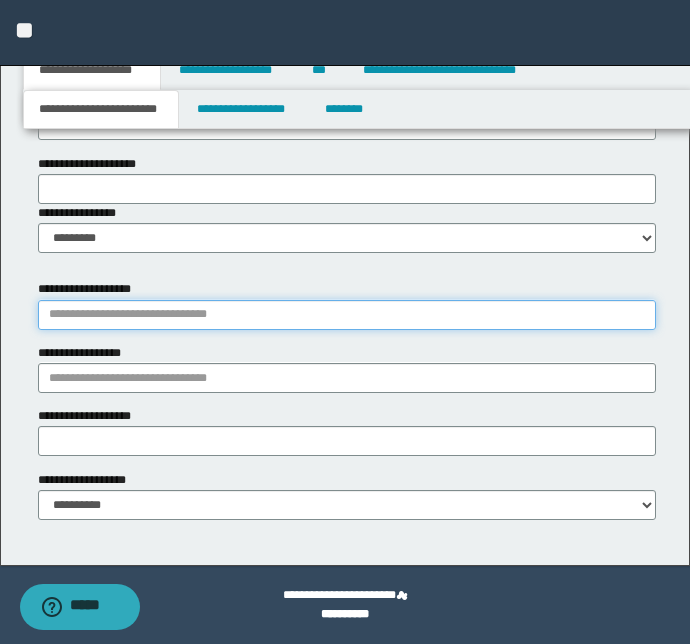 click on "**********" at bounding box center (347, 315) 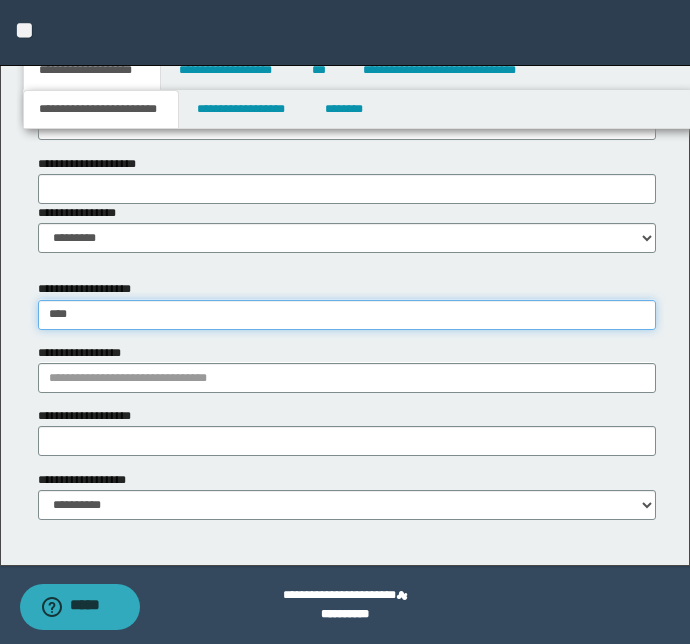 type on "****" 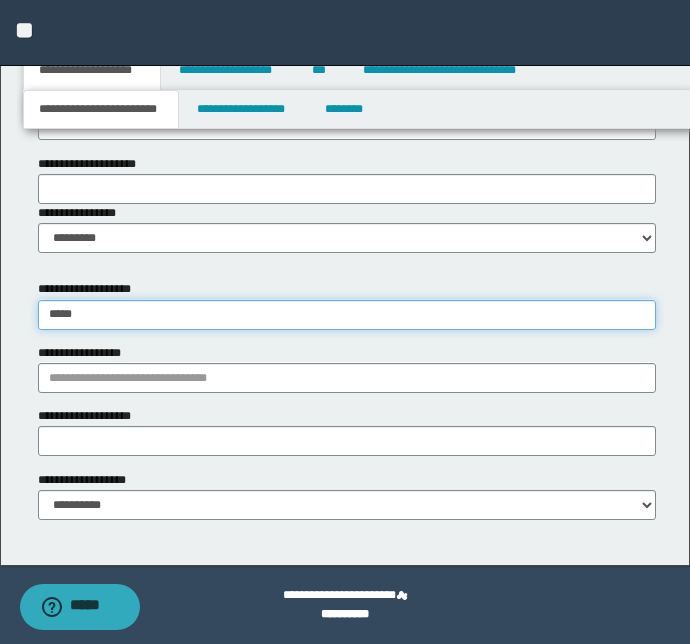 type on "**********" 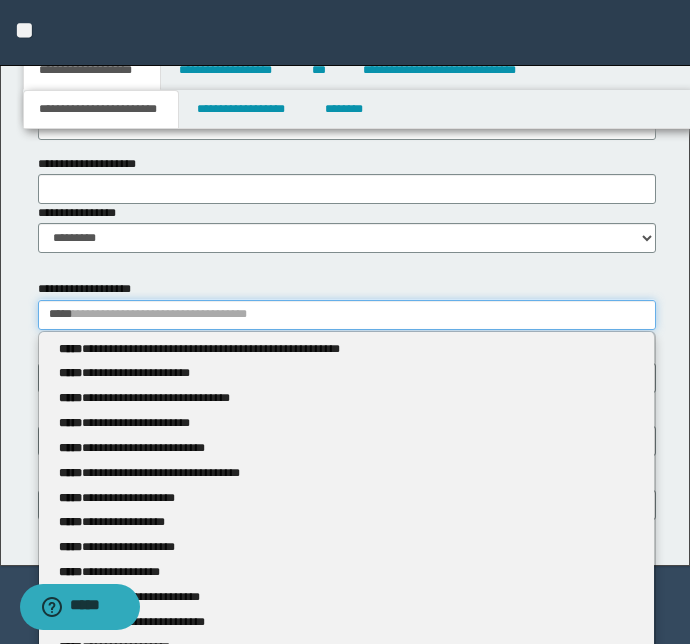 type 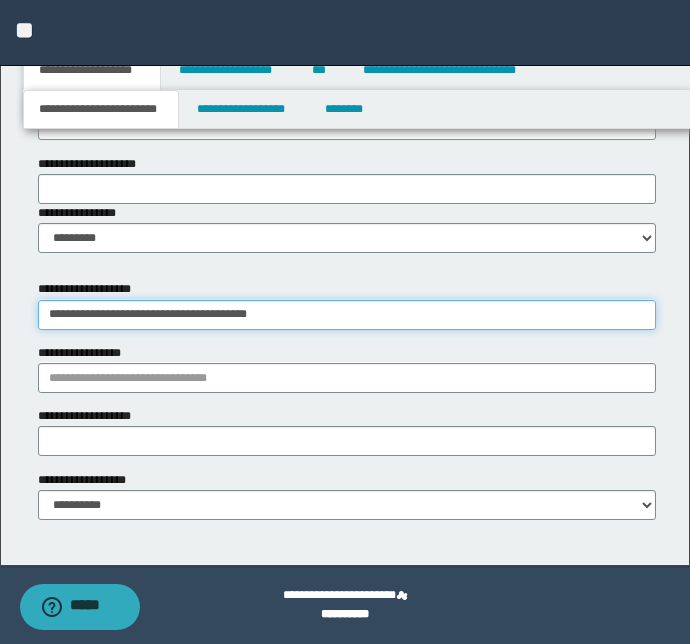 type on "**********" 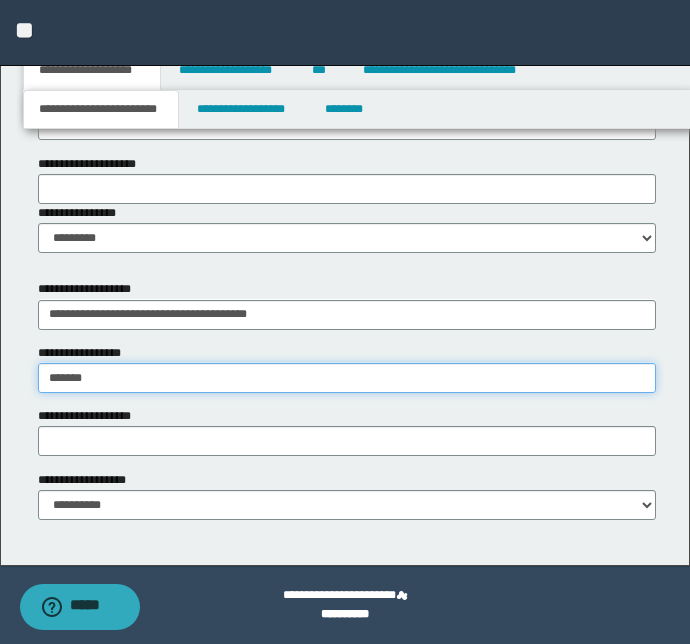 type on "*****" 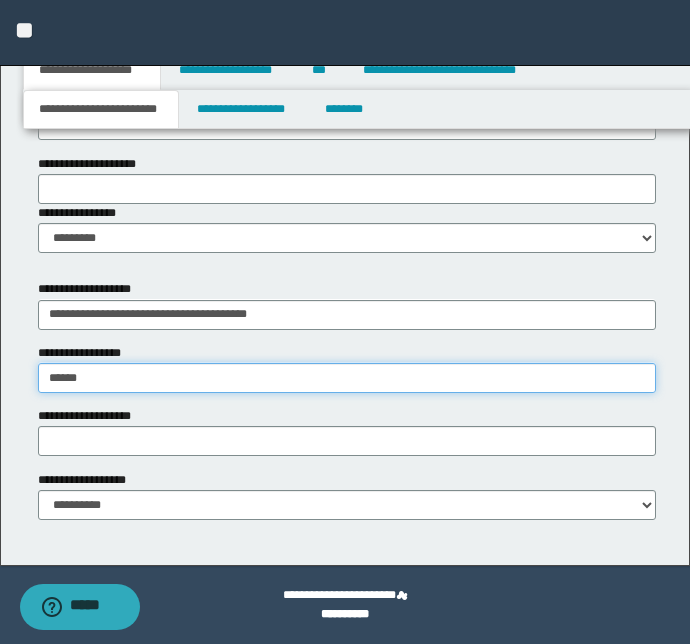 type on "**********" 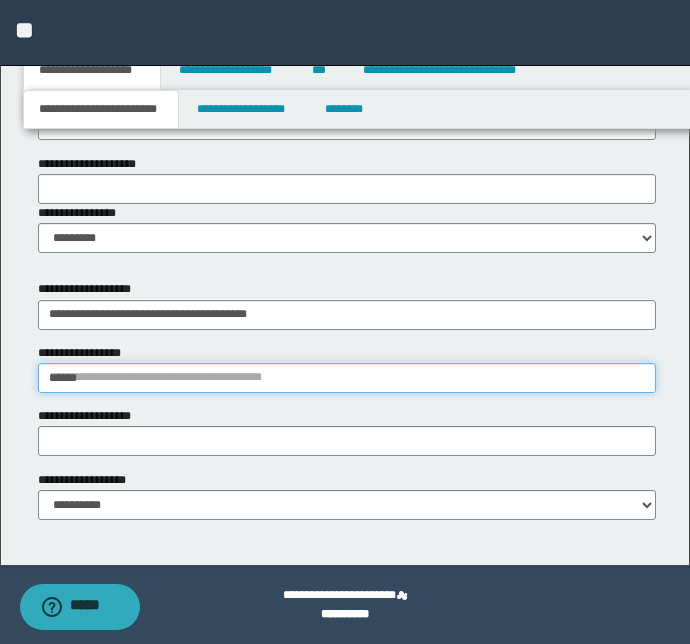 type 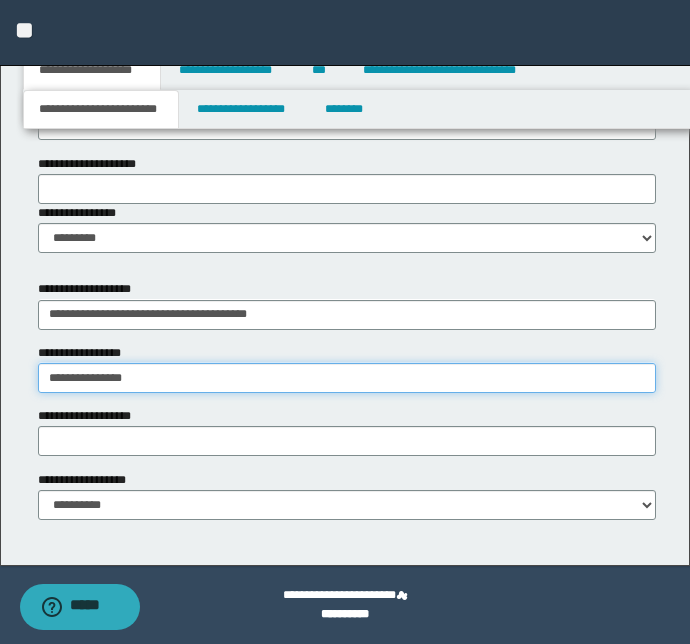 type on "**********" 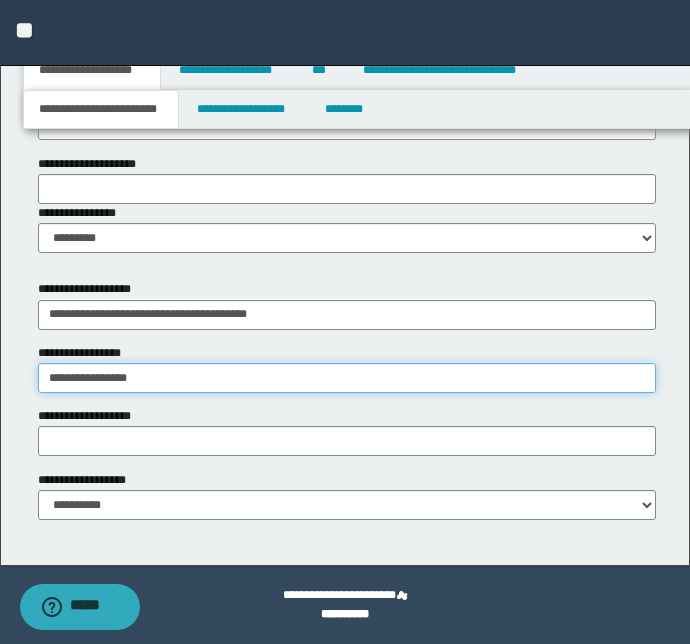 type on "**********" 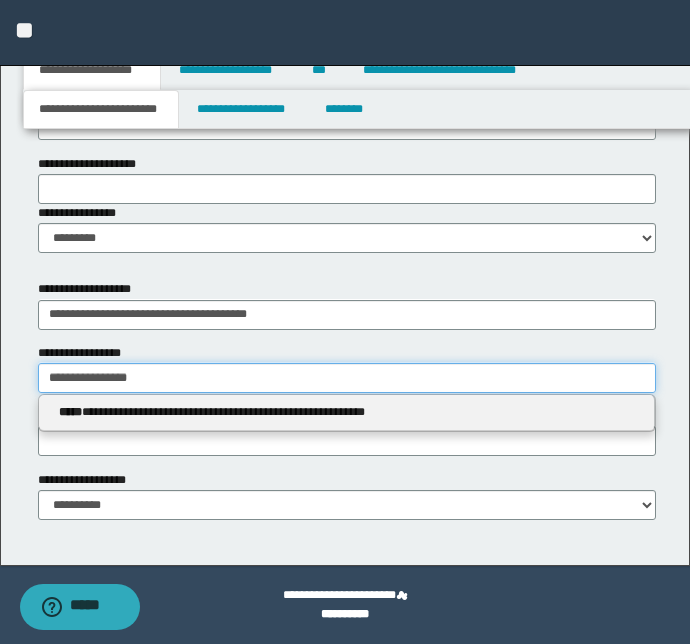 type 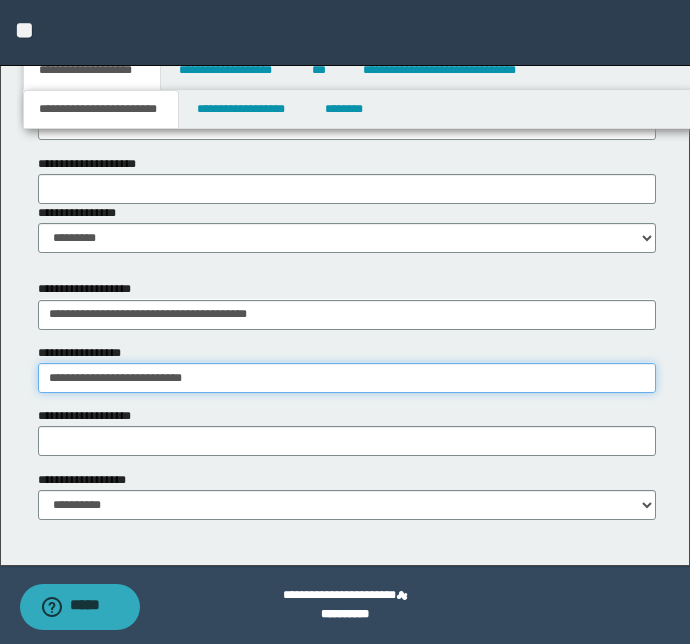 type on "**********" 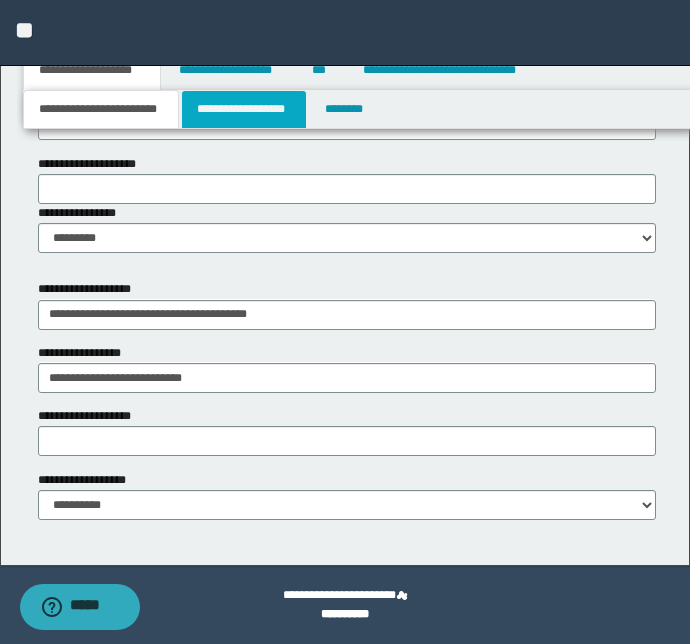 type 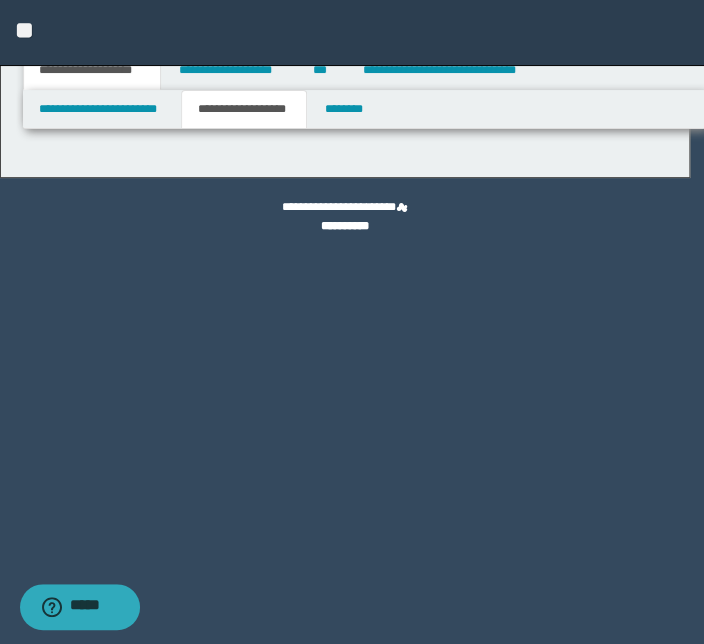 type on "*******" 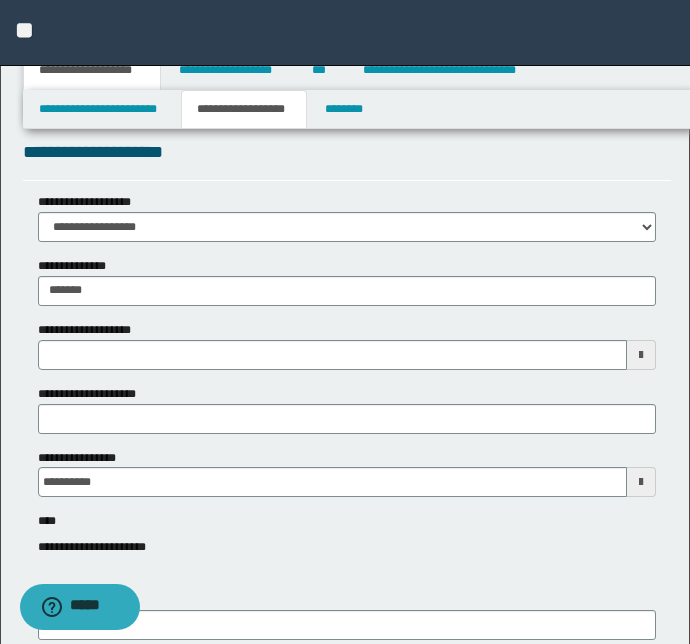 type 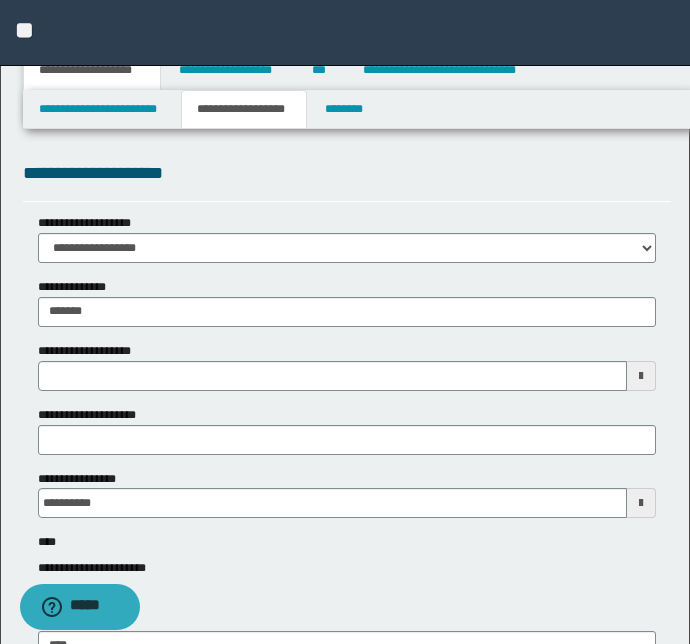 scroll, scrollTop: 0, scrollLeft: 0, axis: both 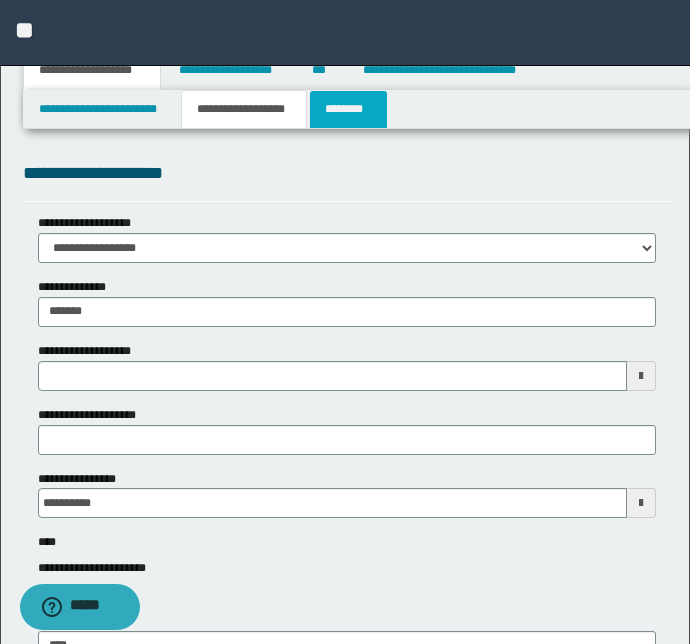 click on "********" at bounding box center [348, 109] 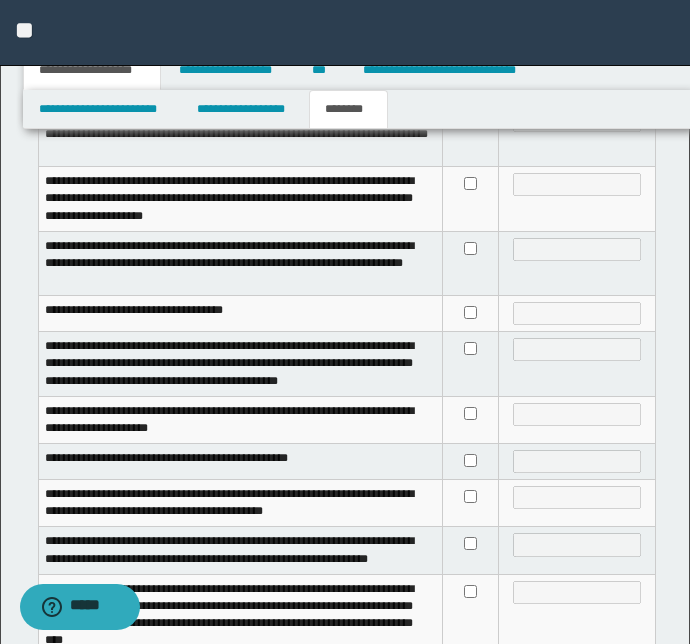 scroll, scrollTop: 454, scrollLeft: 0, axis: vertical 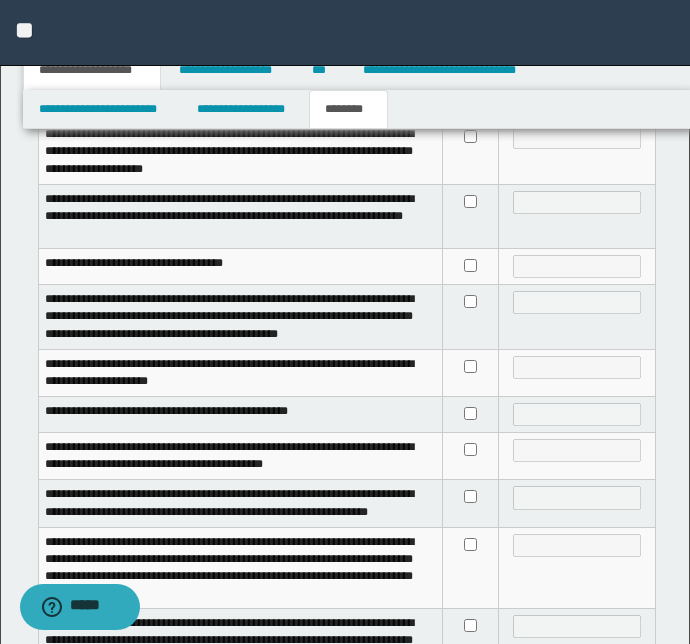 click at bounding box center (470, 456) 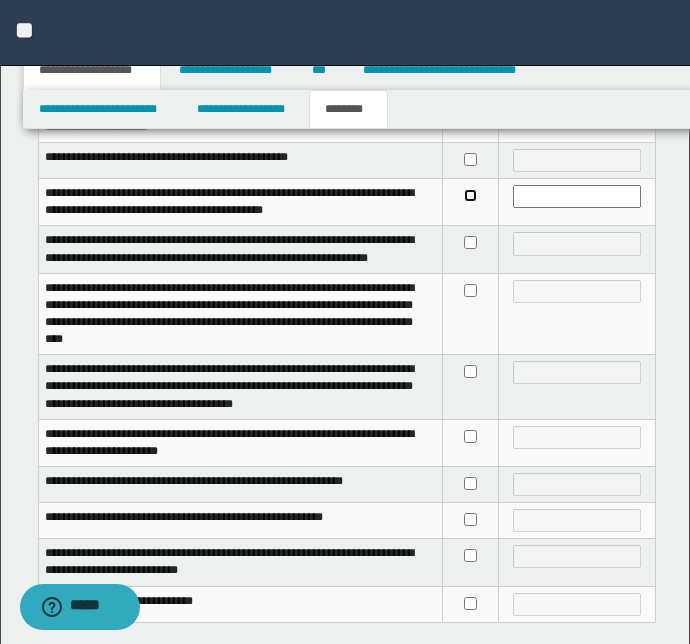 scroll, scrollTop: 727, scrollLeft: 0, axis: vertical 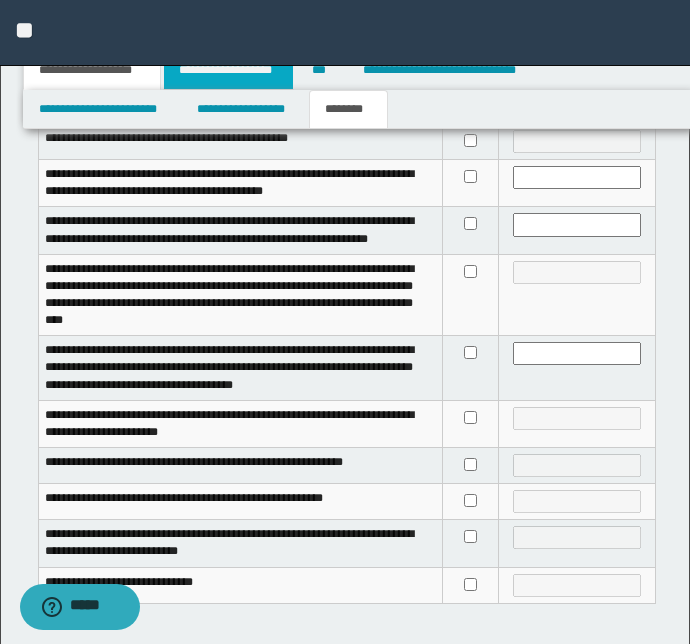 click on "**********" at bounding box center [228, 70] 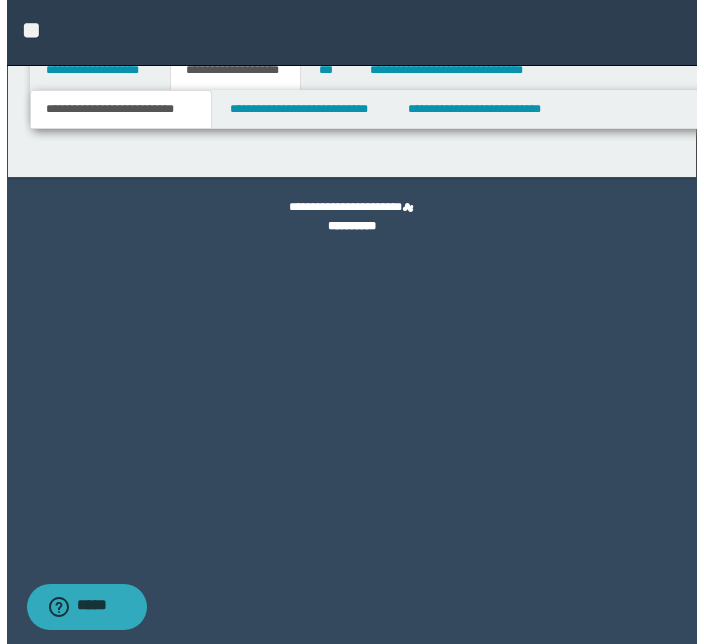 scroll, scrollTop: 0, scrollLeft: 0, axis: both 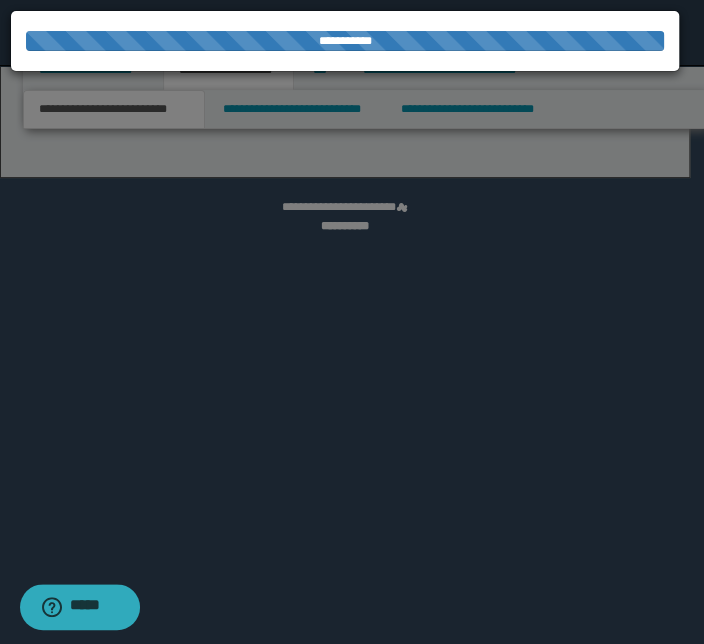 select on "*" 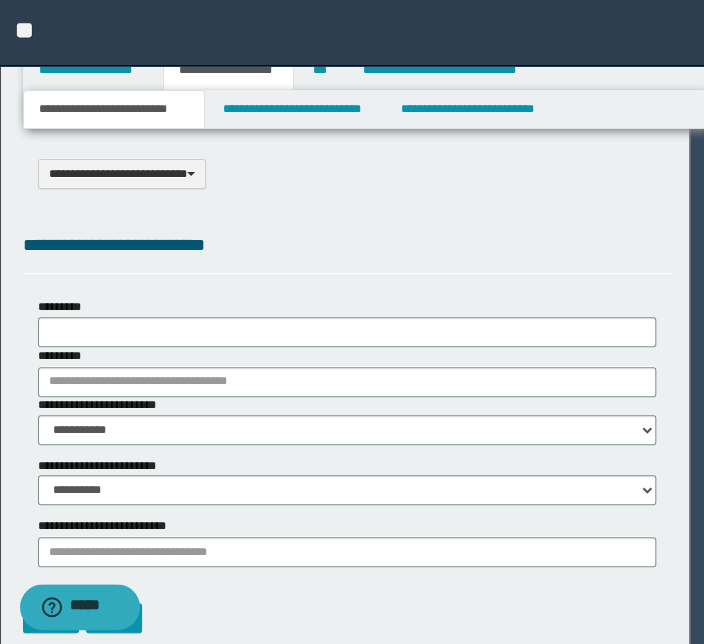 scroll, scrollTop: 0, scrollLeft: 0, axis: both 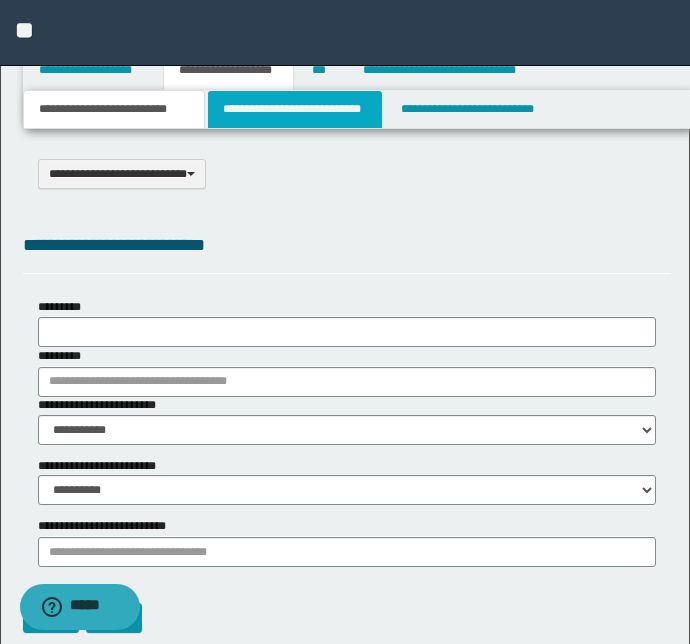 click on "**********" at bounding box center (294, 109) 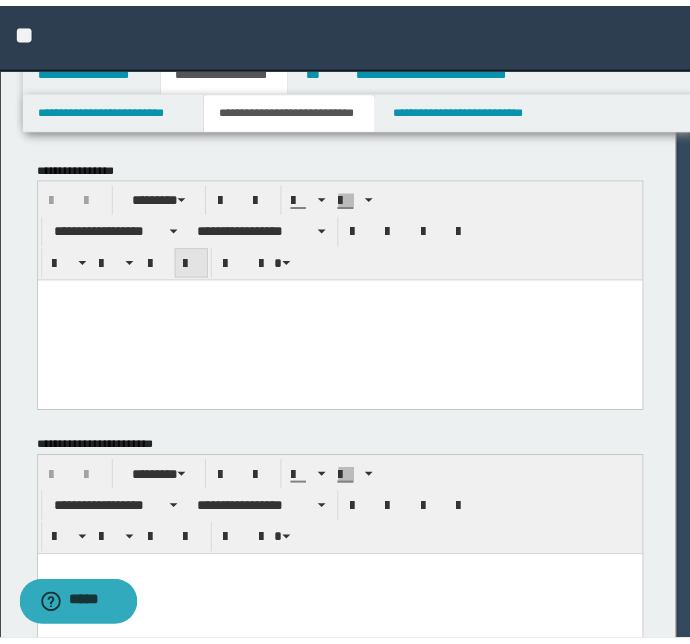 scroll, scrollTop: 0, scrollLeft: 0, axis: both 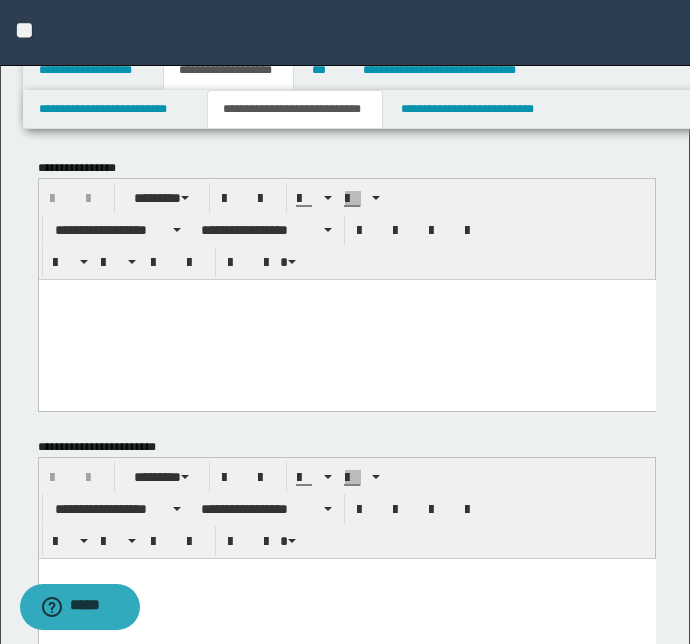 click at bounding box center (346, 319) 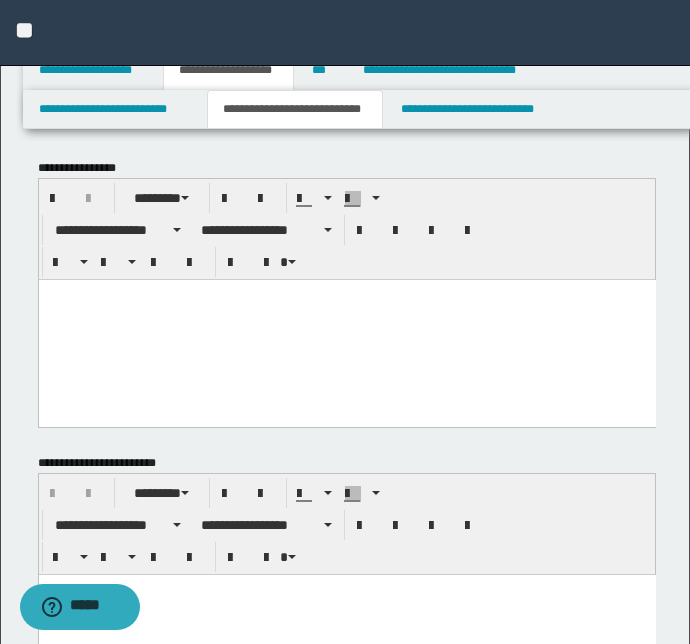 paste 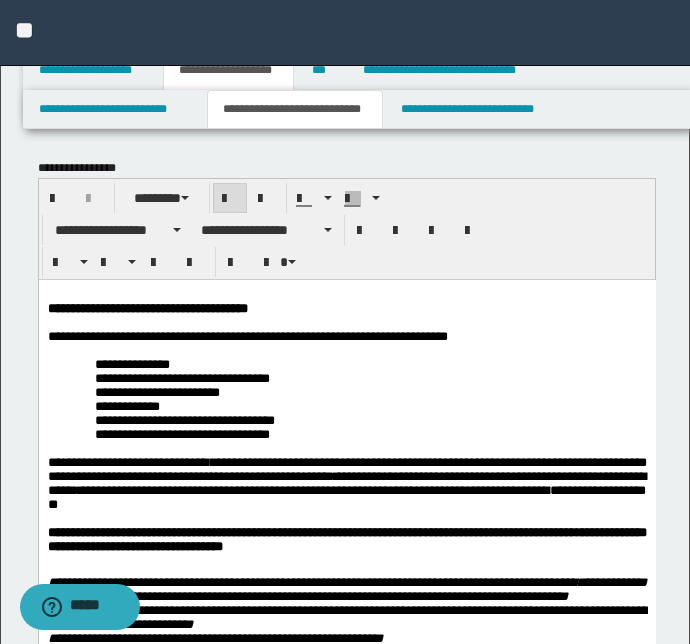 click on "**********" at bounding box center [346, 1507] 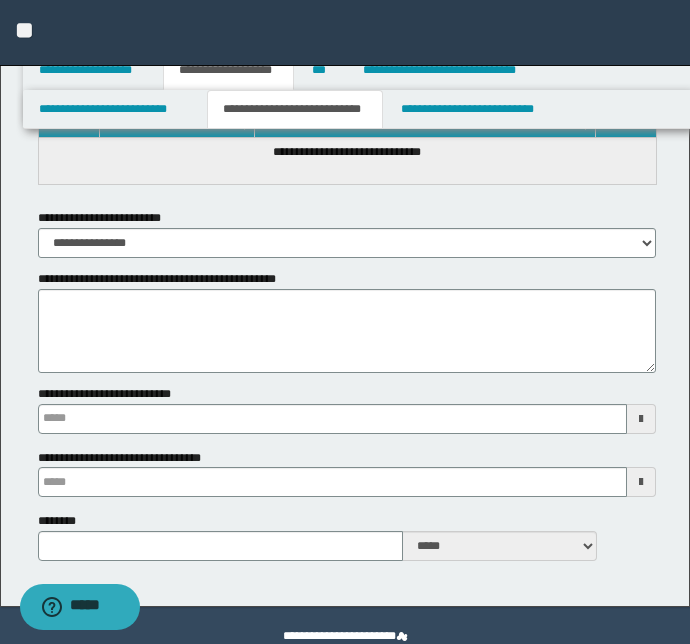 scroll, scrollTop: 4177, scrollLeft: 0, axis: vertical 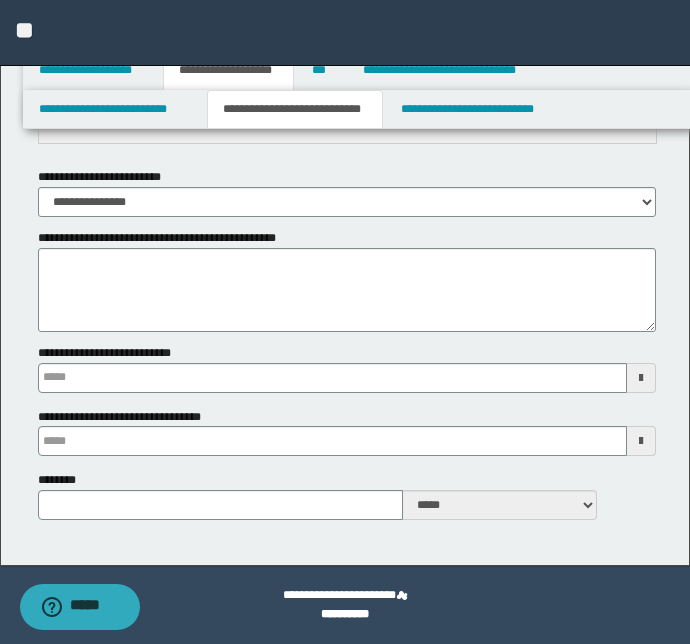 type 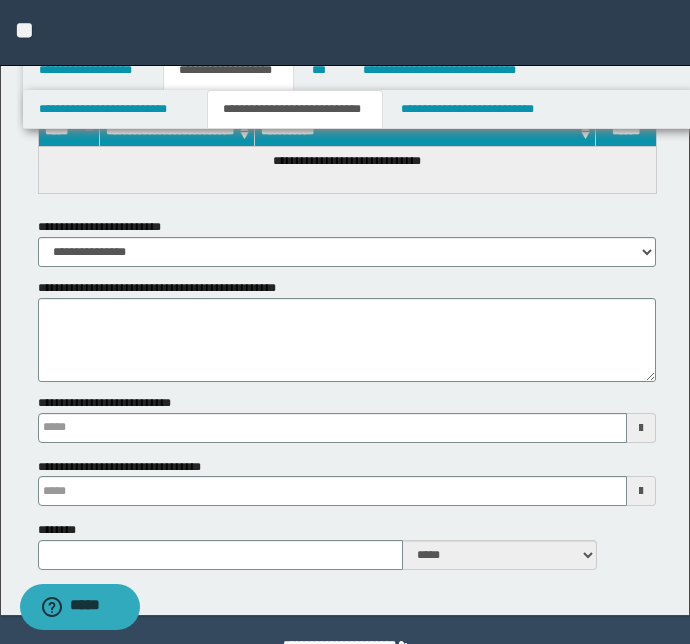 scroll, scrollTop: 4086, scrollLeft: 0, axis: vertical 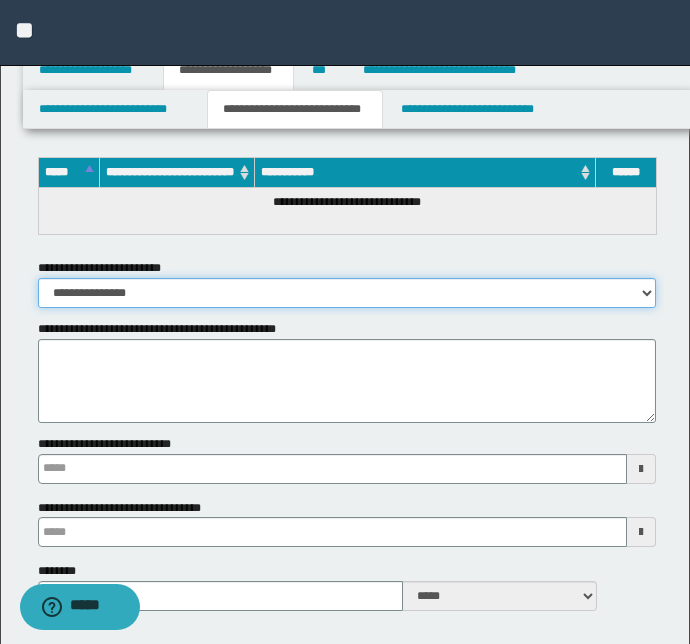 click on "**********" at bounding box center (347, 293) 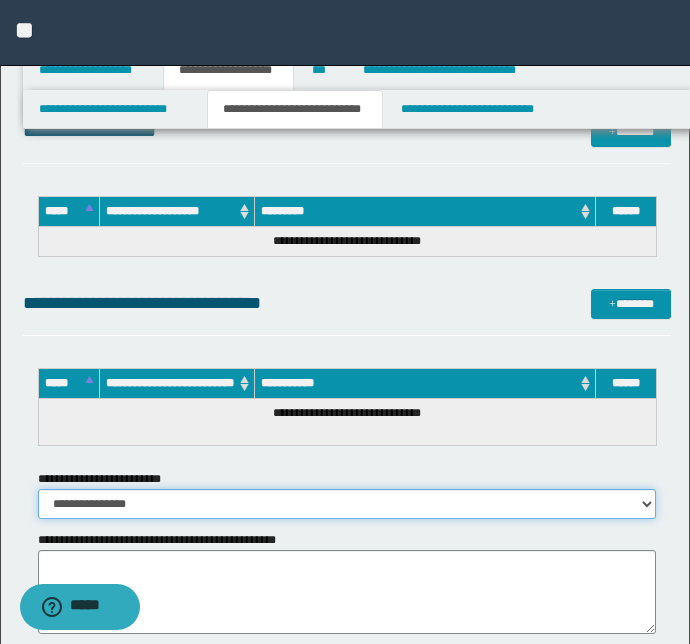 scroll, scrollTop: 3813, scrollLeft: 0, axis: vertical 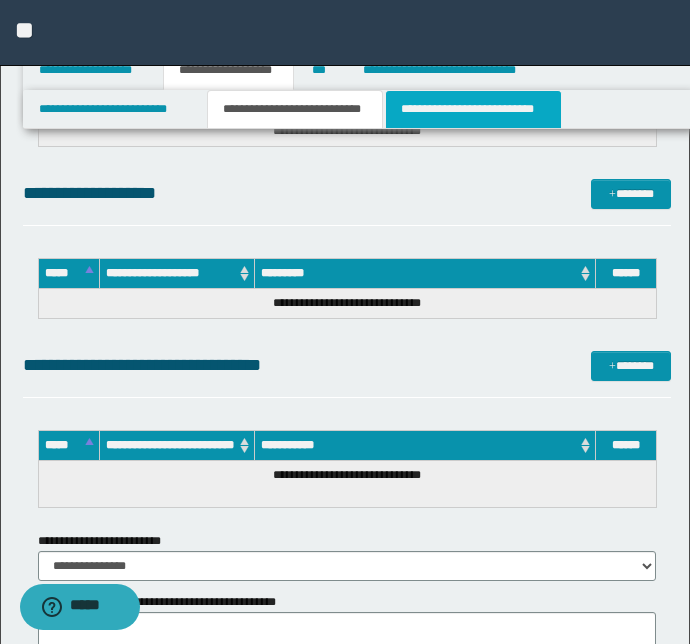 click on "**********" at bounding box center [473, 109] 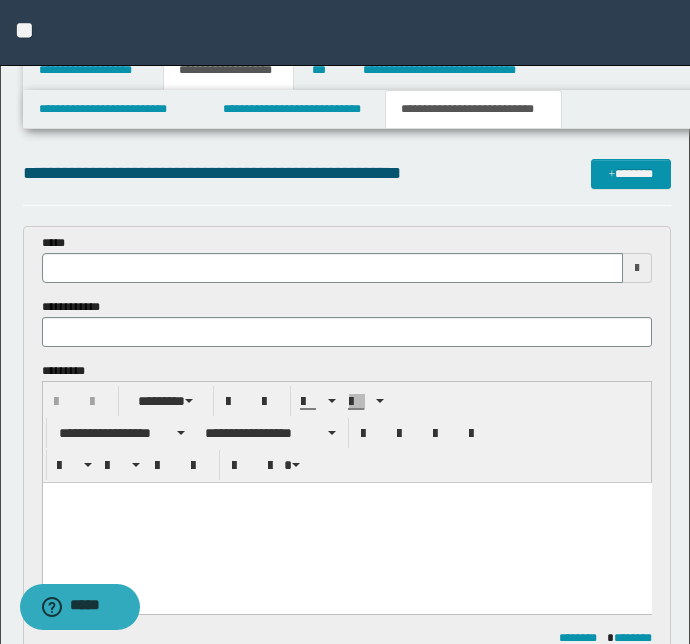 scroll, scrollTop: 0, scrollLeft: 0, axis: both 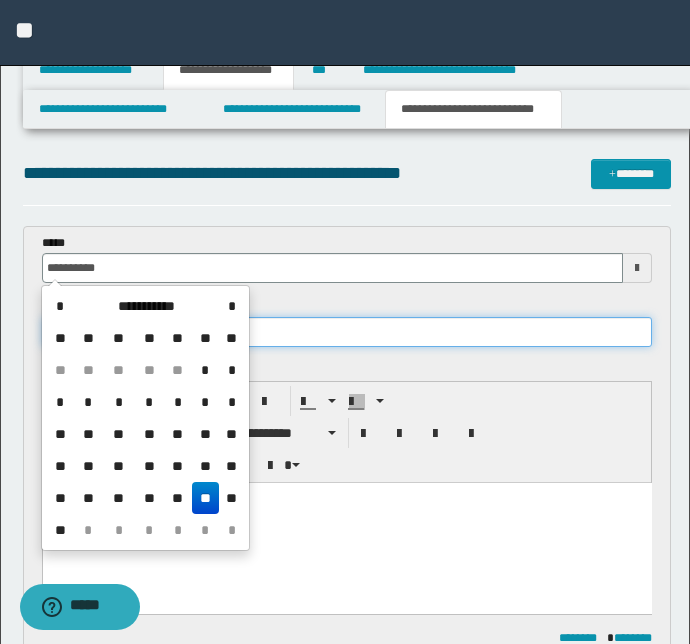 type on "**********" 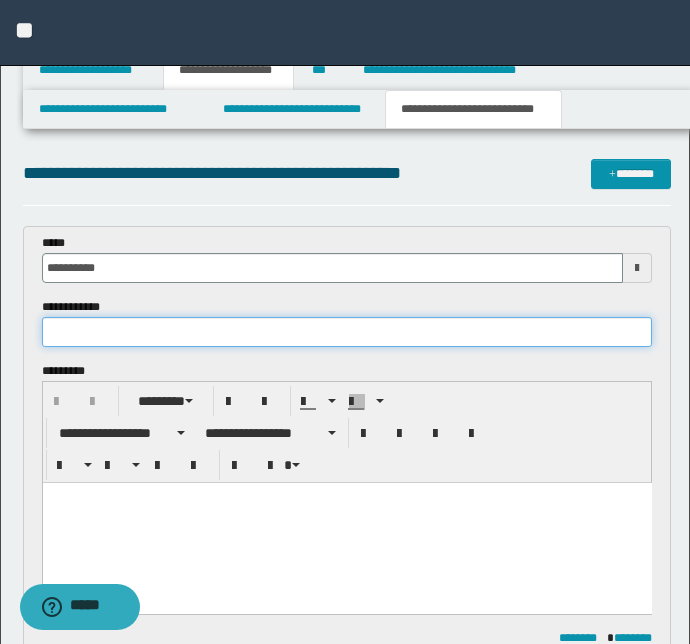 paste on "**********" 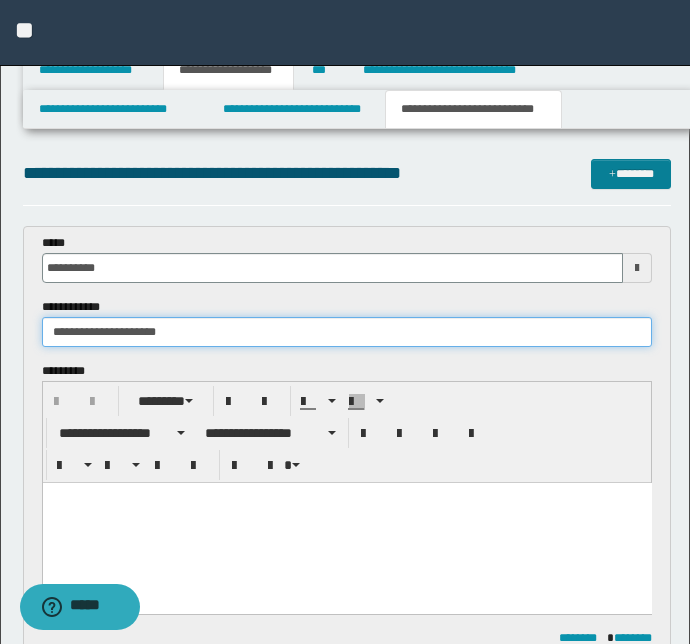 type on "**********" 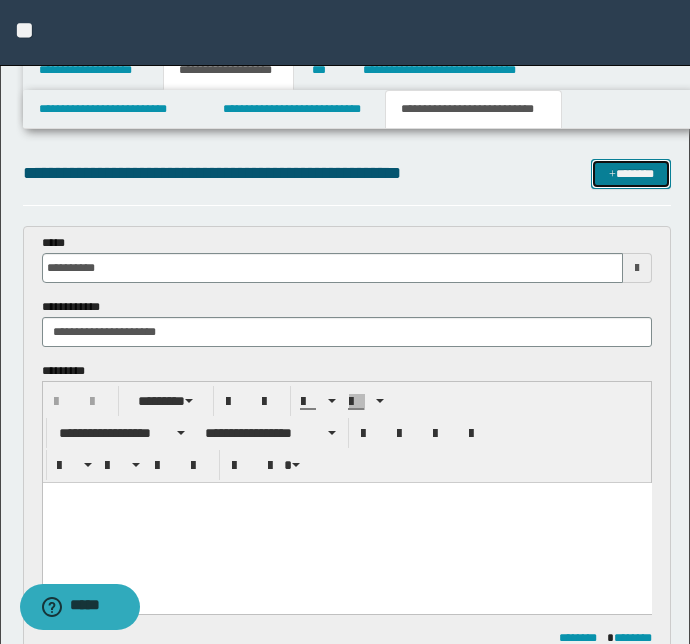click at bounding box center [612, 175] 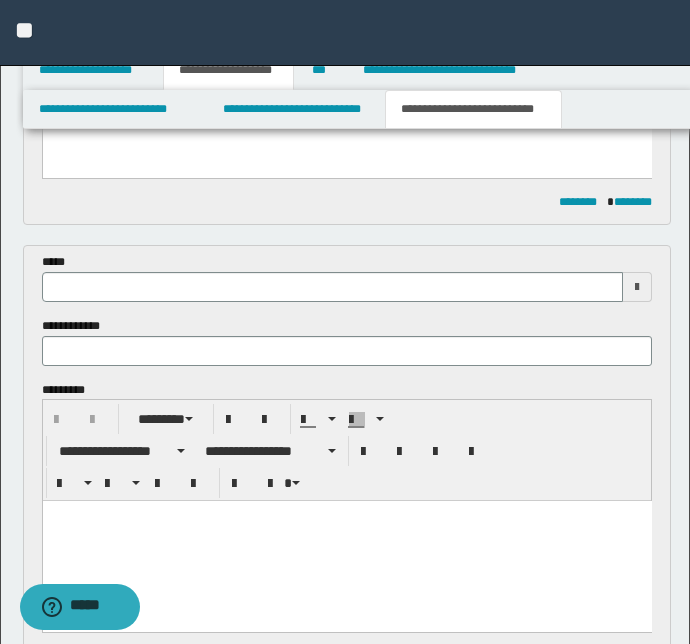 scroll, scrollTop: 425, scrollLeft: 0, axis: vertical 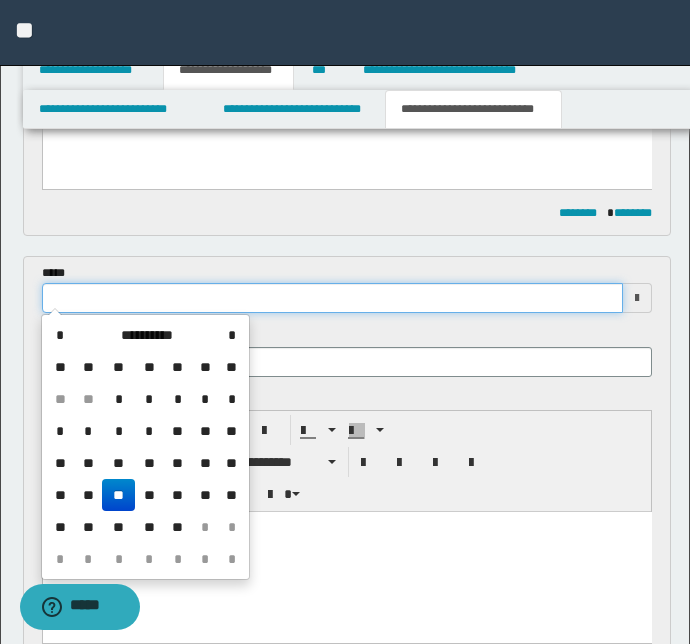 click at bounding box center [333, 298] 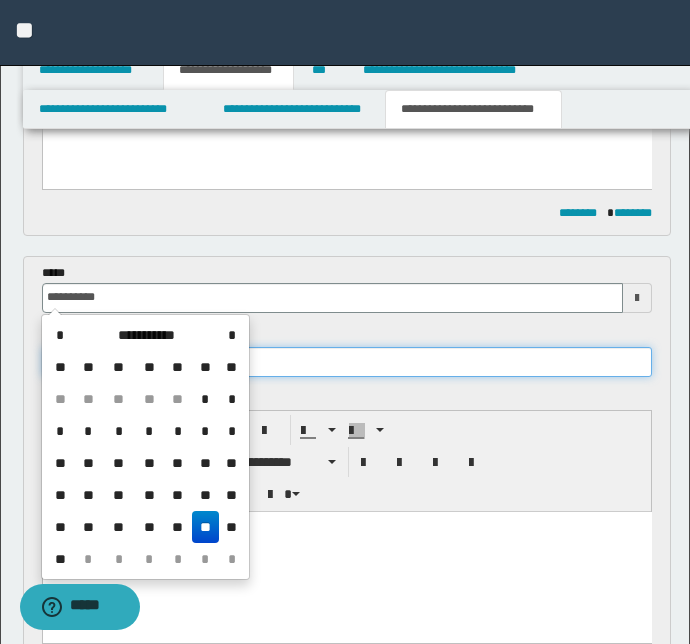 type on "**********" 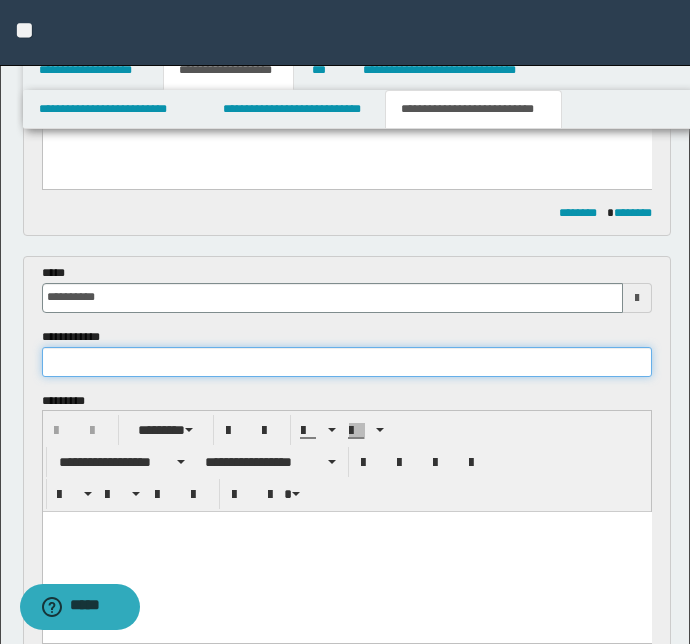 paste on "**********" 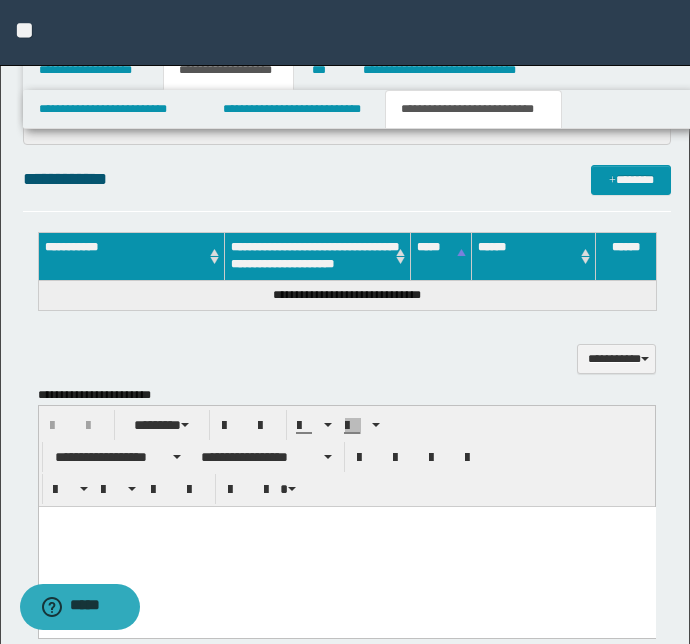 scroll, scrollTop: 970, scrollLeft: 0, axis: vertical 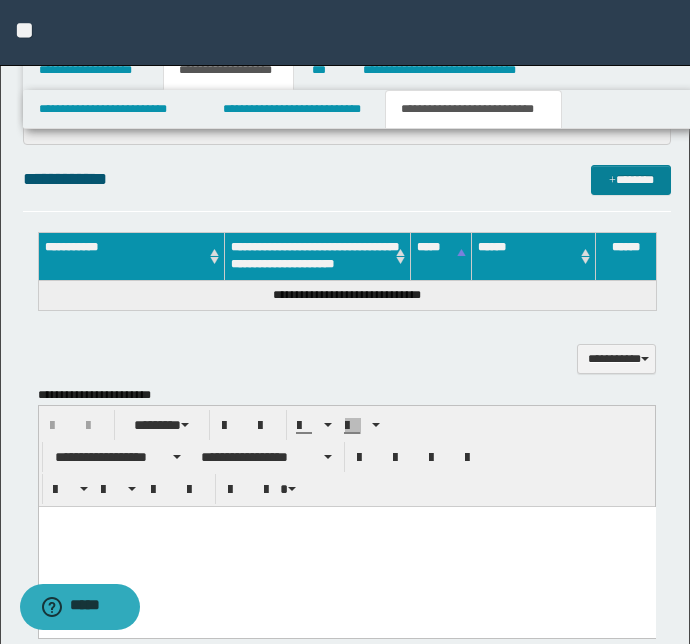 type on "**********" 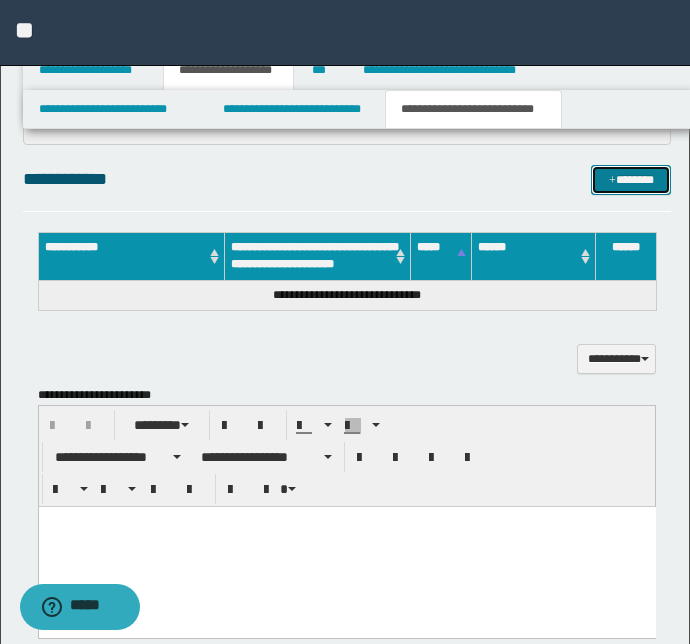 click on "*******" at bounding box center (631, 180) 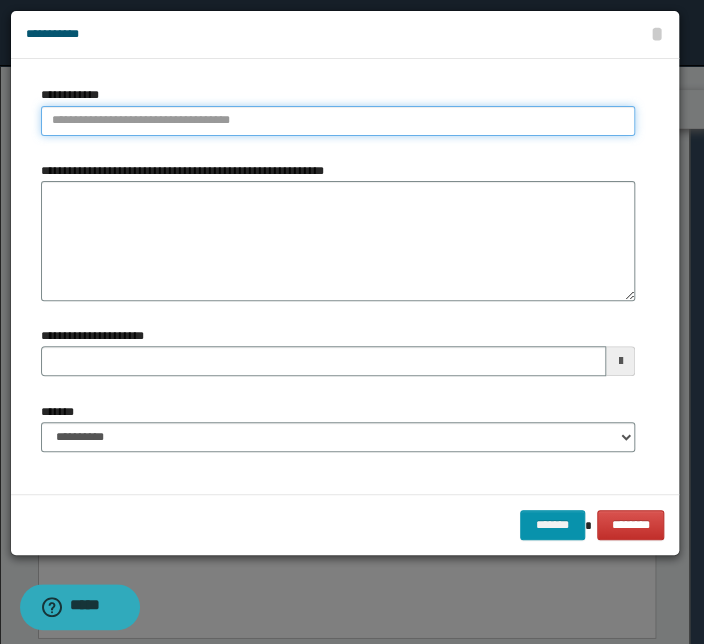 click on "**********" at bounding box center (338, 121) 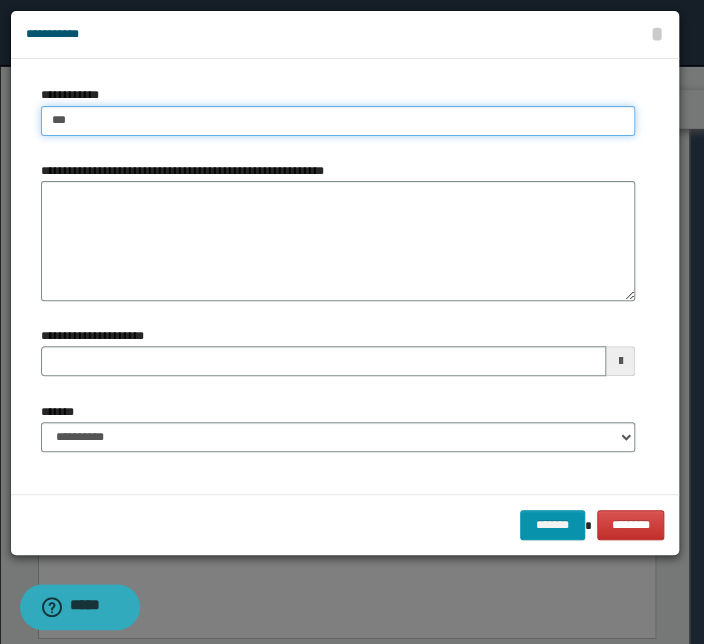 type on "****" 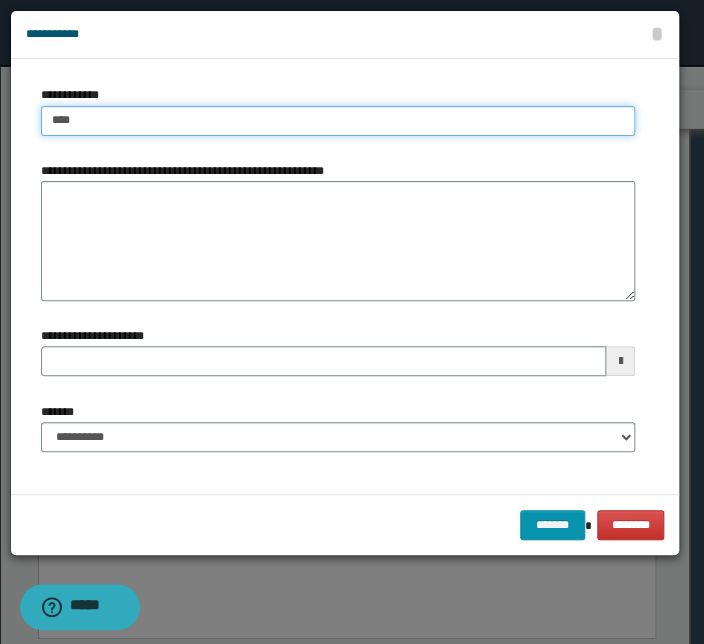 type on "****" 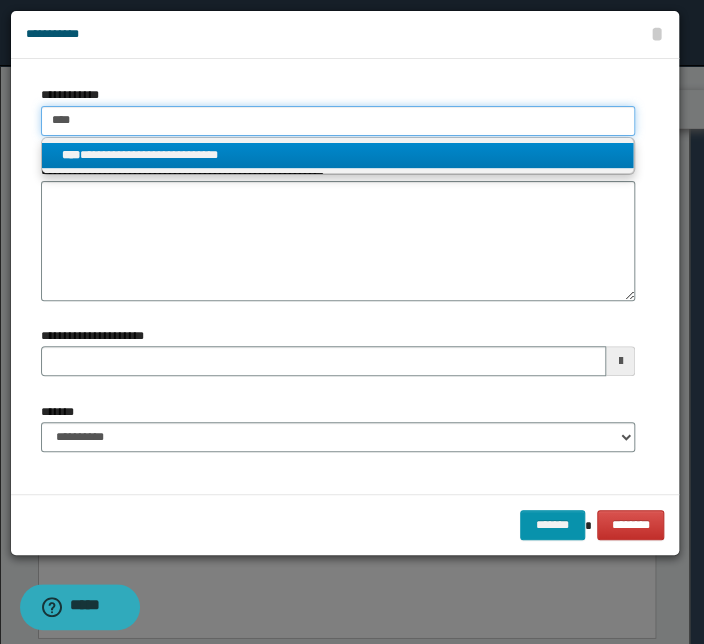 type on "****" 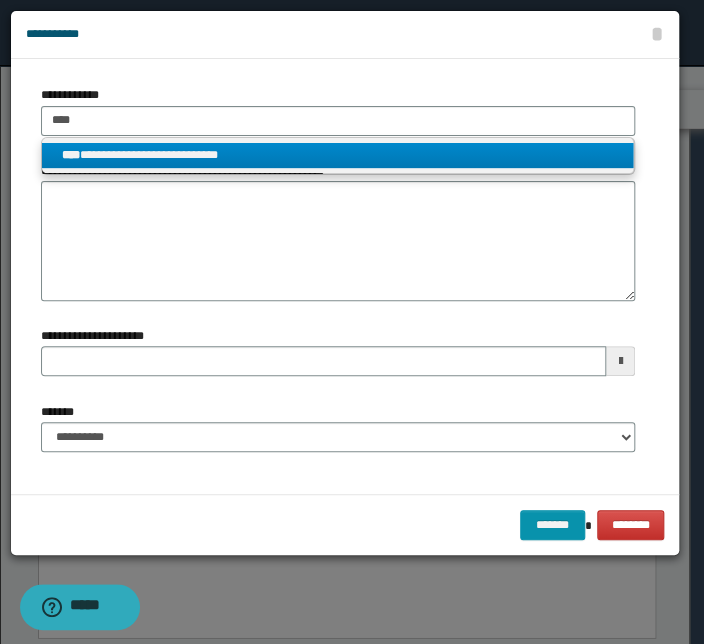 click on "**********" at bounding box center [337, 155] 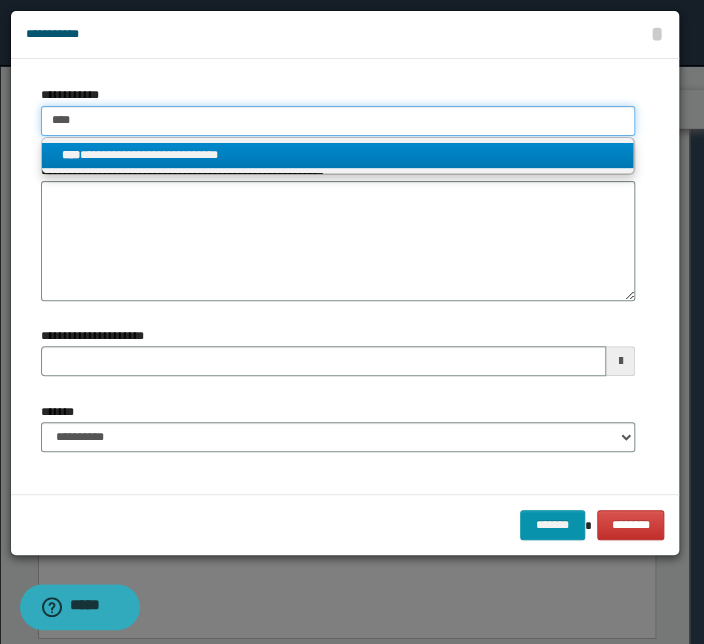 type 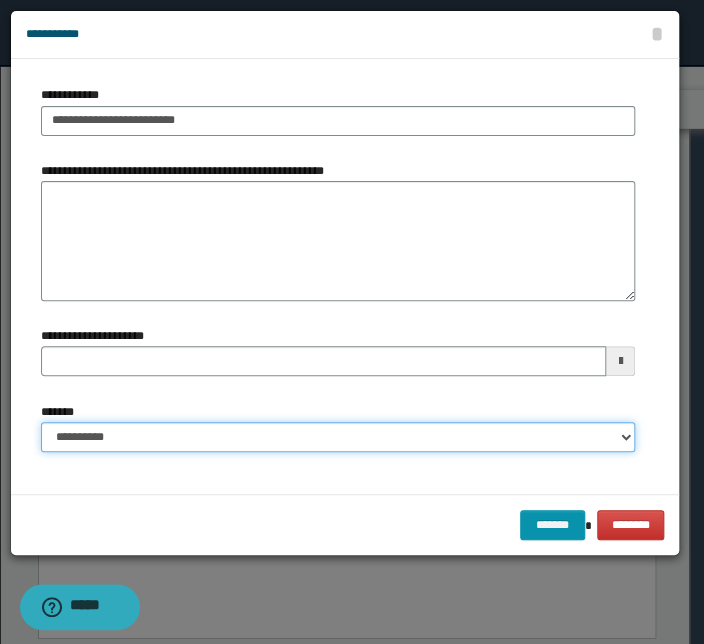 type 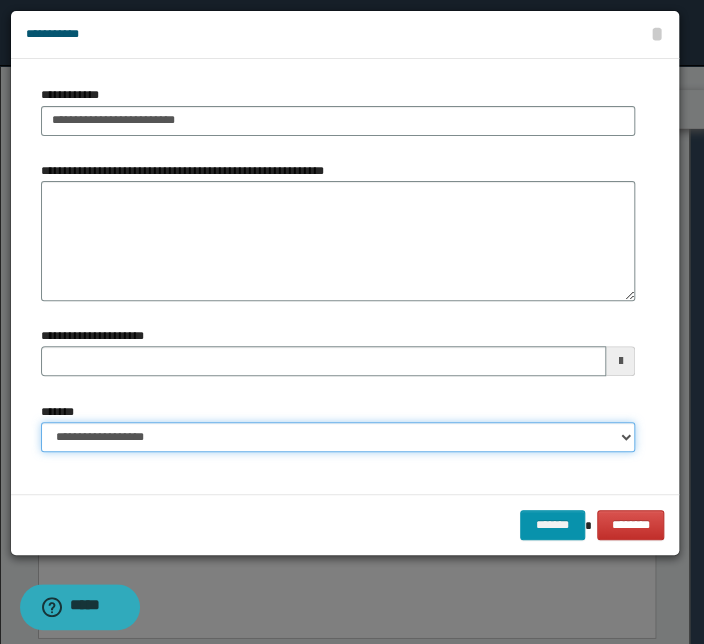 type 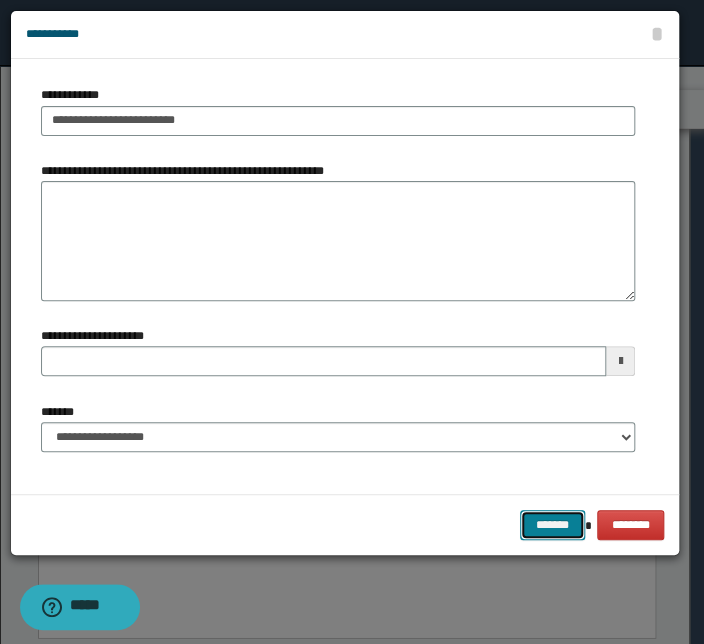 click on "*******" at bounding box center (552, 525) 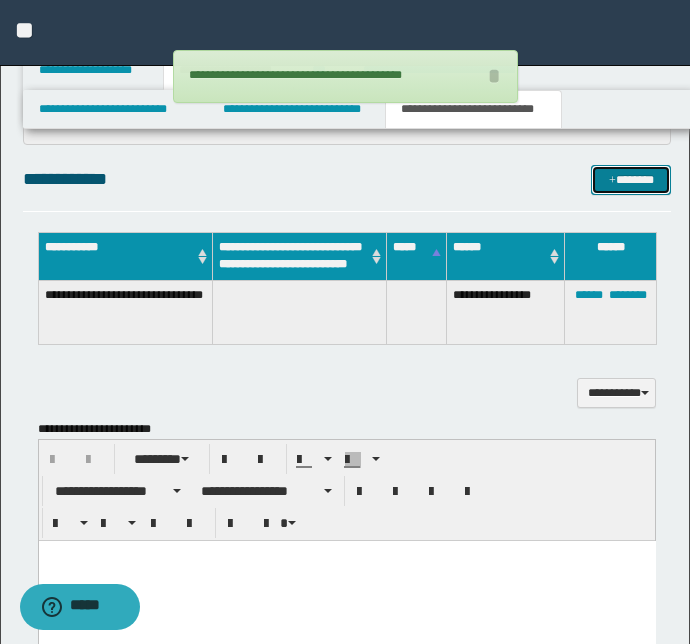 click on "*******" at bounding box center [631, 180] 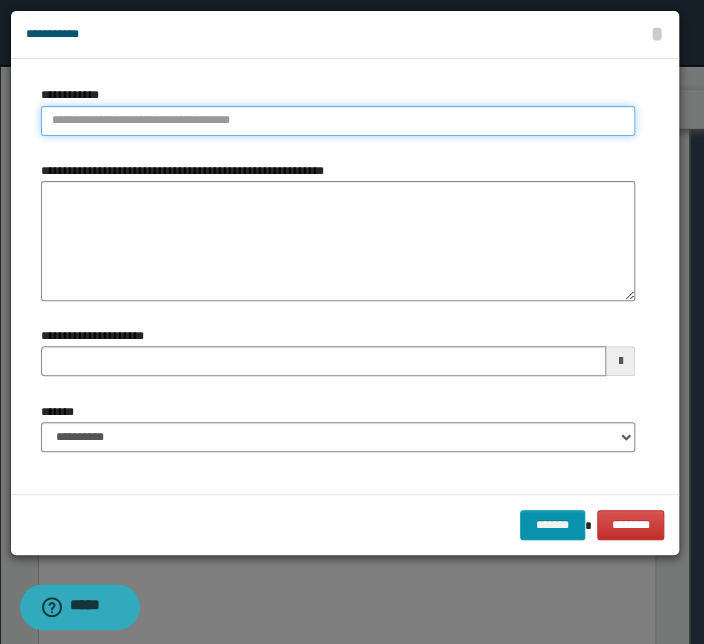 type on "**********" 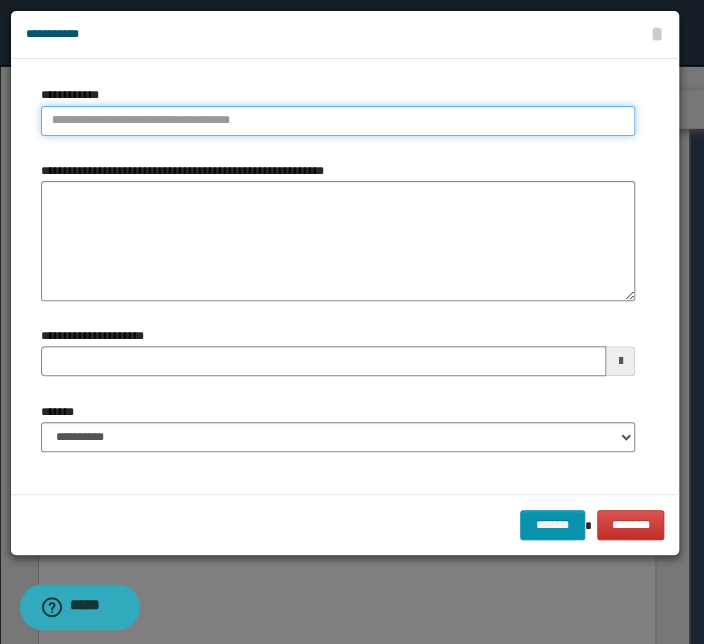 click on "**********" at bounding box center [338, 121] 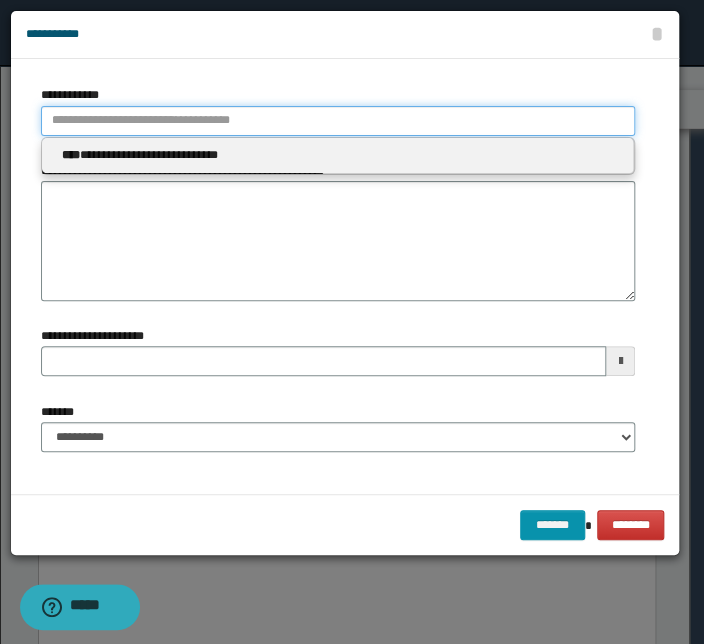 type 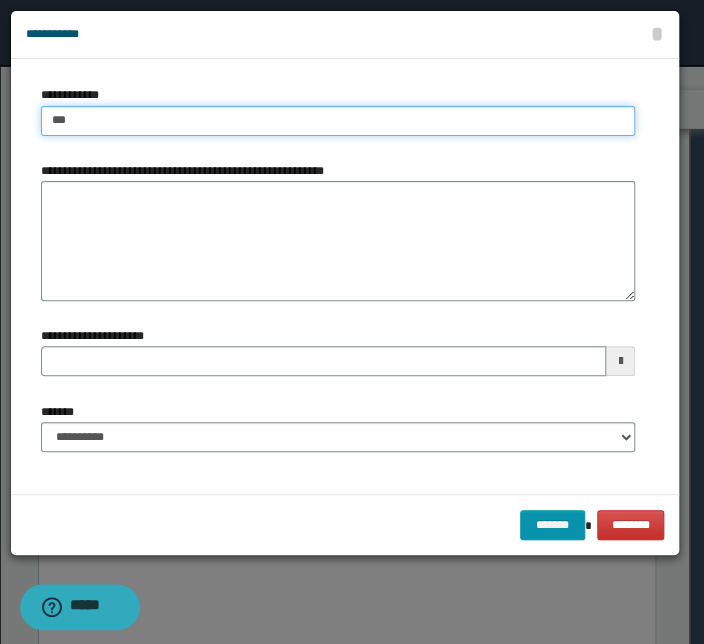 type on "****" 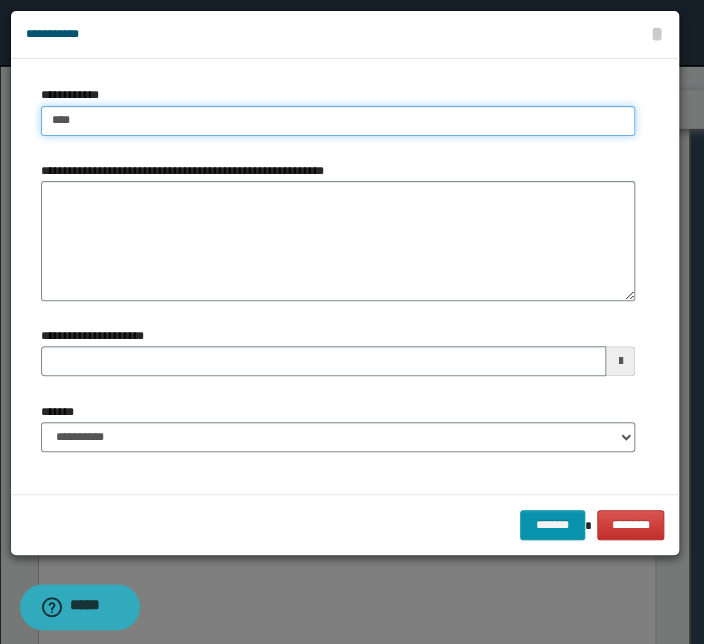 type on "****" 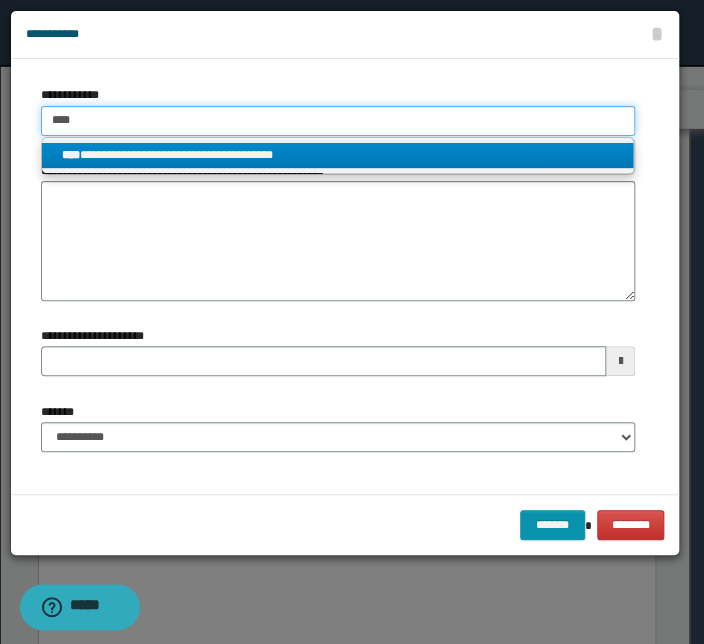 type on "****" 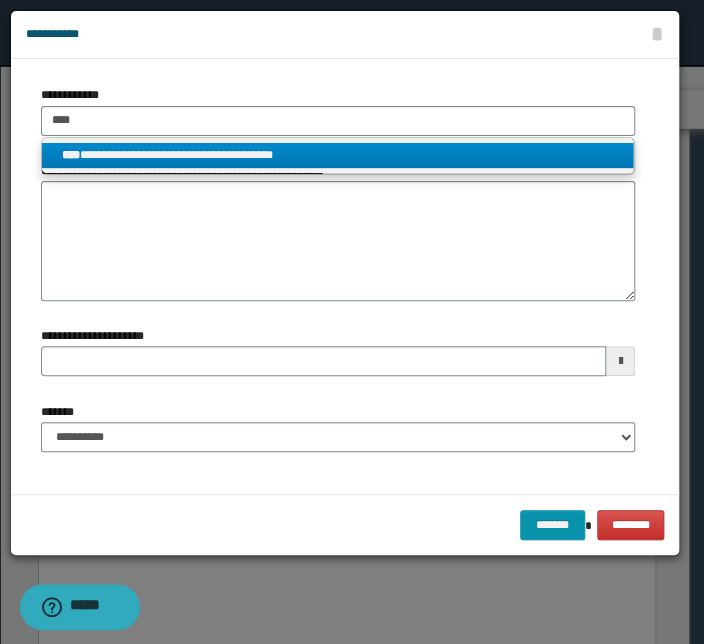 click on "**********" at bounding box center (337, 155) 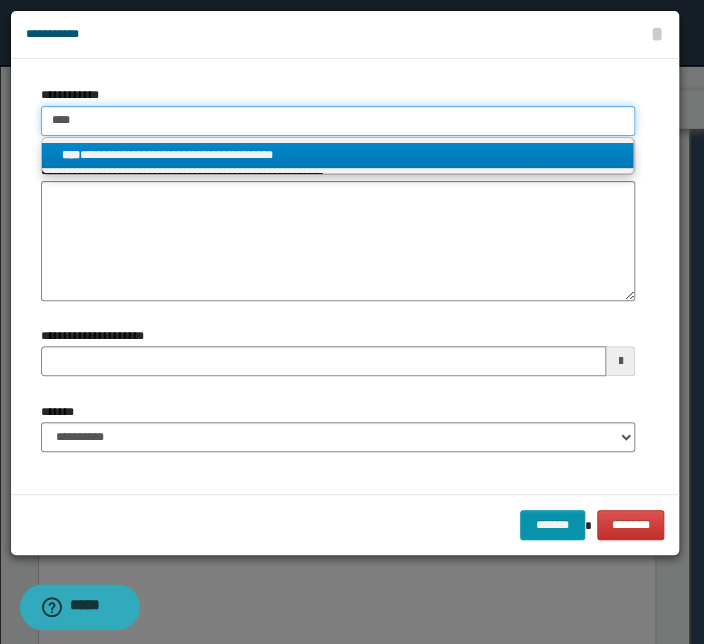 type 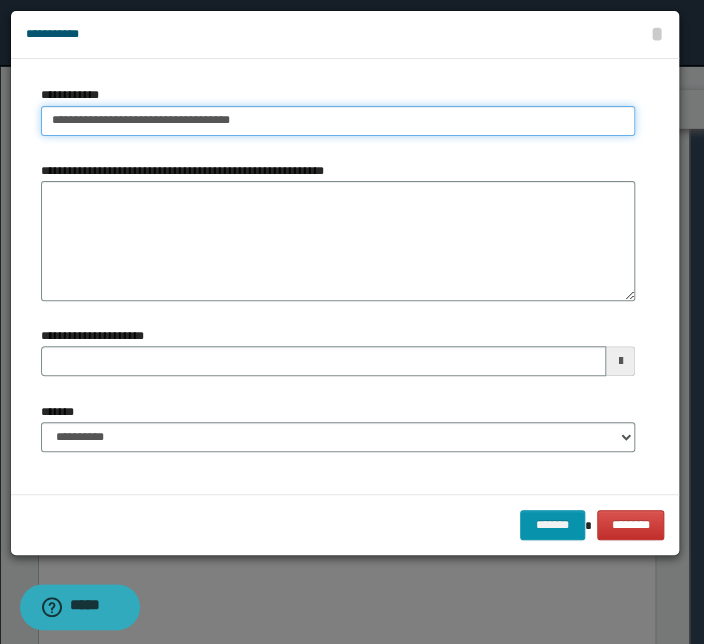 type 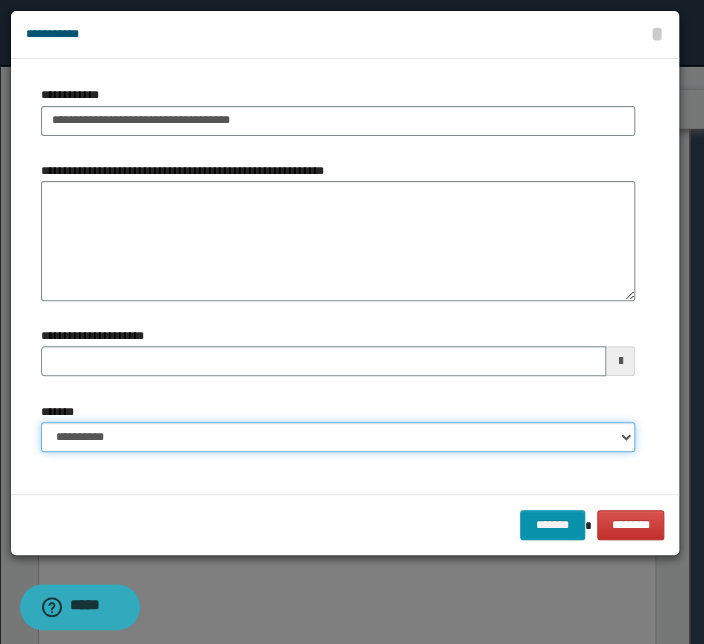 click on "**********" at bounding box center (338, 437) 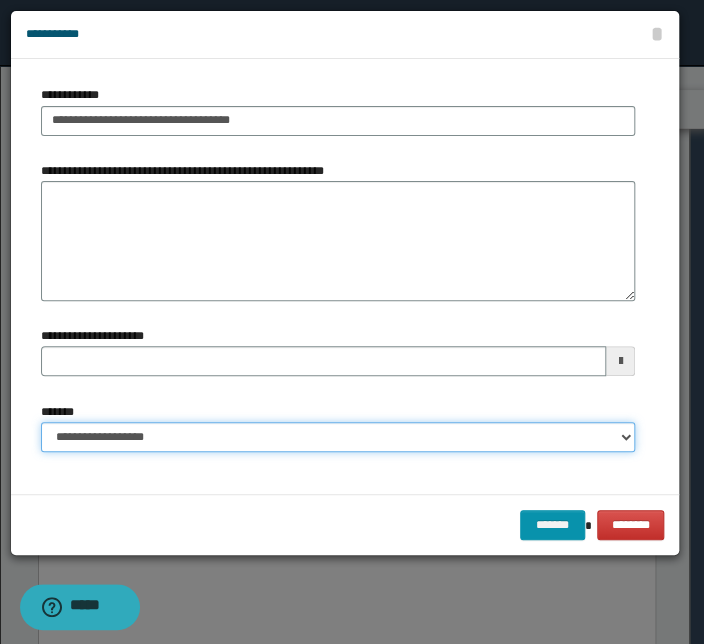 type 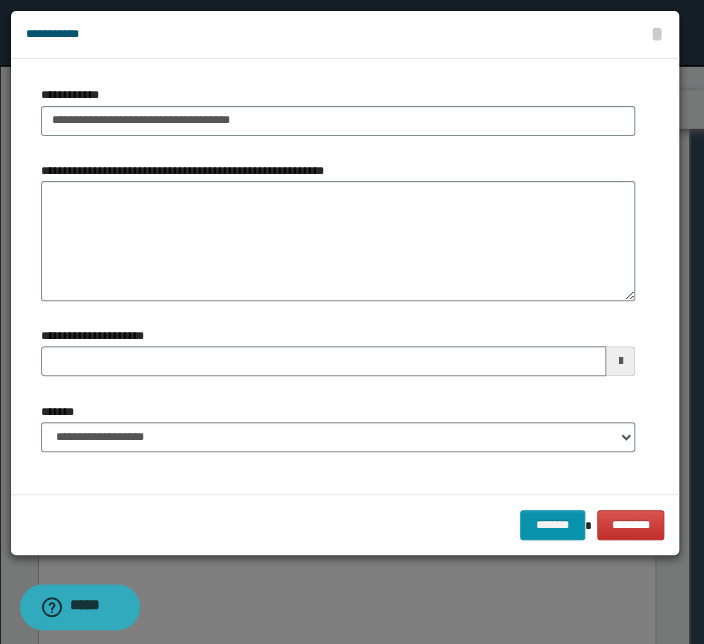 click on "*******
********" at bounding box center (345, 524) 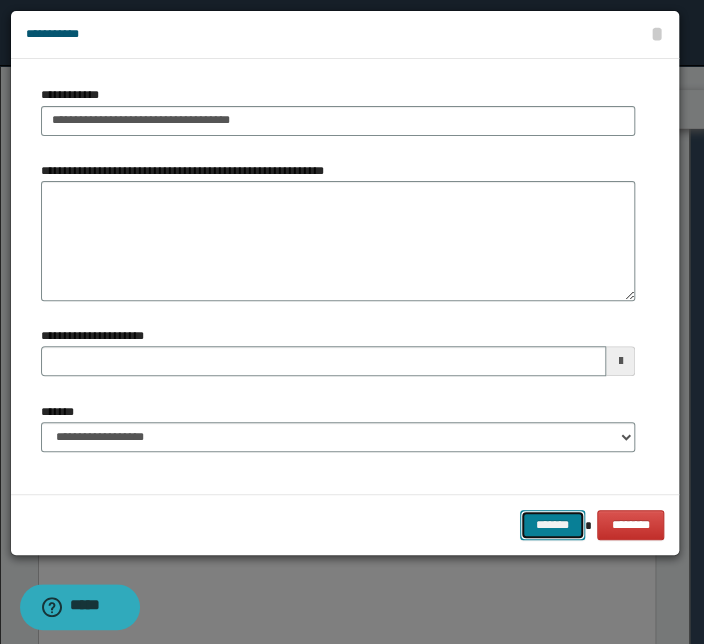 click on "*******" at bounding box center [552, 525] 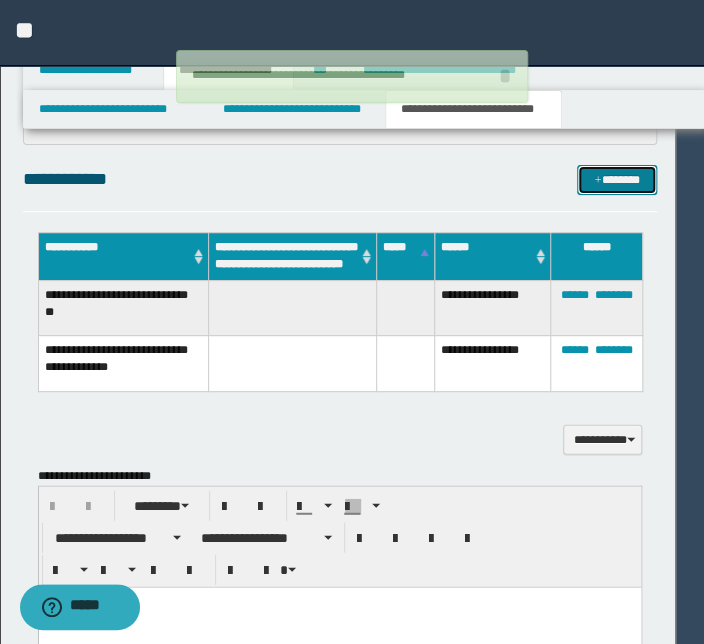 type 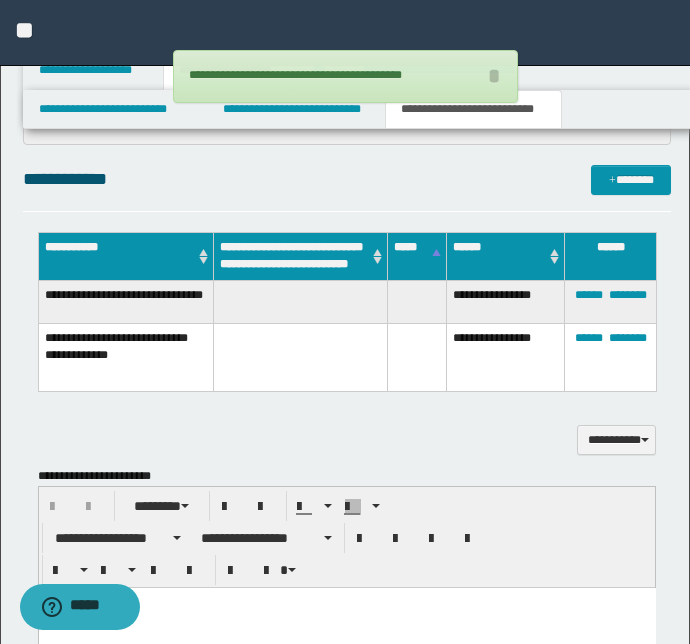 click on "**********" at bounding box center [347, 240] 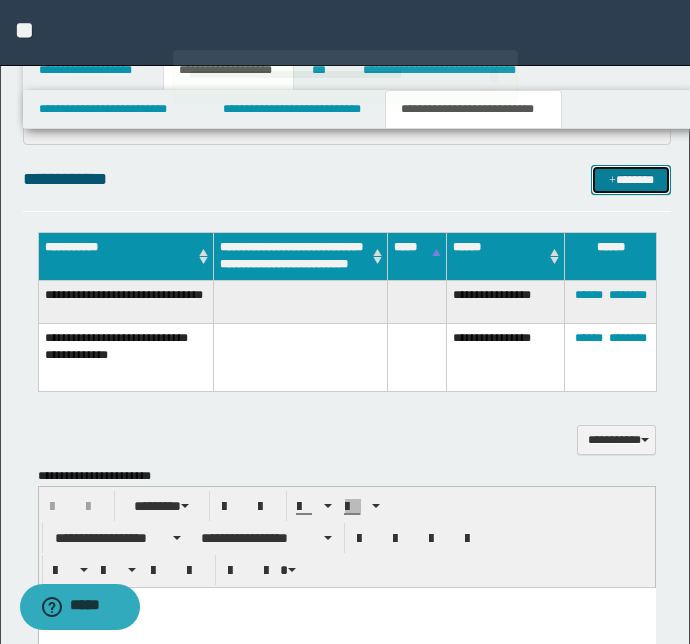 click at bounding box center (612, 181) 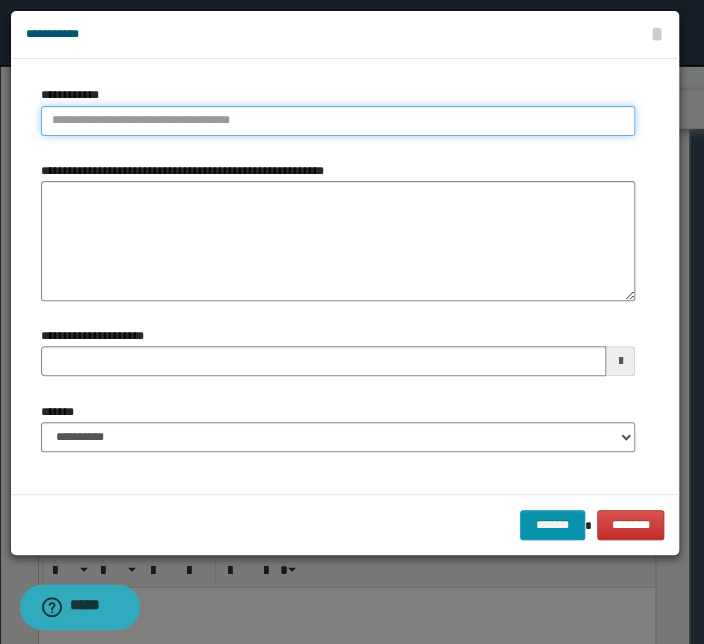 type on "**********" 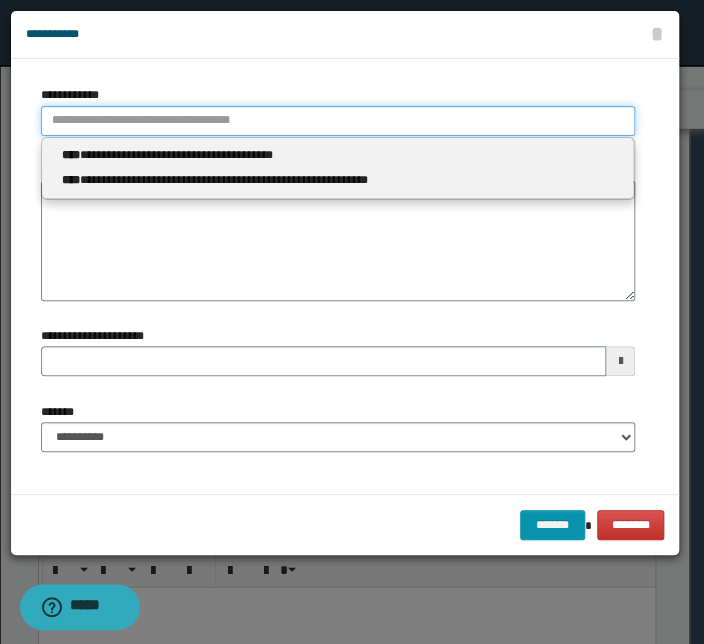 click on "**********" at bounding box center [338, 121] 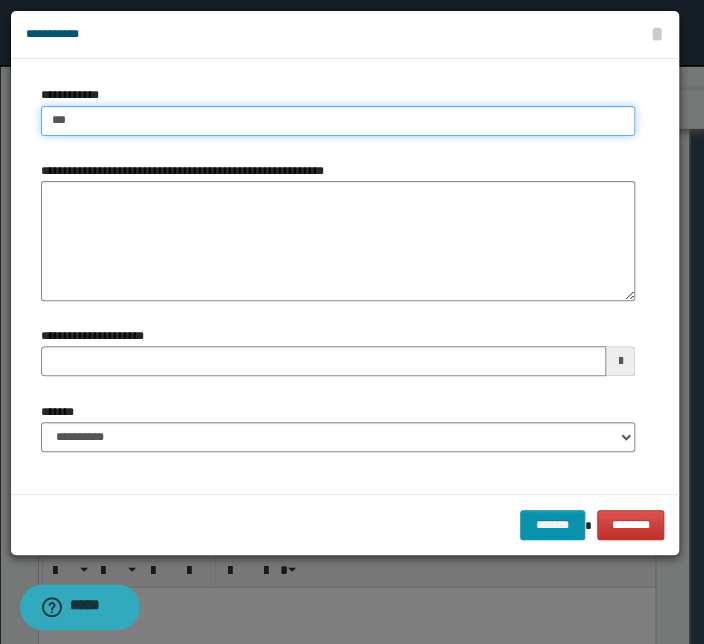 type on "****" 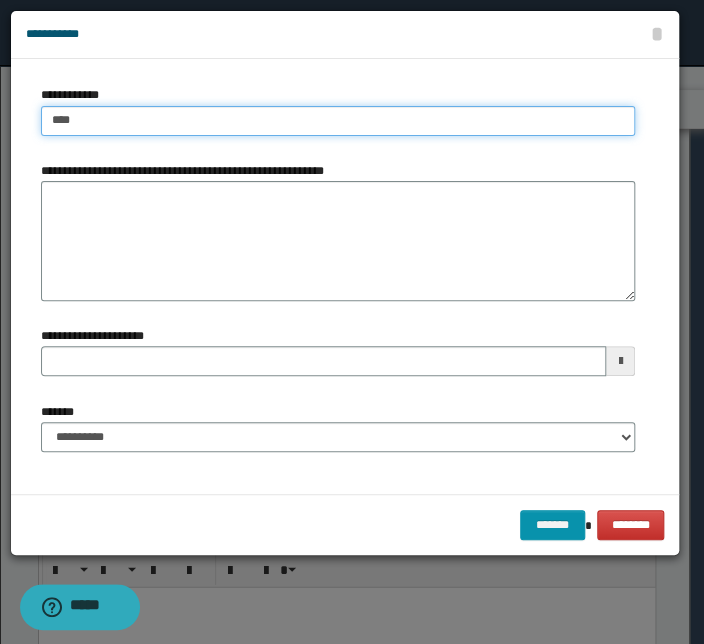 type on "****" 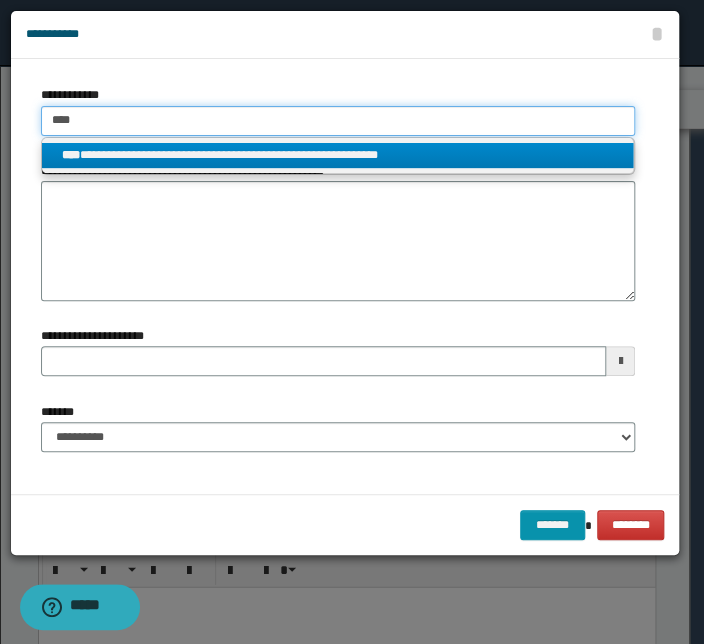 type on "****" 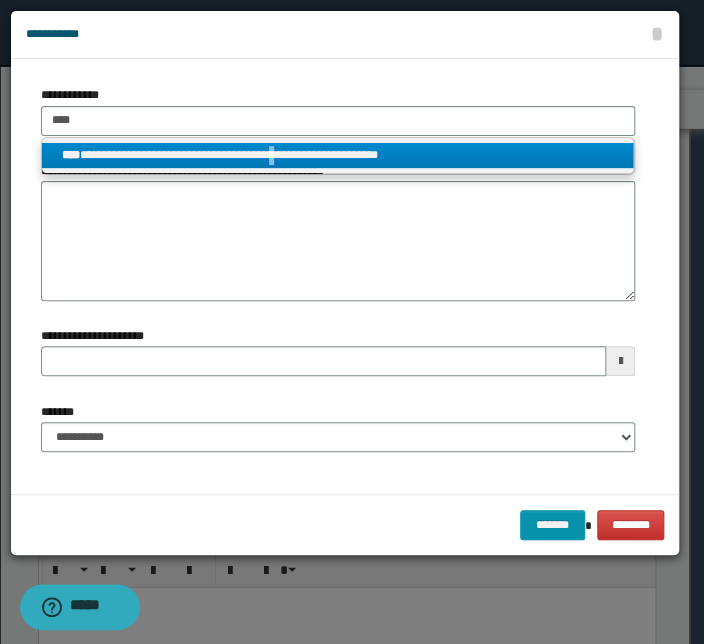 click on "**********" at bounding box center [337, 155] 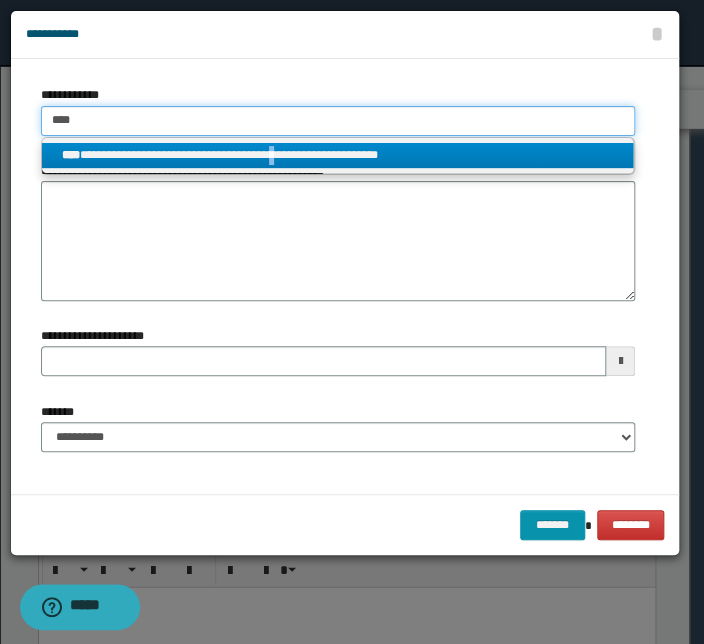 type 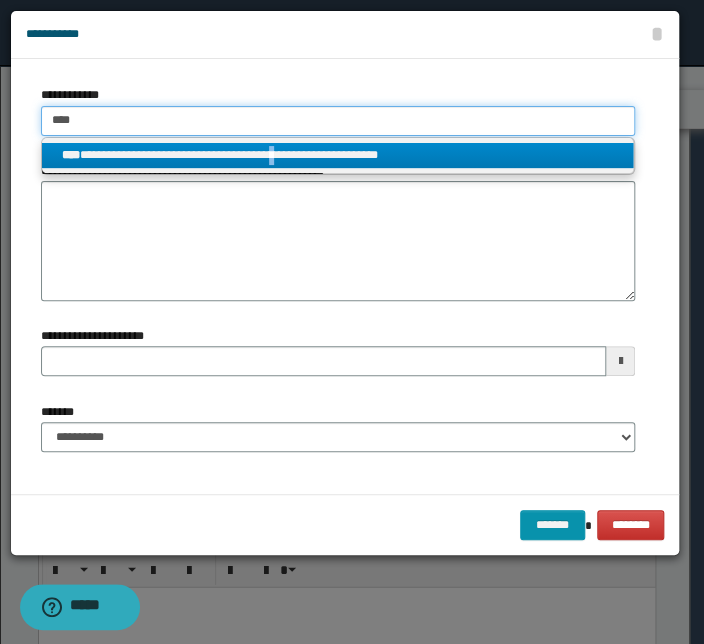 type on "**********" 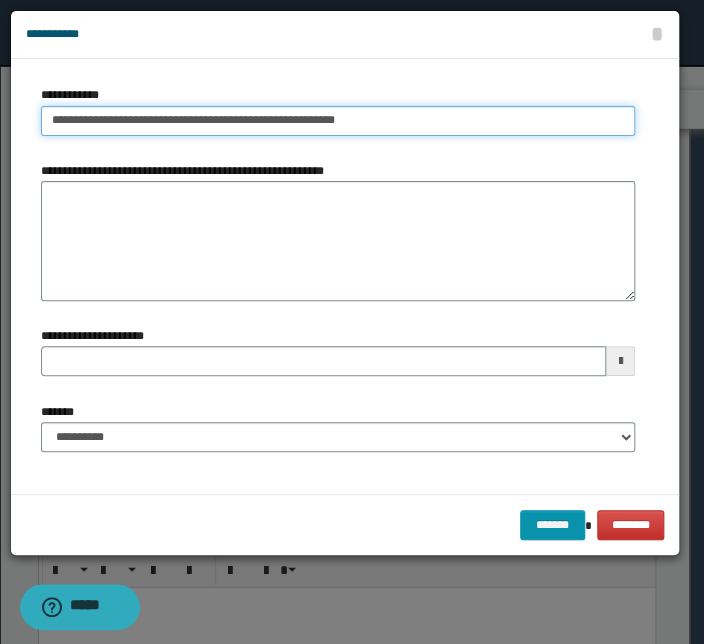 type 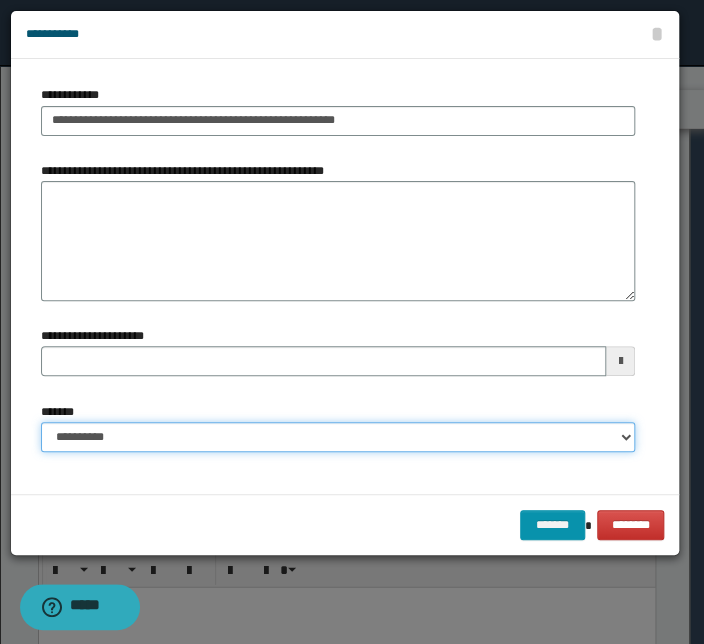 click on "**********" at bounding box center [338, 437] 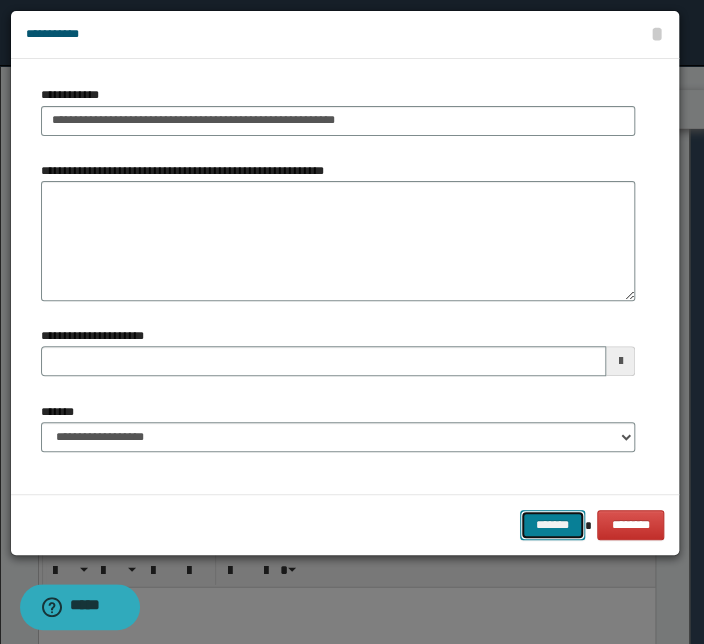 click on "*******" at bounding box center [552, 525] 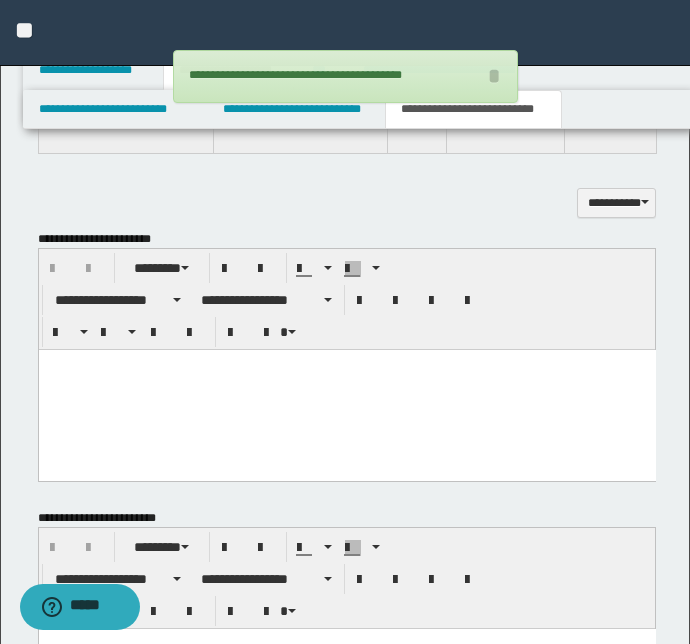 scroll, scrollTop: 1334, scrollLeft: 0, axis: vertical 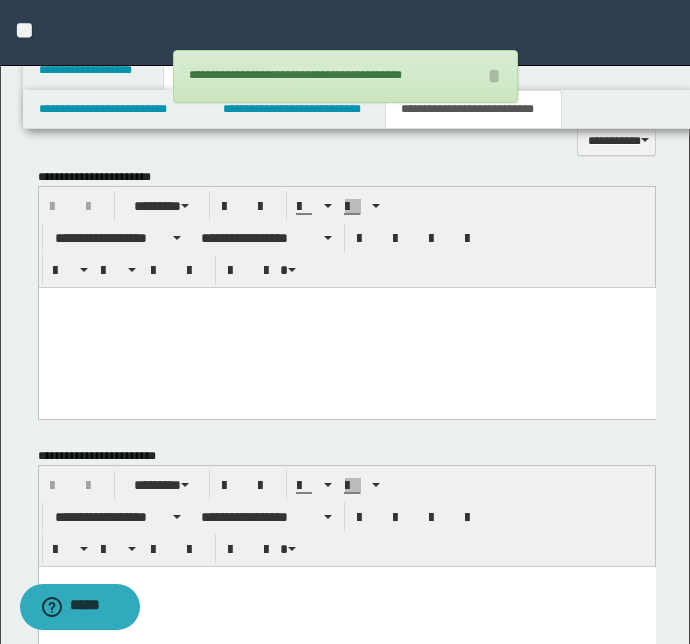 click at bounding box center [346, 328] 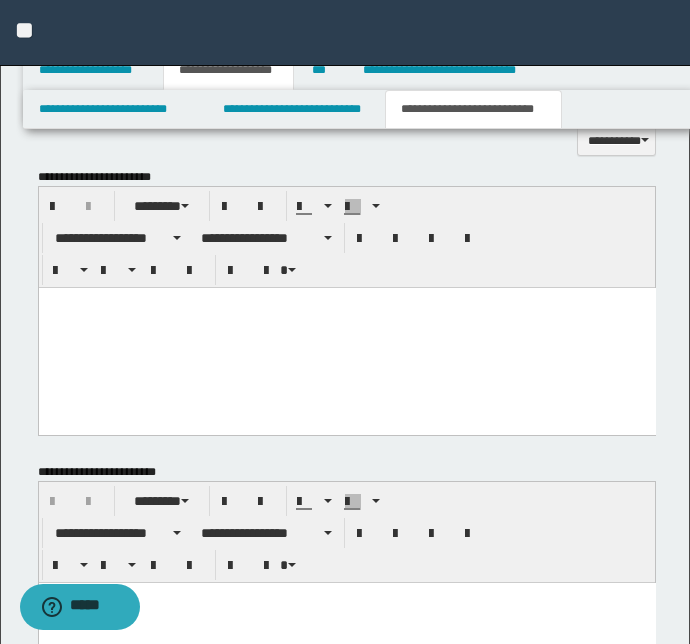 paste 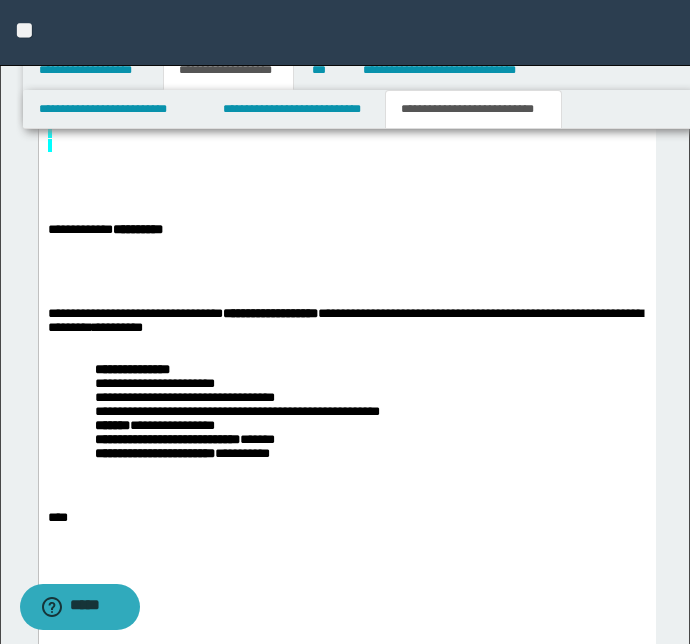 scroll, scrollTop: 1698, scrollLeft: 0, axis: vertical 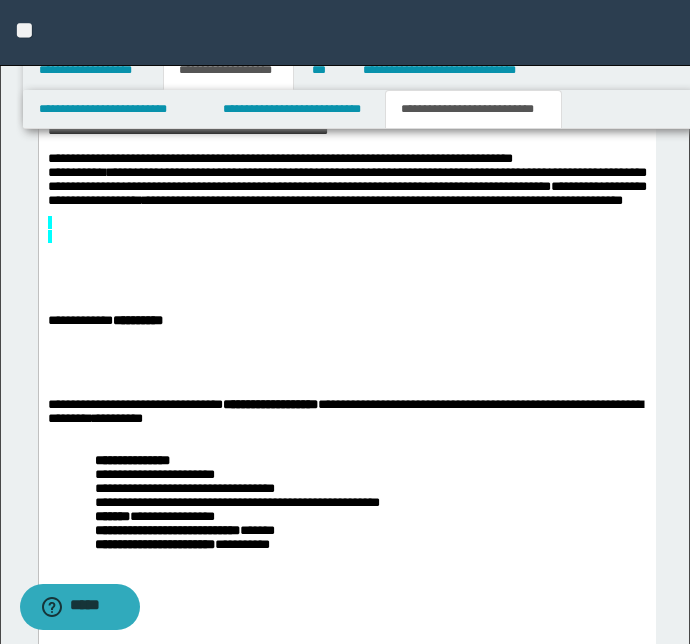 click on "**********" at bounding box center (104, 321) 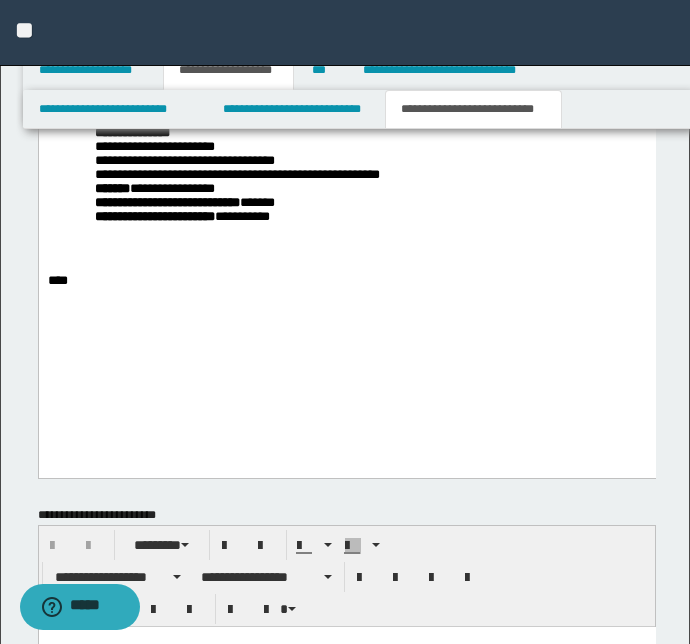 scroll, scrollTop: 1970, scrollLeft: 0, axis: vertical 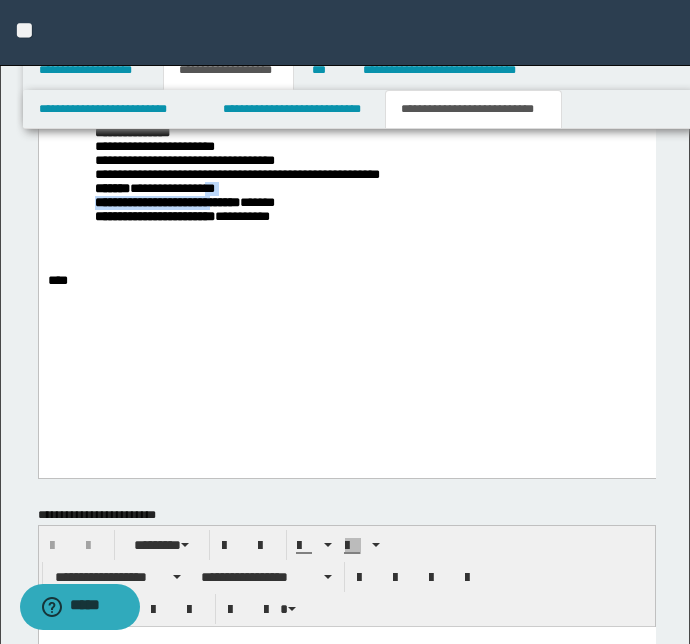 click on "**********" at bounding box center [346, -16] 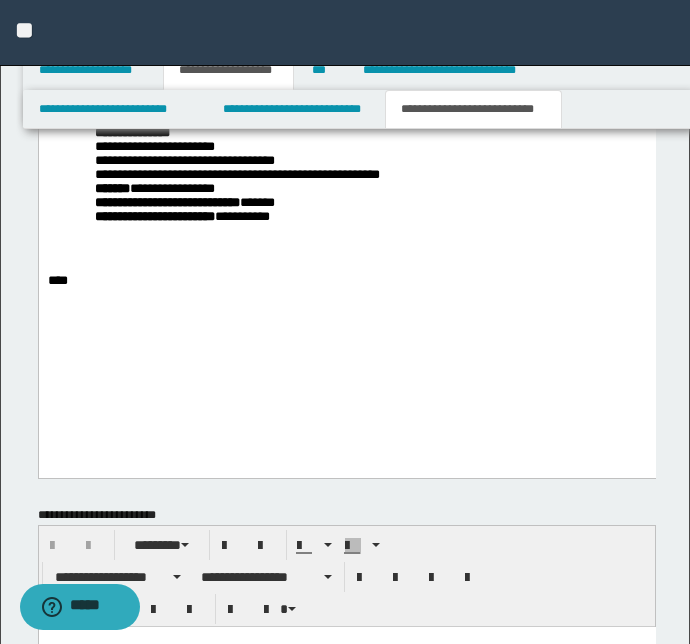 click on "**********" at bounding box center [346, -16] 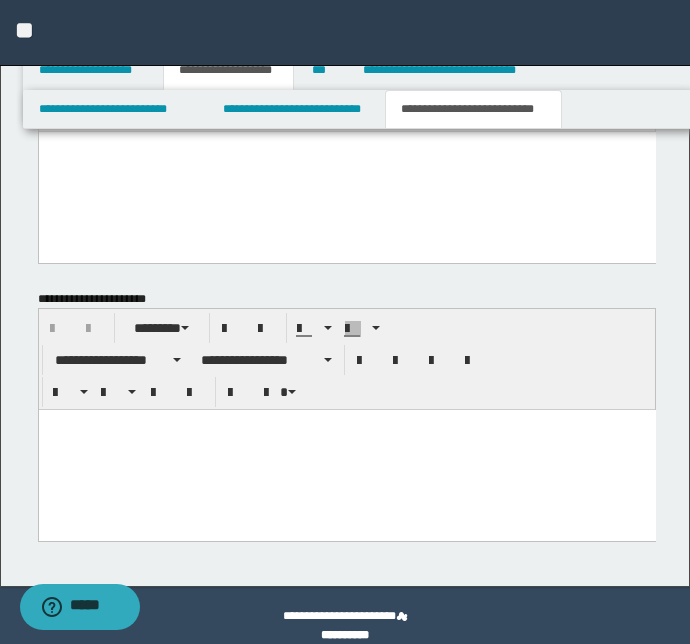 scroll, scrollTop: 2486, scrollLeft: 0, axis: vertical 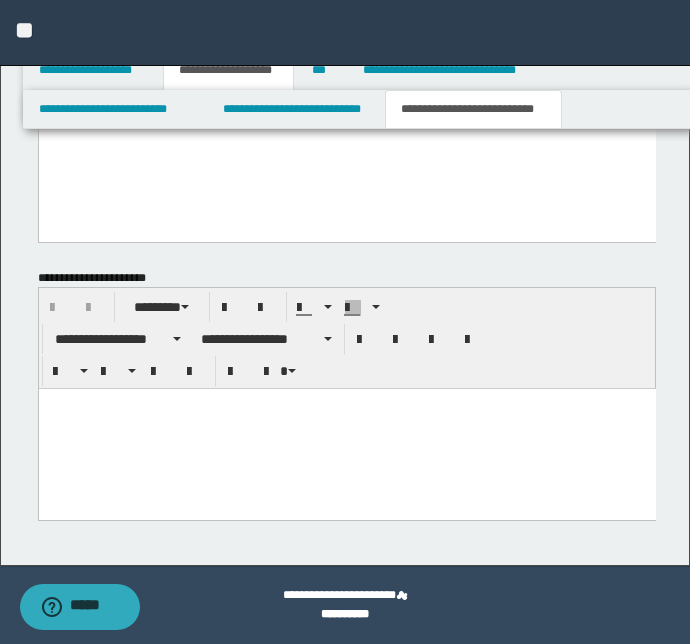 click at bounding box center [346, 429] 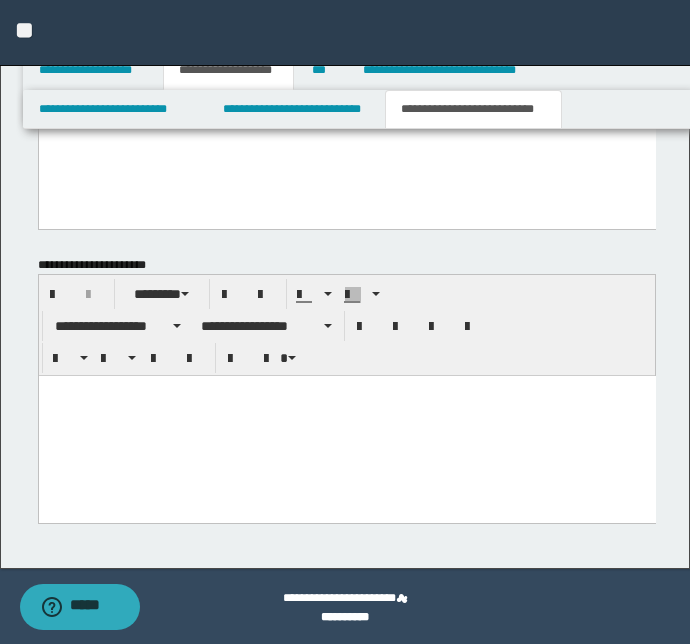 scroll, scrollTop: 2502, scrollLeft: 0, axis: vertical 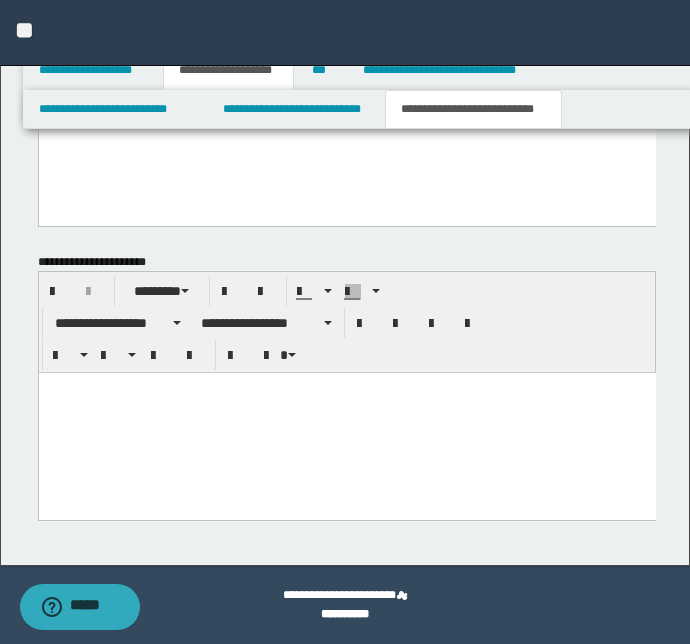 click at bounding box center (346, 420) 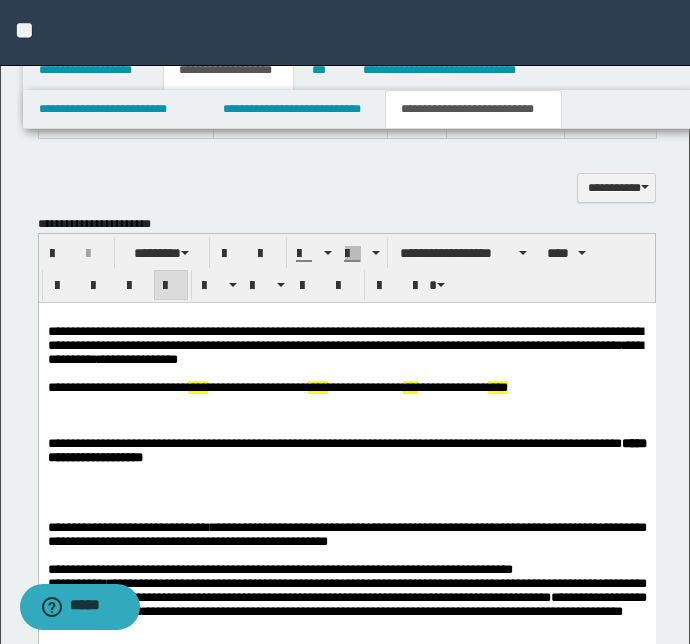 scroll, scrollTop: 1285, scrollLeft: 0, axis: vertical 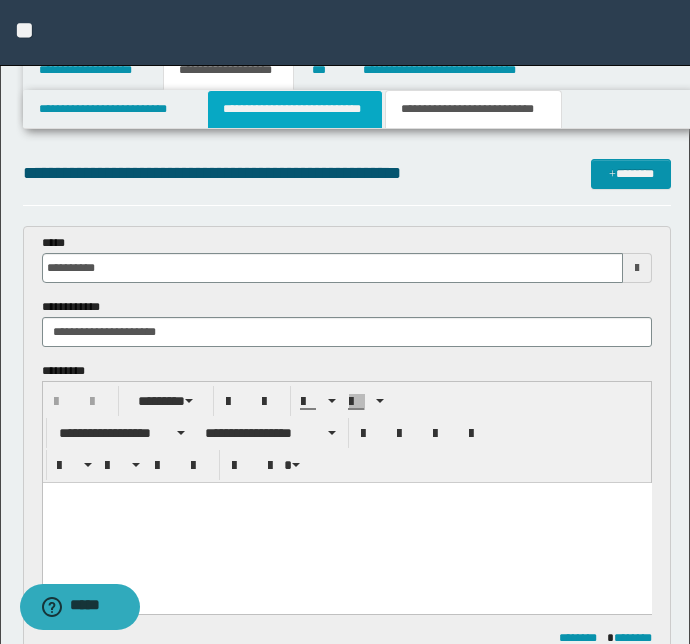click on "**********" at bounding box center [294, 109] 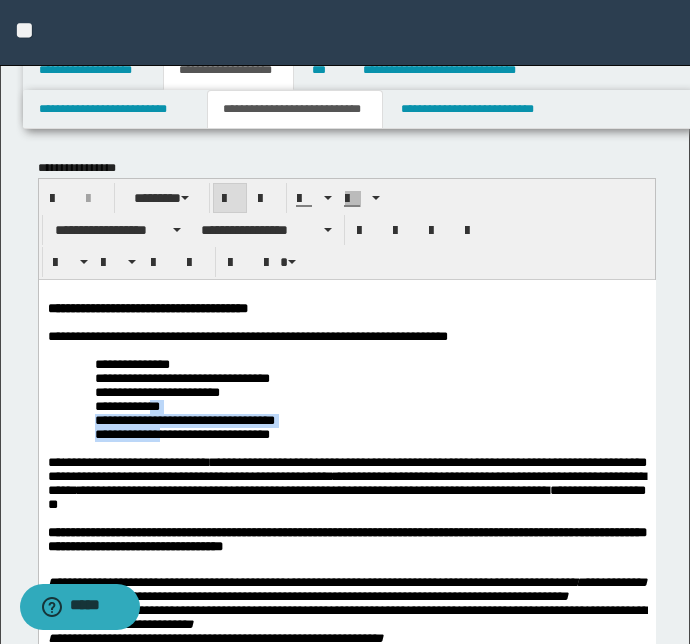 drag, startPoint x: 163, startPoint y: 424, endPoint x: 163, endPoint y: 456, distance: 32 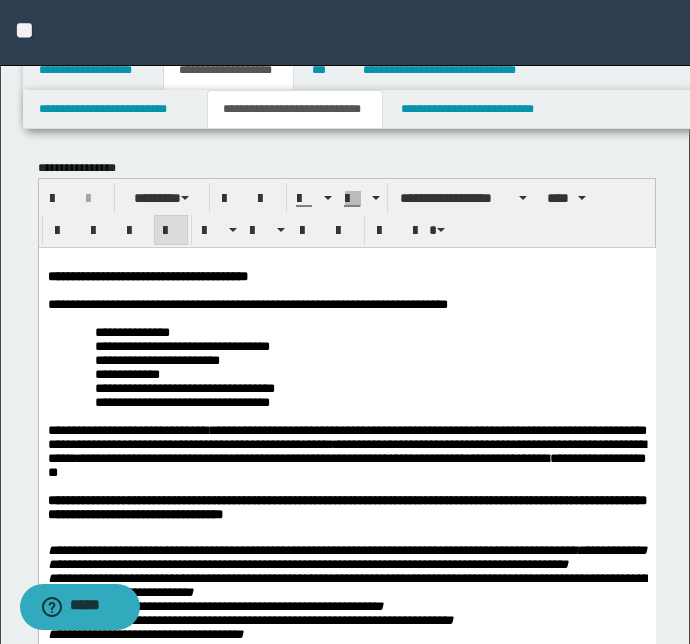 click on "**********" at bounding box center (370, 402) 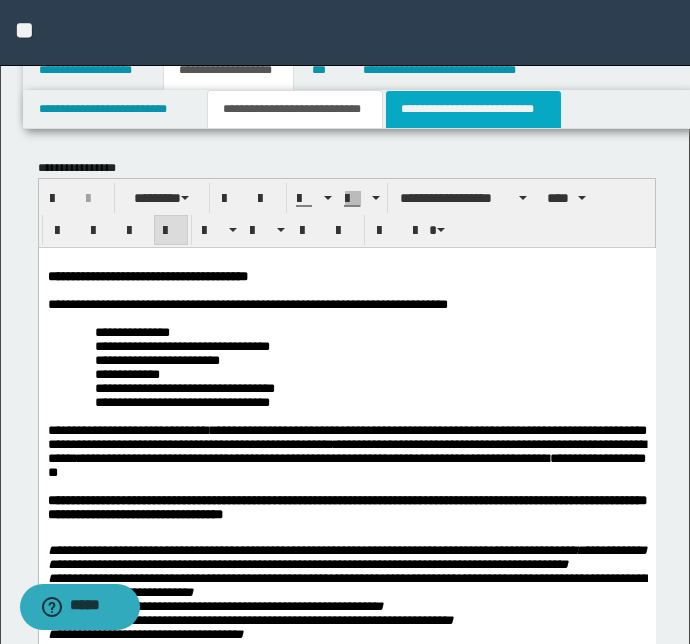 click on "**********" at bounding box center (473, 109) 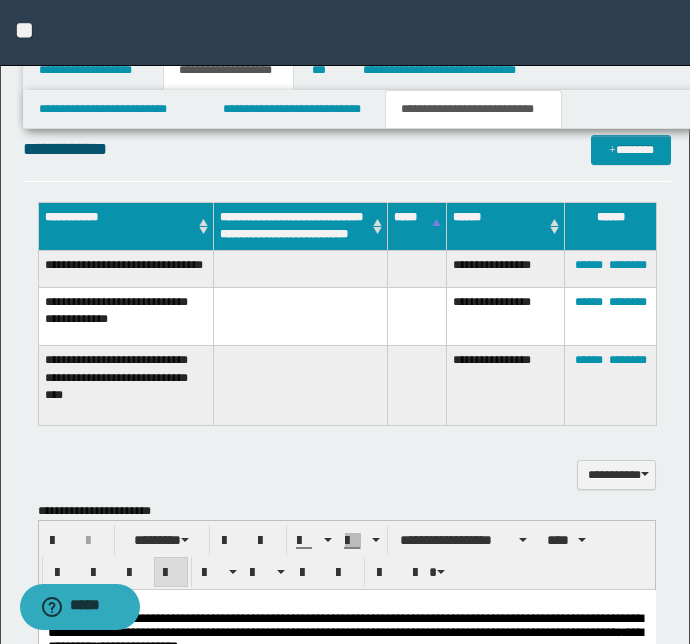 scroll, scrollTop: 909, scrollLeft: 0, axis: vertical 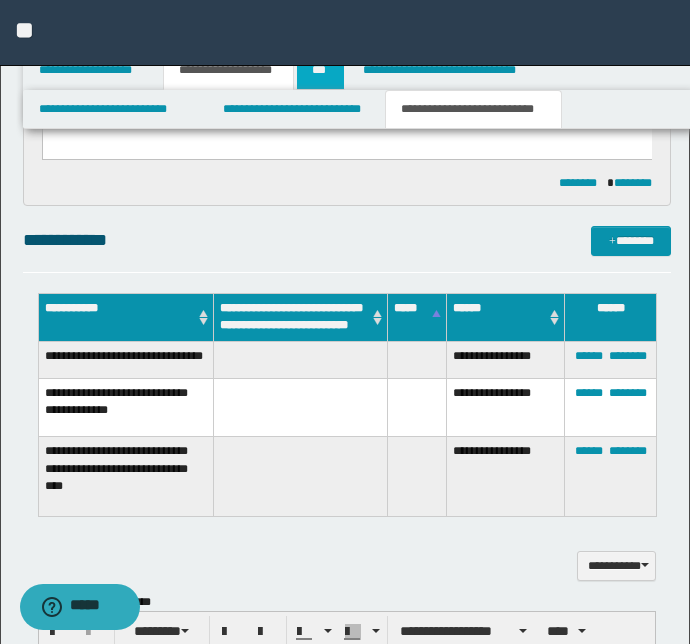 click on "***" at bounding box center (320, 70) 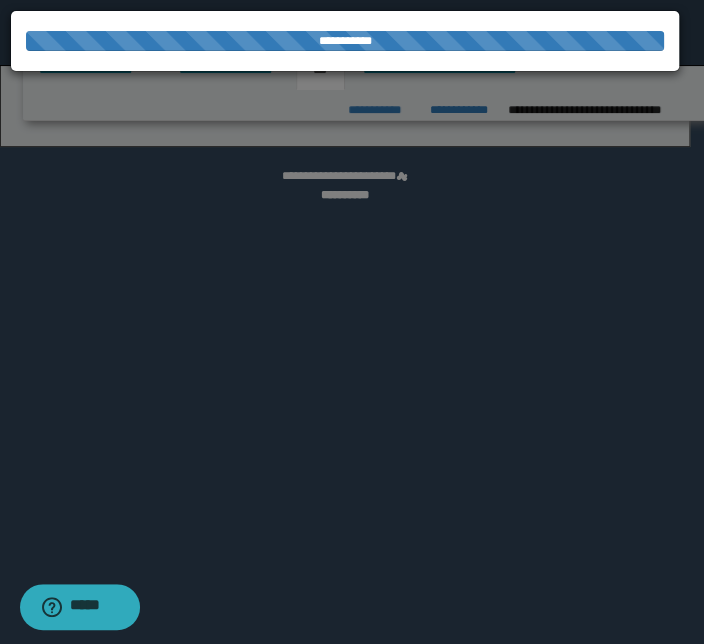 select on "***" 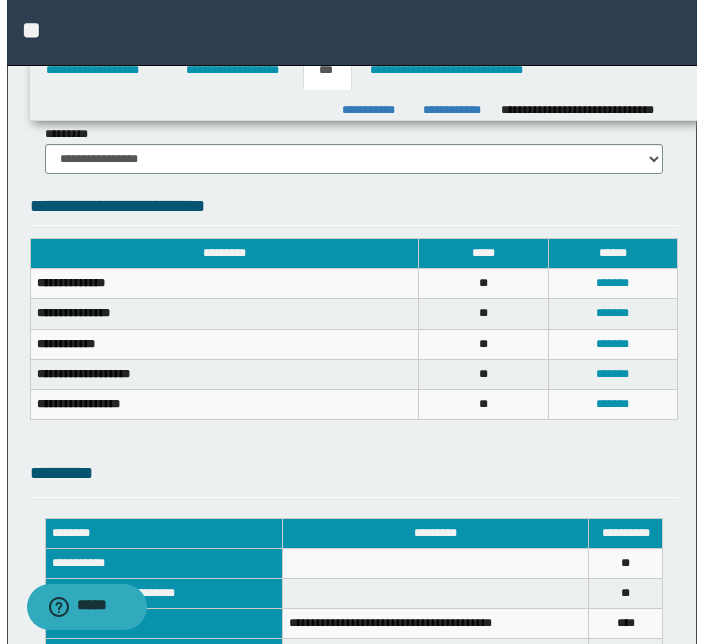 scroll, scrollTop: 363, scrollLeft: 0, axis: vertical 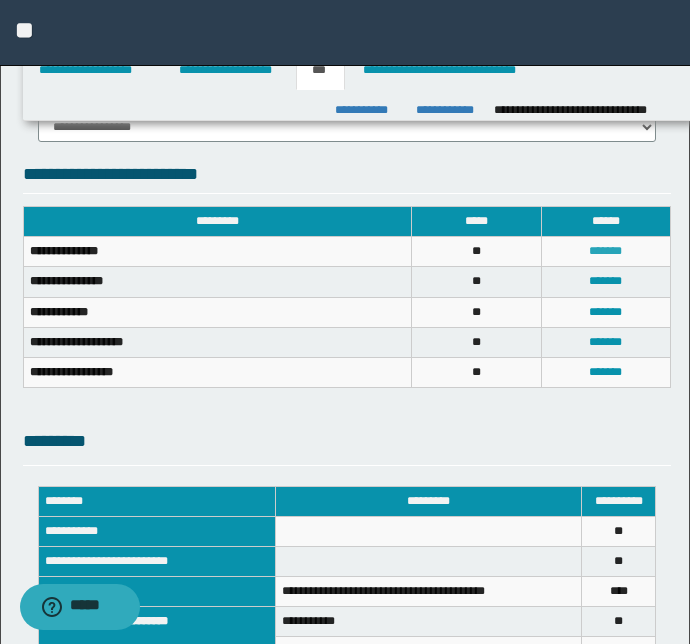 click on "*******" at bounding box center (605, 251) 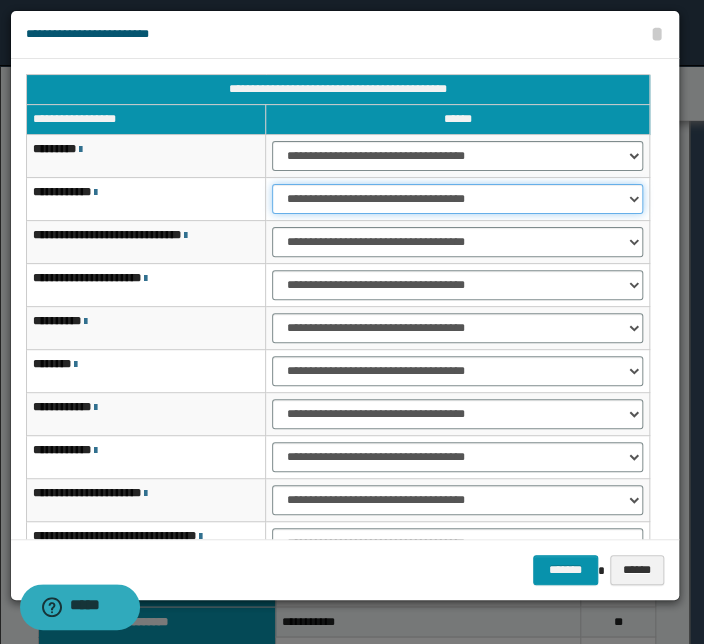 click on "**********" at bounding box center [457, 199] 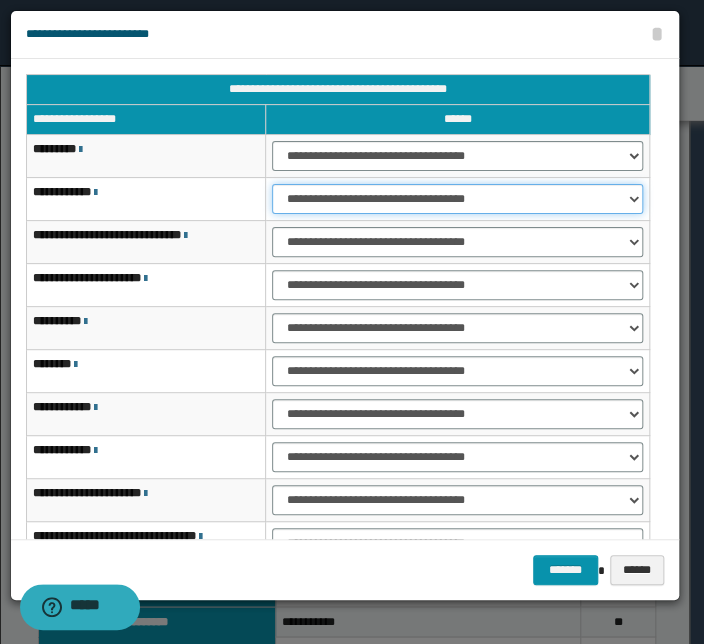 select on "***" 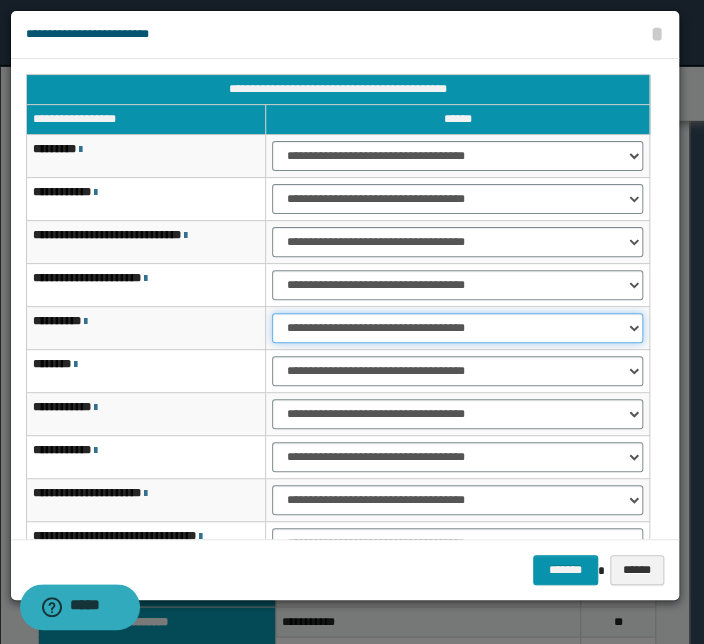 click on "**********" at bounding box center [457, 328] 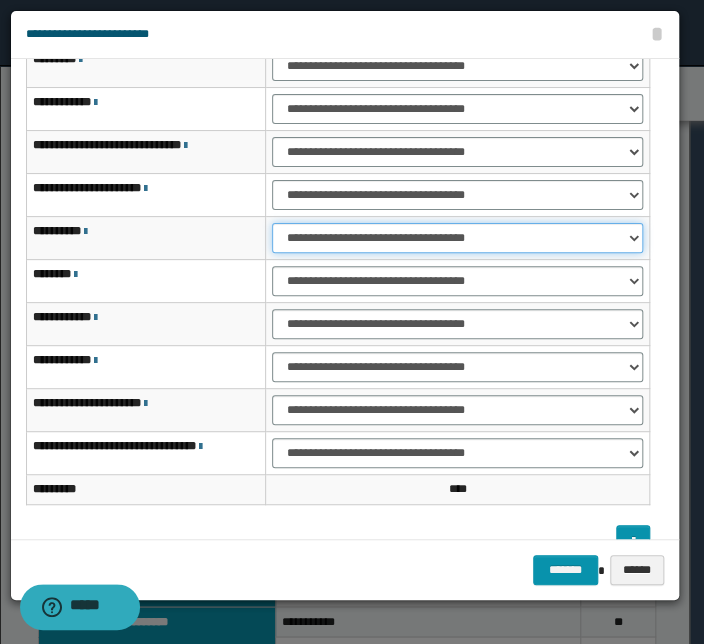 scroll, scrollTop: 120, scrollLeft: 0, axis: vertical 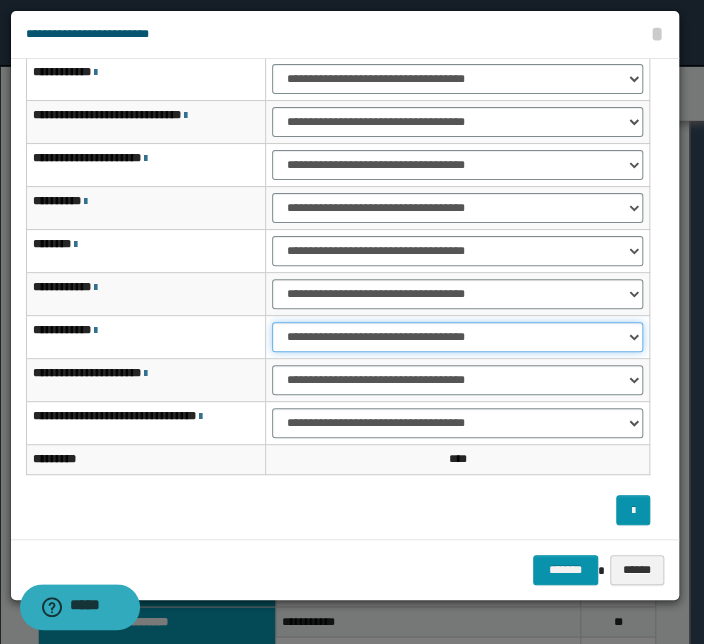 click on "**********" at bounding box center [457, 337] 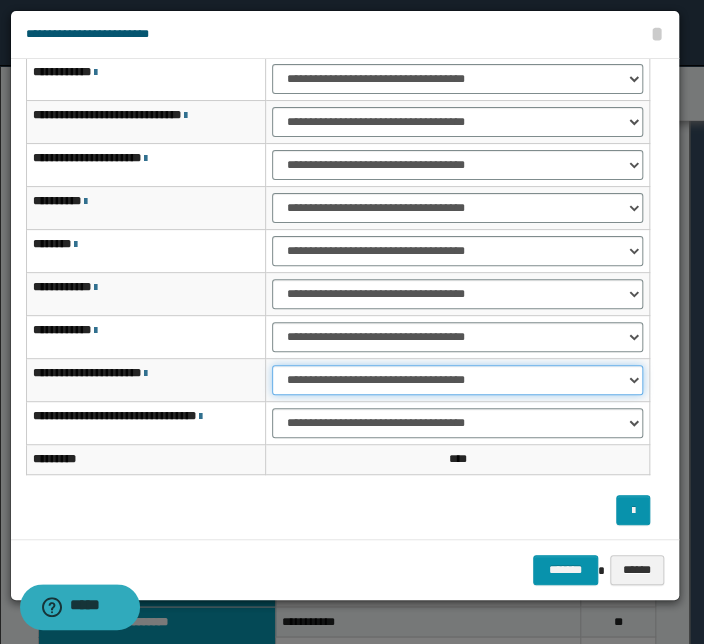 click on "**********" at bounding box center [457, 380] 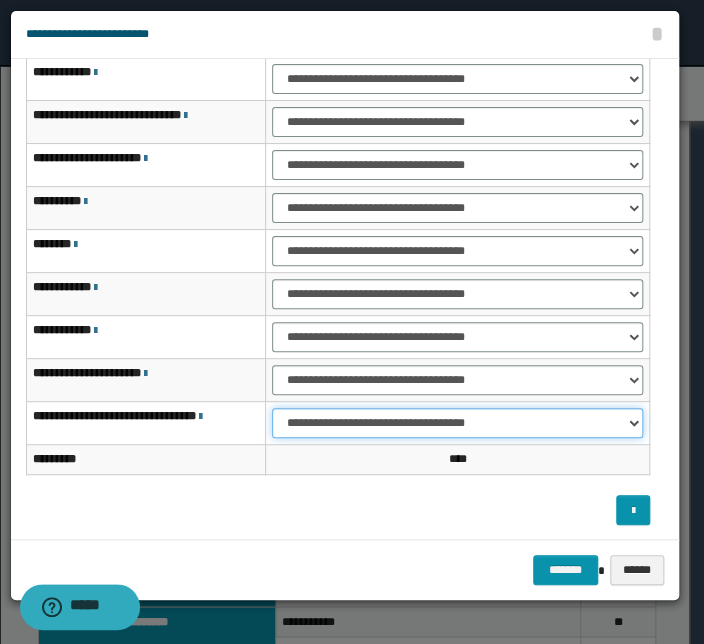 click on "**********" at bounding box center (457, 423) 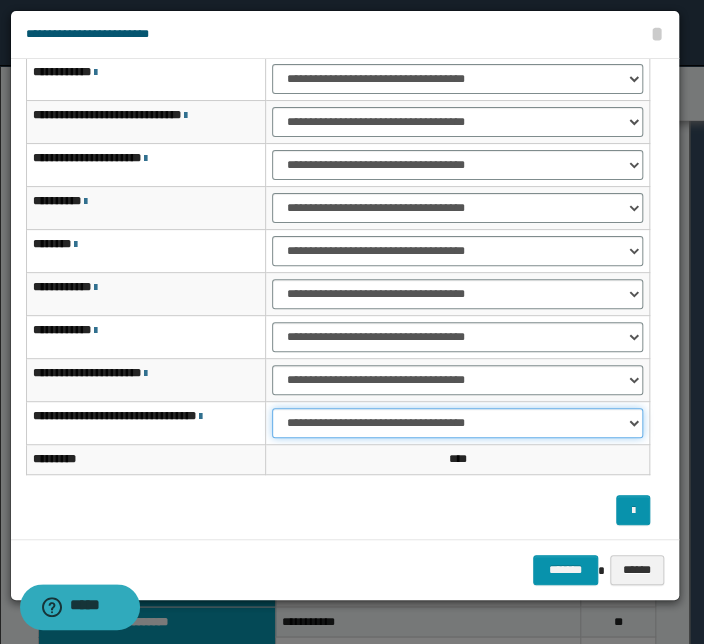 click on "**********" at bounding box center [457, 423] 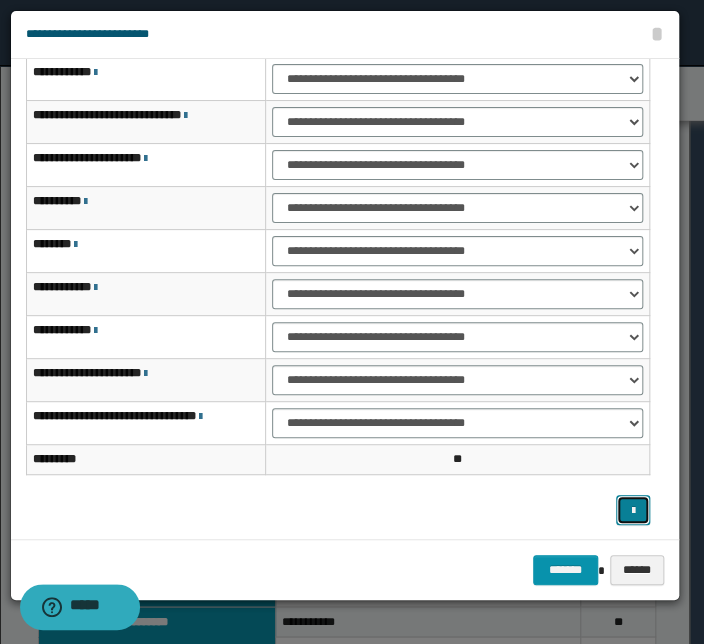 click at bounding box center [633, 511] 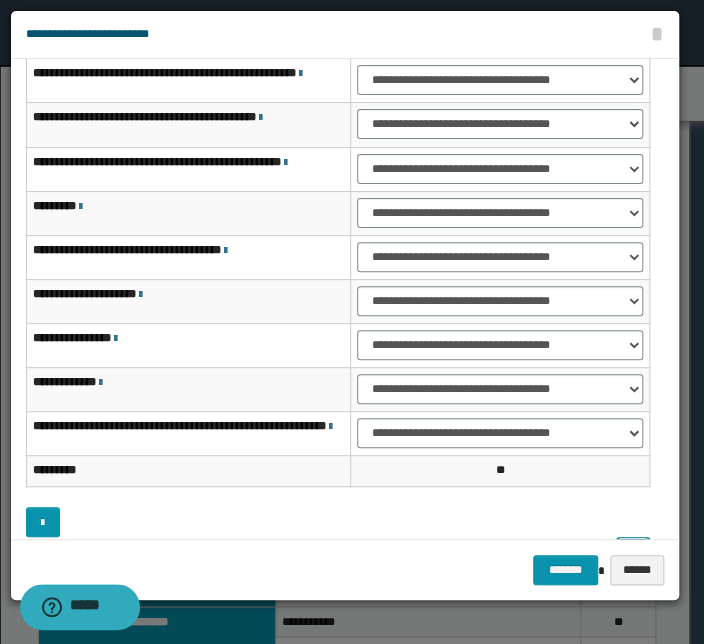 scroll, scrollTop: 30, scrollLeft: 0, axis: vertical 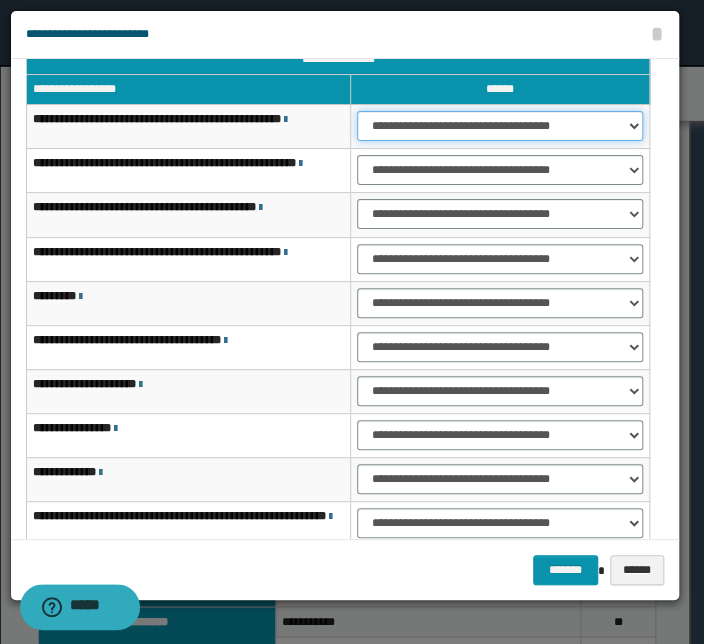 click on "**********" at bounding box center (500, 126) 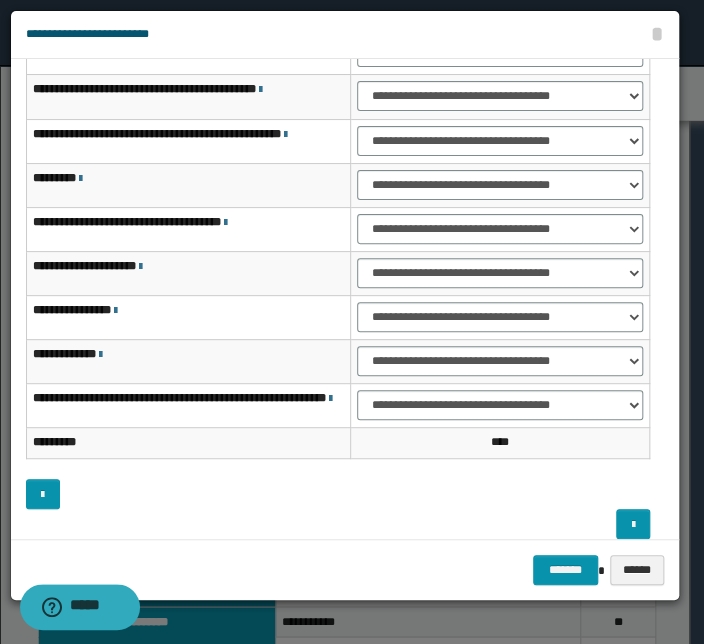 scroll, scrollTop: 162, scrollLeft: 0, axis: vertical 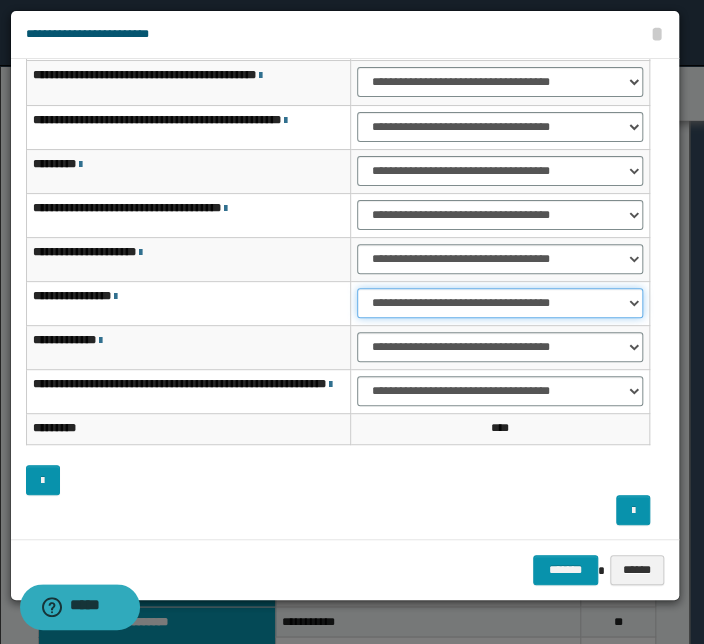 click on "**********" at bounding box center [500, 303] 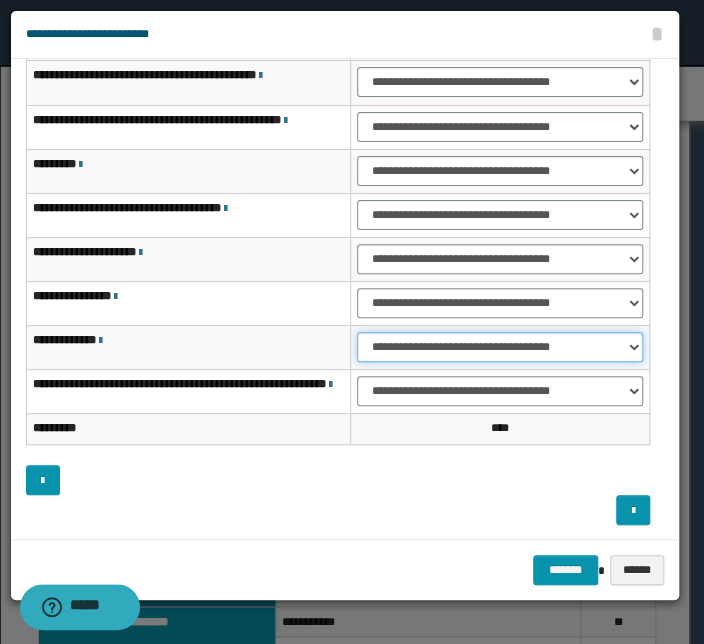 click on "**********" at bounding box center [500, 347] 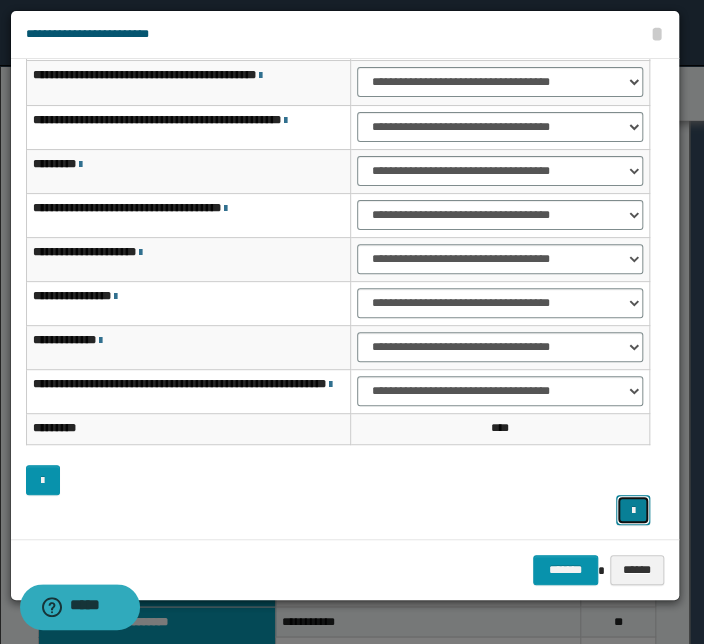 click at bounding box center (633, 511) 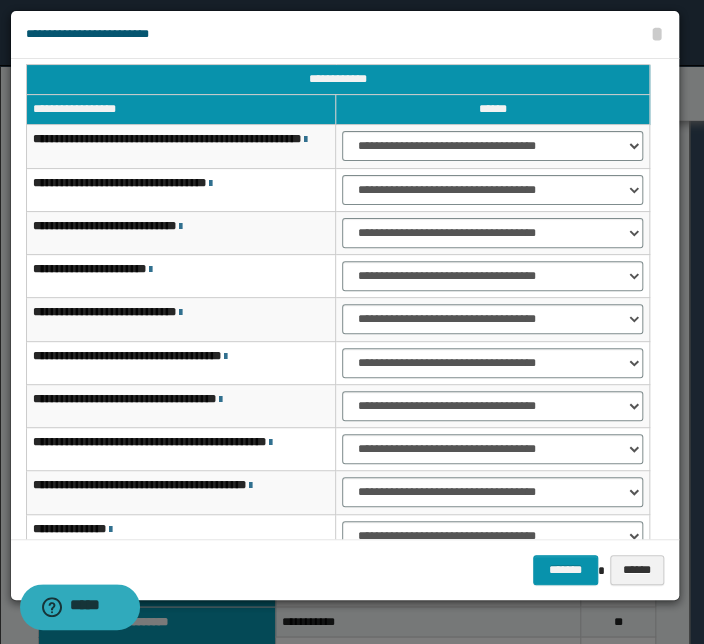 scroll, scrollTop: 0, scrollLeft: 0, axis: both 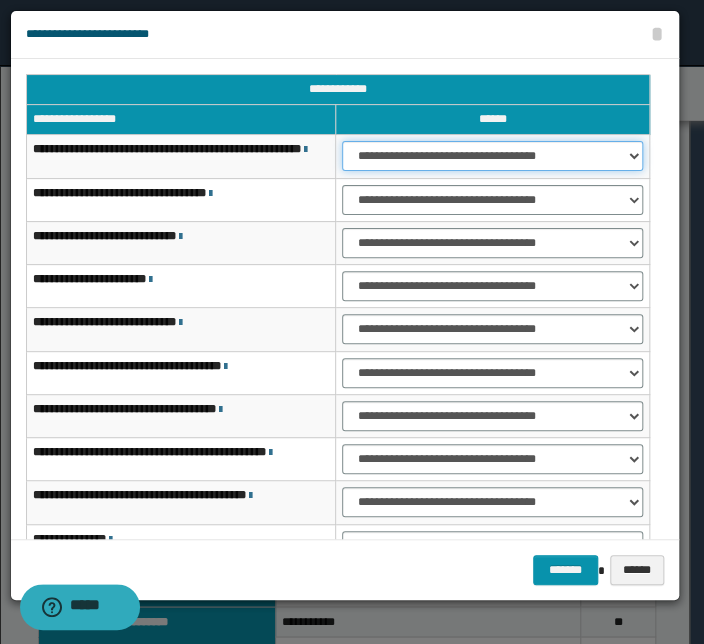 click on "**********" at bounding box center (492, 156) 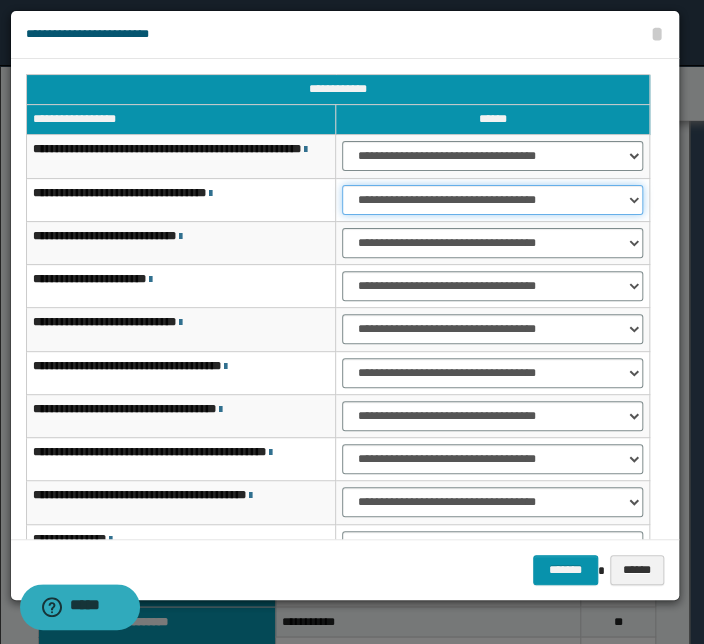 click on "**********" at bounding box center (492, 200) 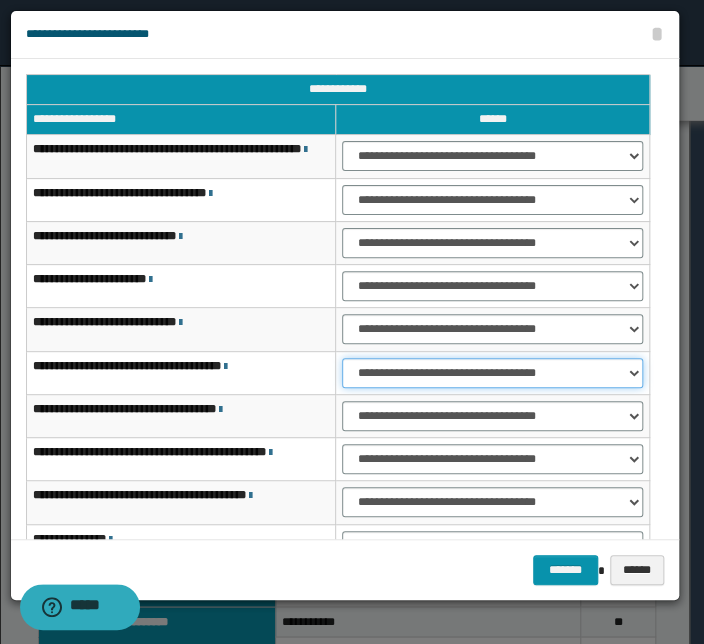 click on "**********" at bounding box center [492, 373] 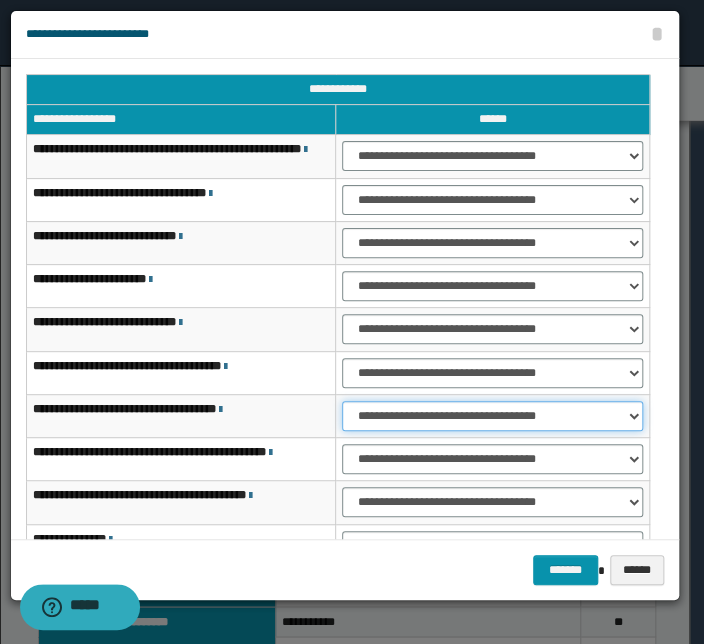 click on "**********" at bounding box center (492, 416) 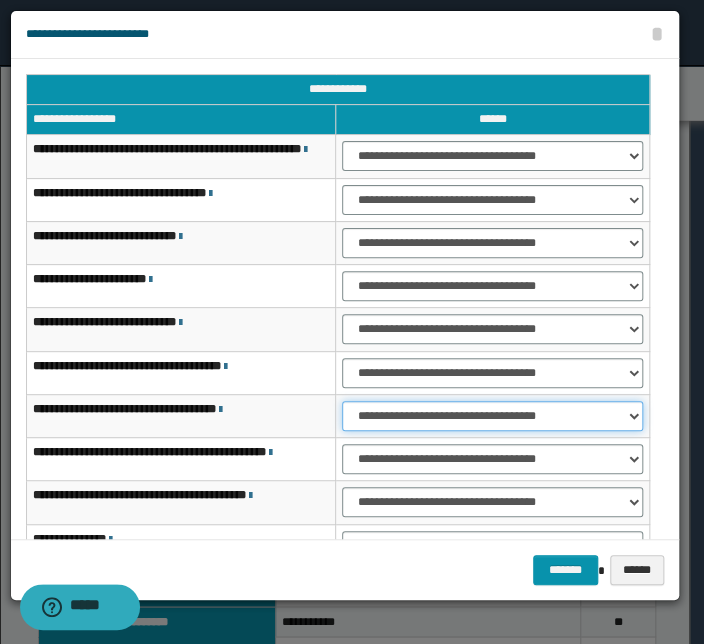 click on "**********" at bounding box center [492, 416] 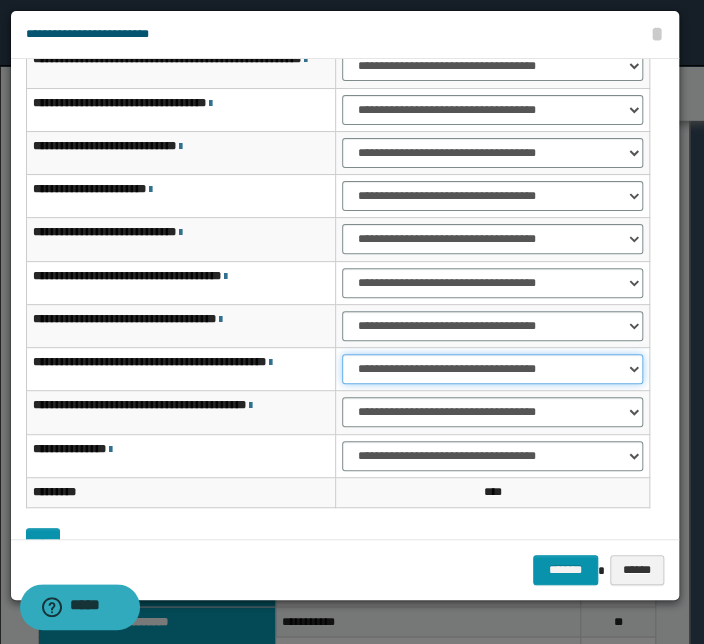 click on "**********" at bounding box center [492, 369] 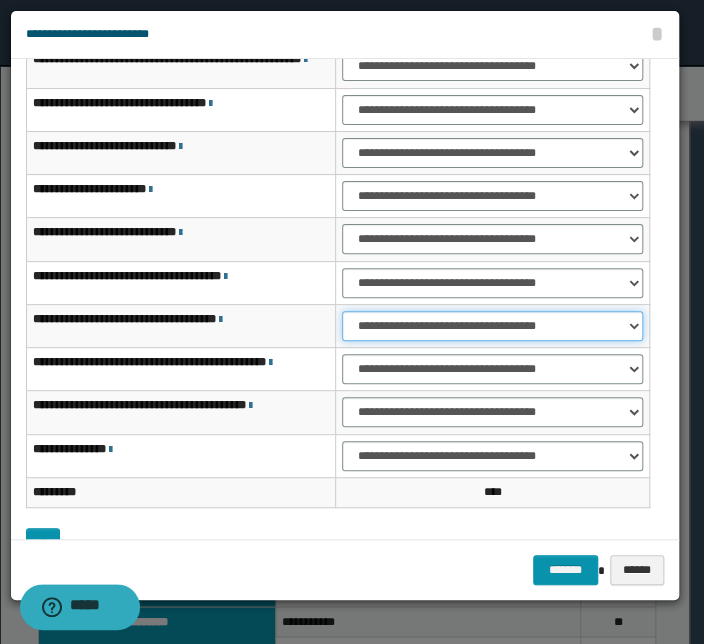 click on "**********" at bounding box center (492, 326) 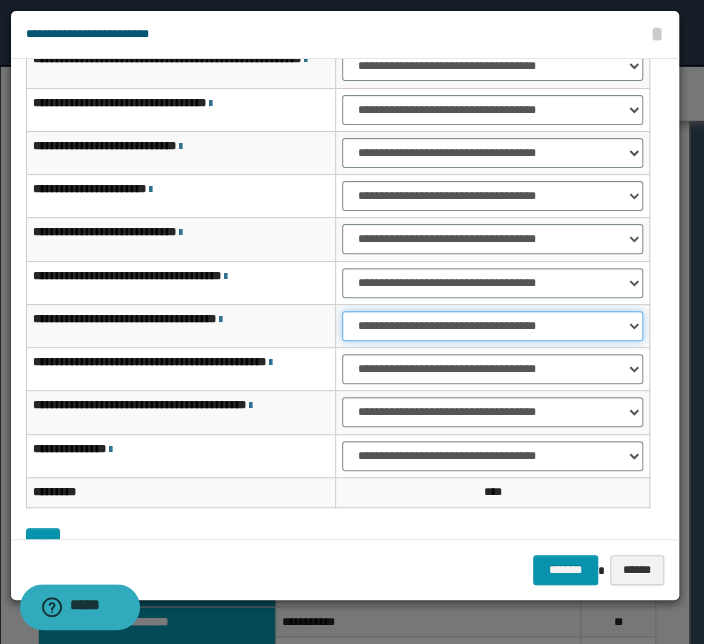 click on "**********" at bounding box center [492, 326] 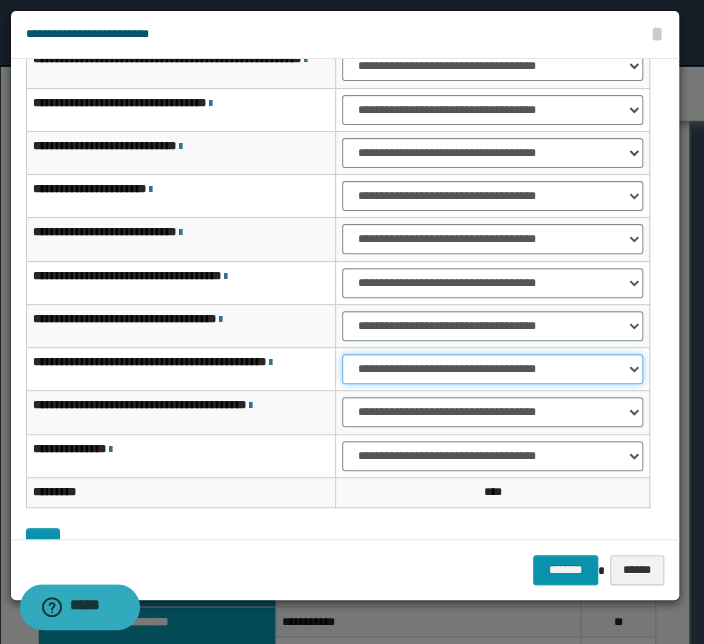 click on "**********" at bounding box center (492, 369) 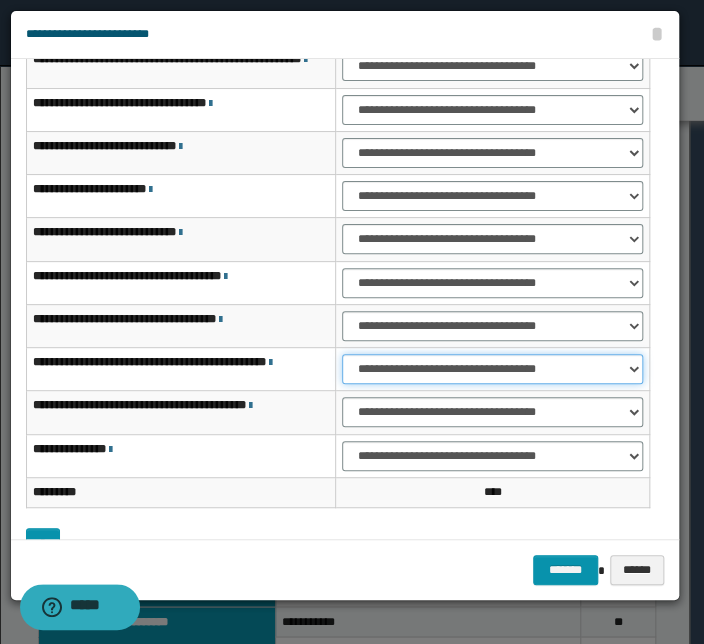 select on "***" 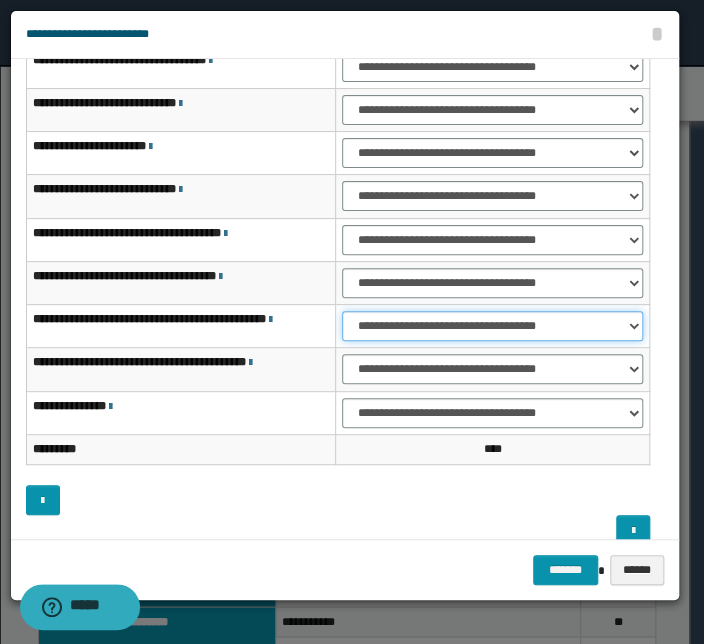 scroll, scrollTop: 153, scrollLeft: 0, axis: vertical 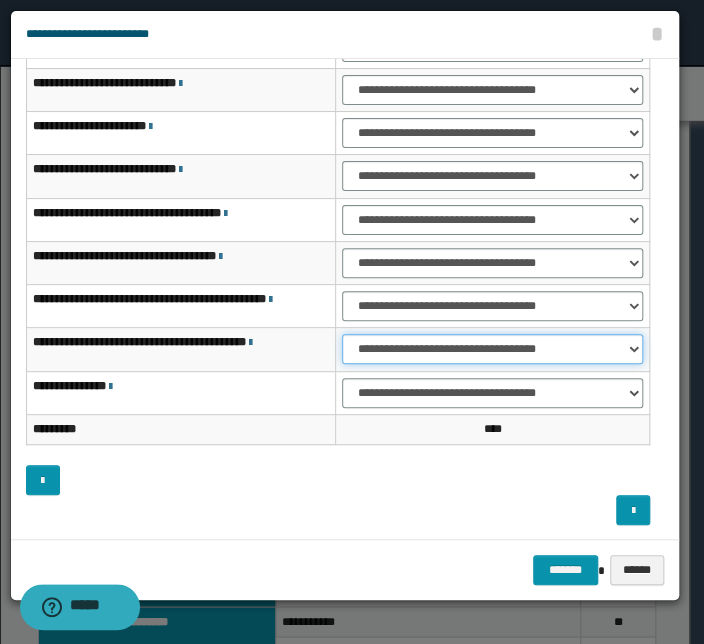 click on "**********" at bounding box center (492, 349) 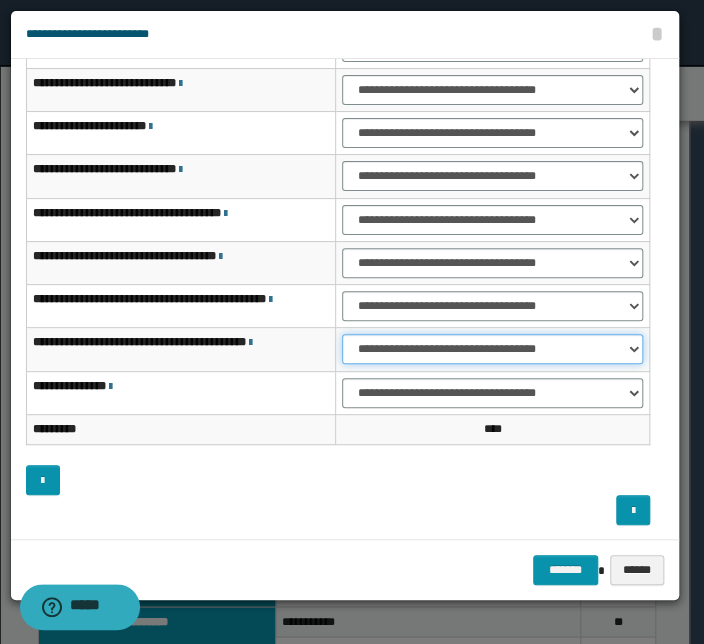 select on "***" 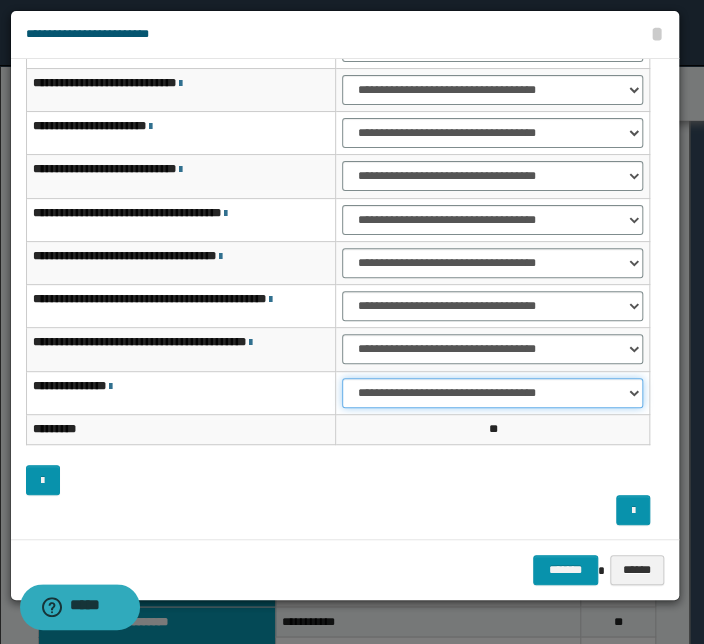 click on "**********" at bounding box center (492, 393) 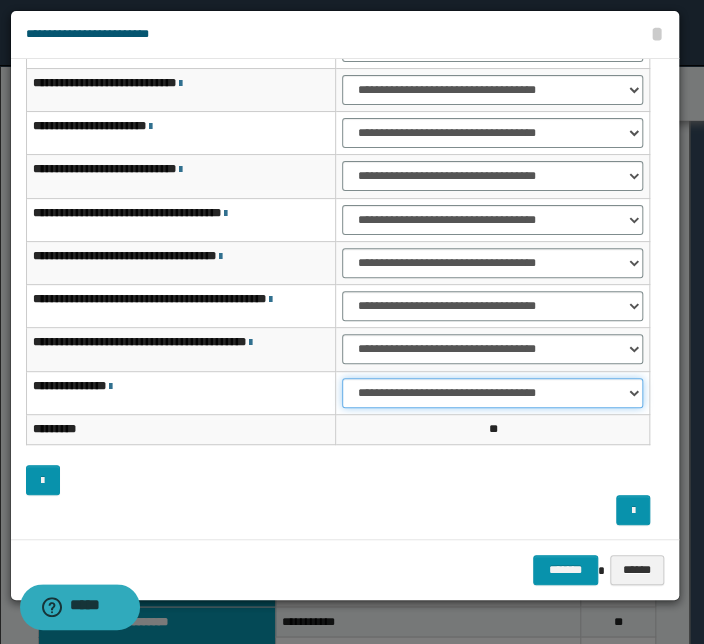select on "***" 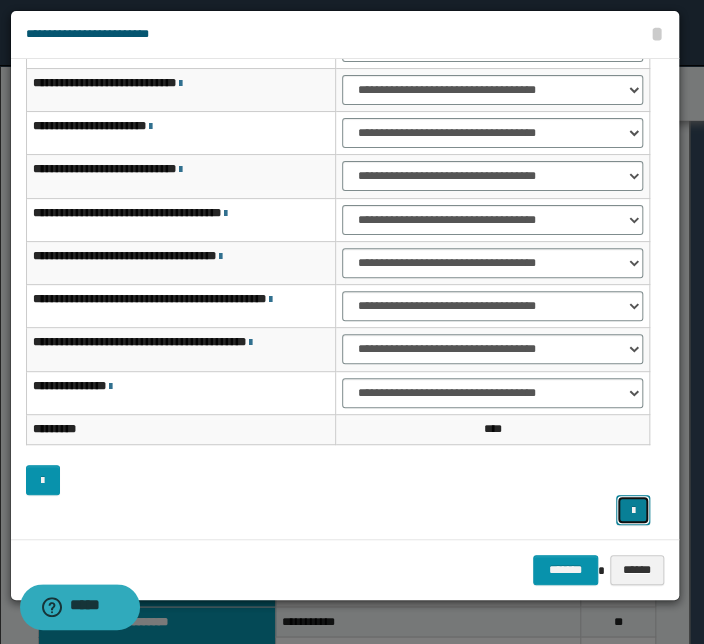 click at bounding box center (633, 510) 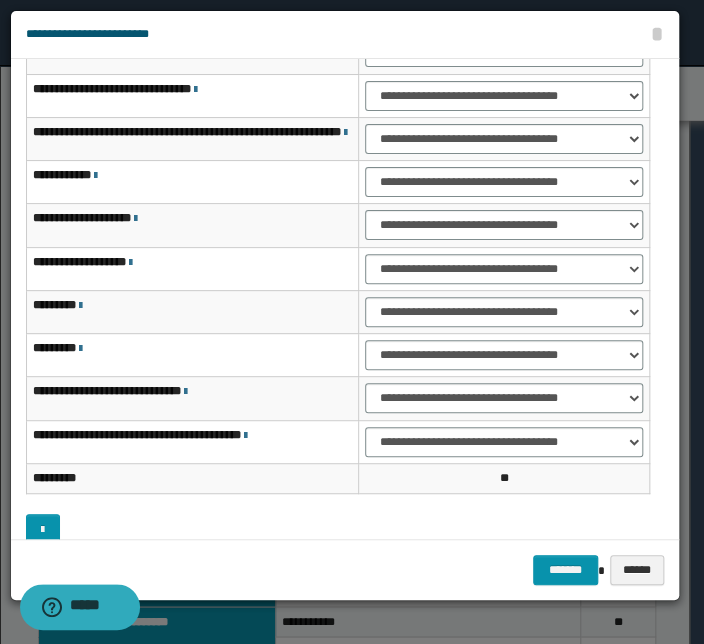 scroll, scrollTop: 62, scrollLeft: 0, axis: vertical 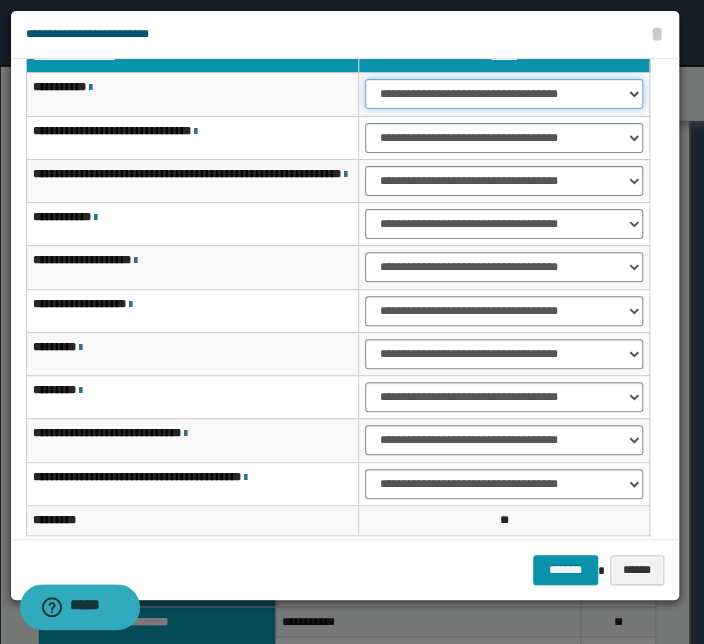 click on "**********" at bounding box center (504, 94) 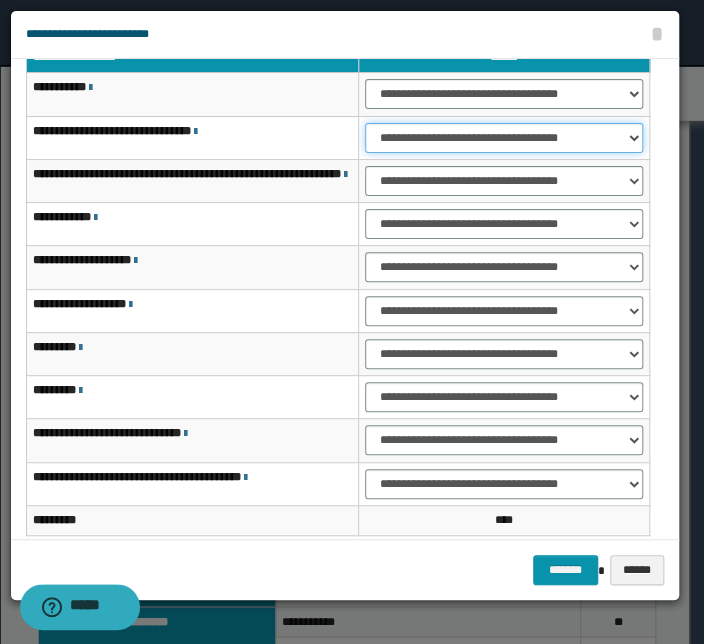 drag, startPoint x: 483, startPoint y: 135, endPoint x: 487, endPoint y: 150, distance: 15.524175 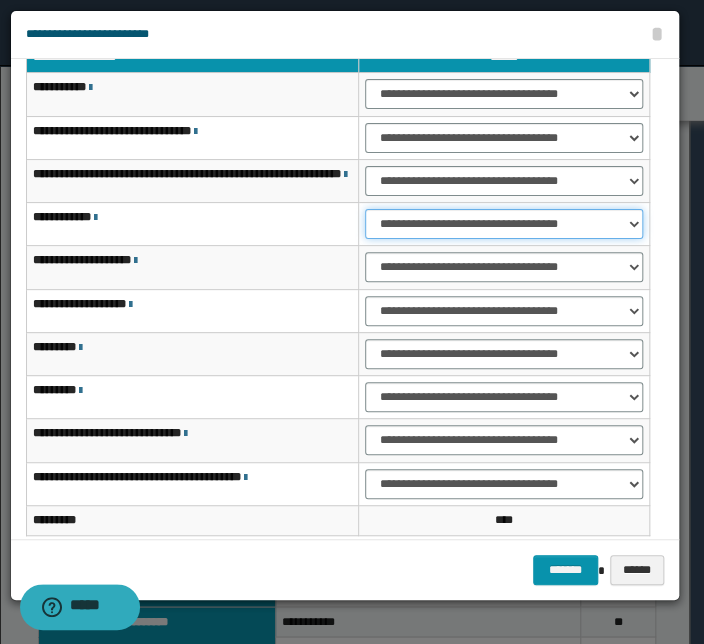 click on "**********" at bounding box center [504, 224] 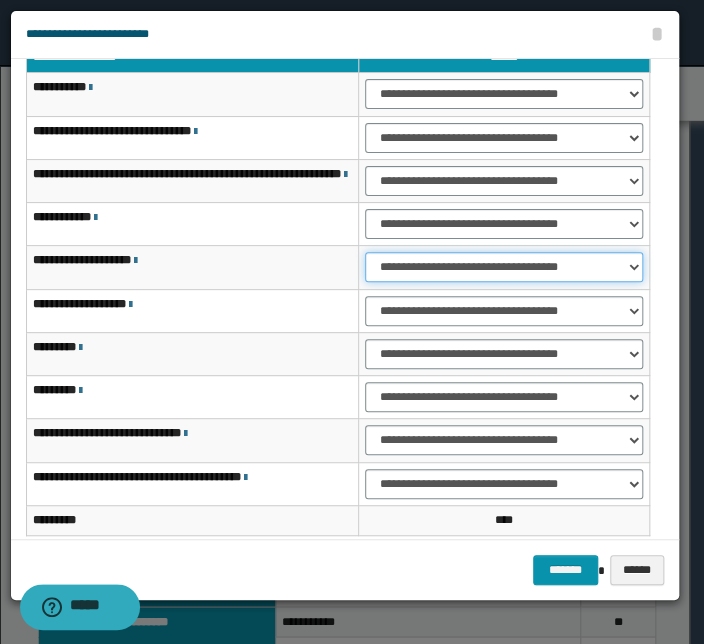 click on "**********" at bounding box center (504, 267) 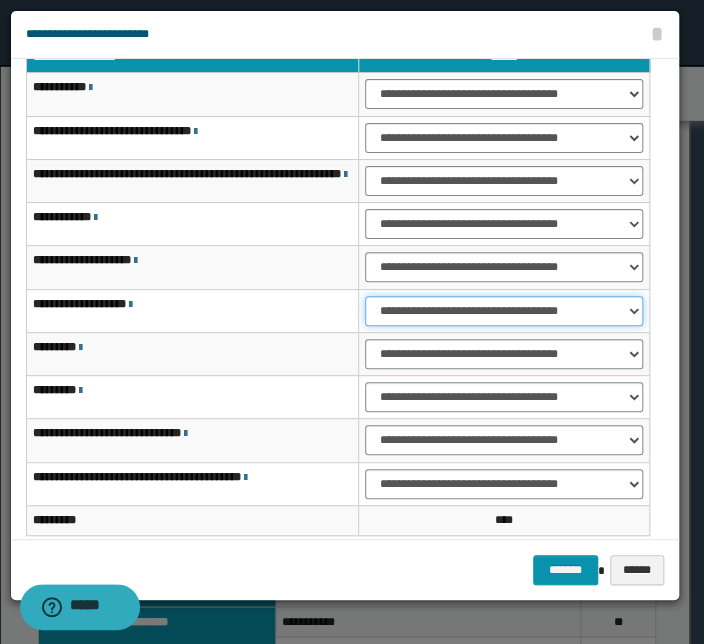 click on "**********" at bounding box center [504, 311] 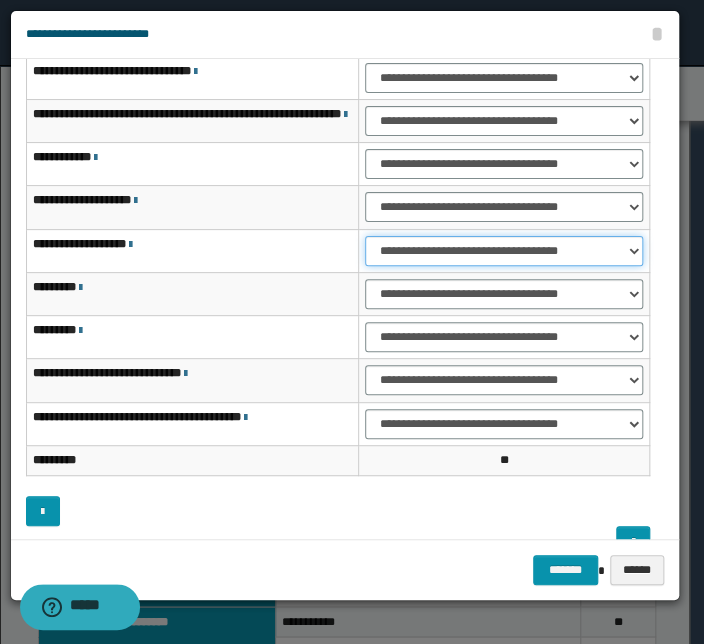 scroll, scrollTop: 153, scrollLeft: 0, axis: vertical 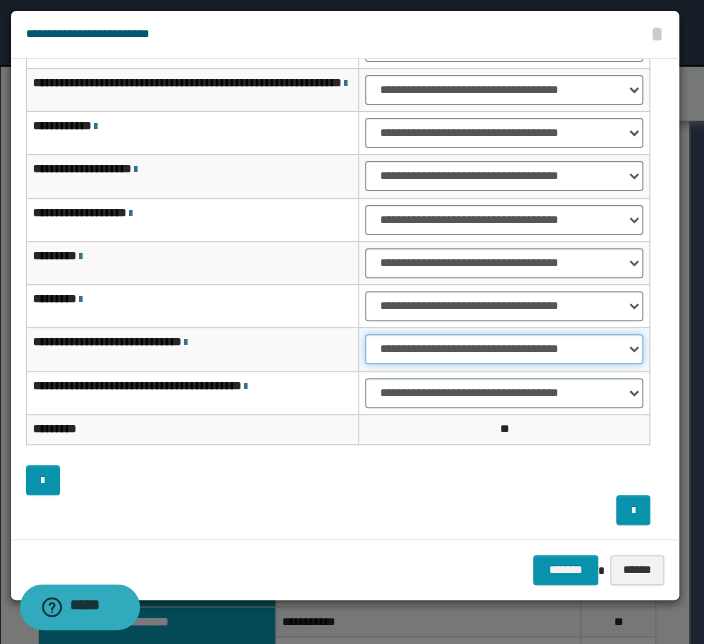 click on "**********" at bounding box center (504, 349) 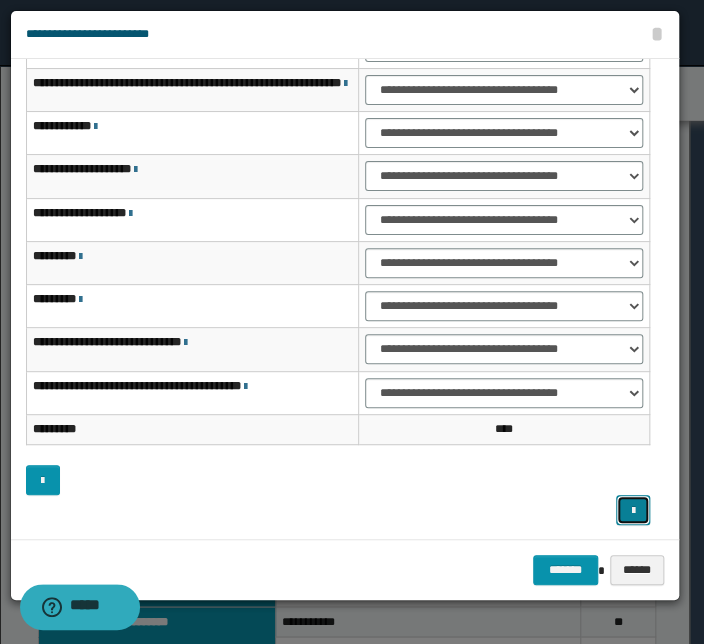 click at bounding box center [633, 510] 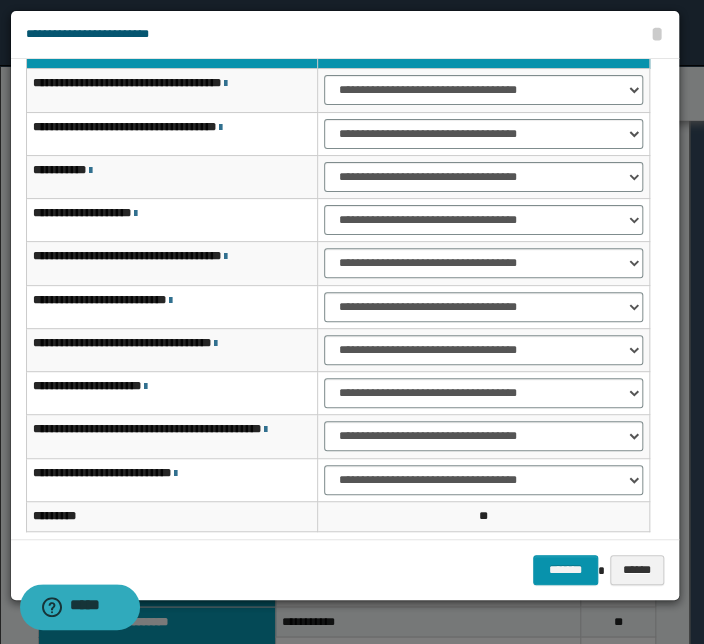 scroll, scrollTop: 34, scrollLeft: 0, axis: vertical 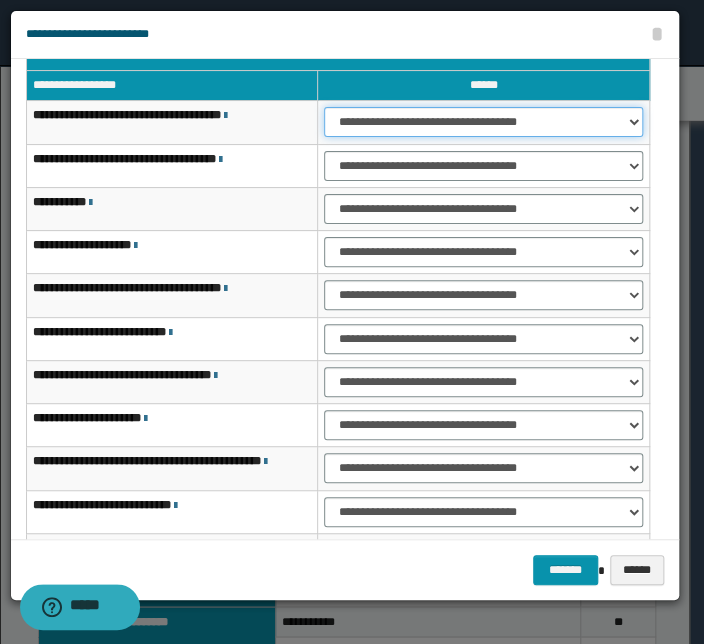 click on "**********" at bounding box center (483, 122) 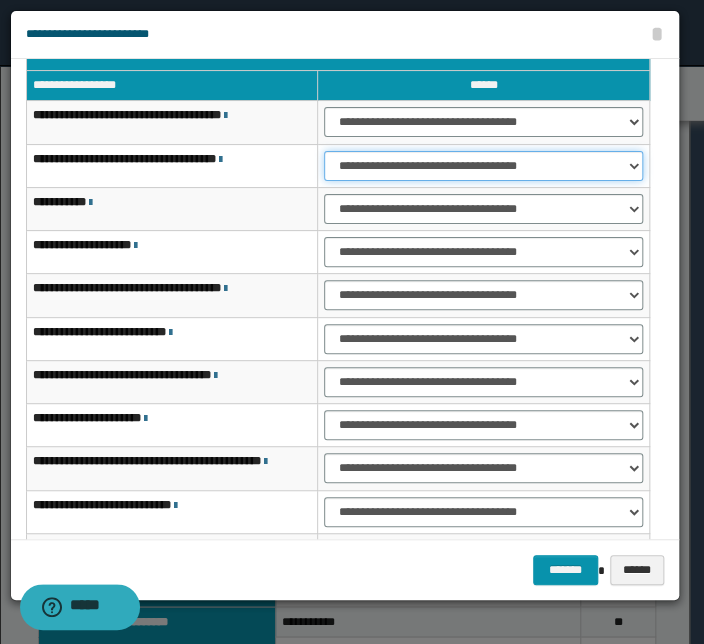 click on "**********" at bounding box center [483, 166] 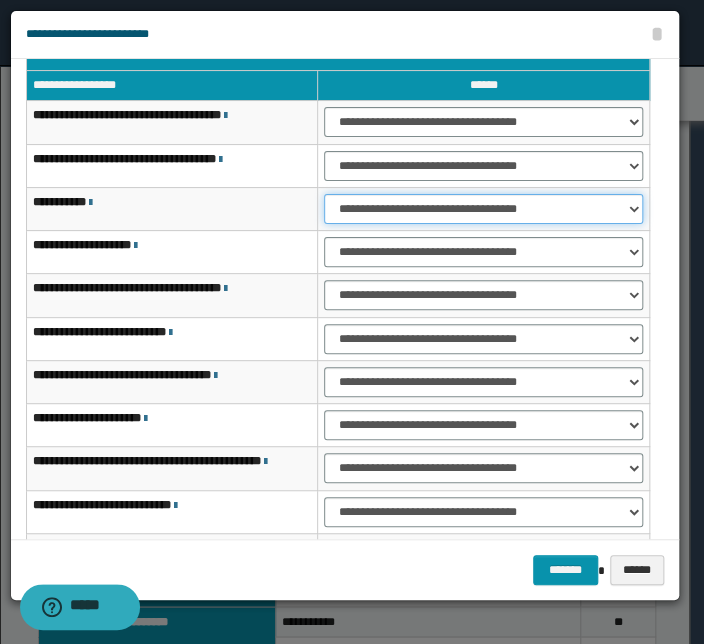click on "**********" at bounding box center [483, 209] 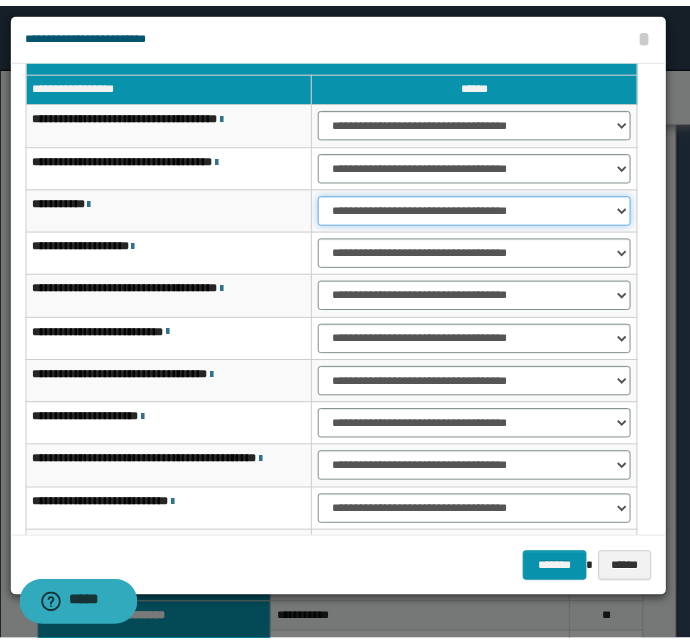 scroll, scrollTop: 124, scrollLeft: 0, axis: vertical 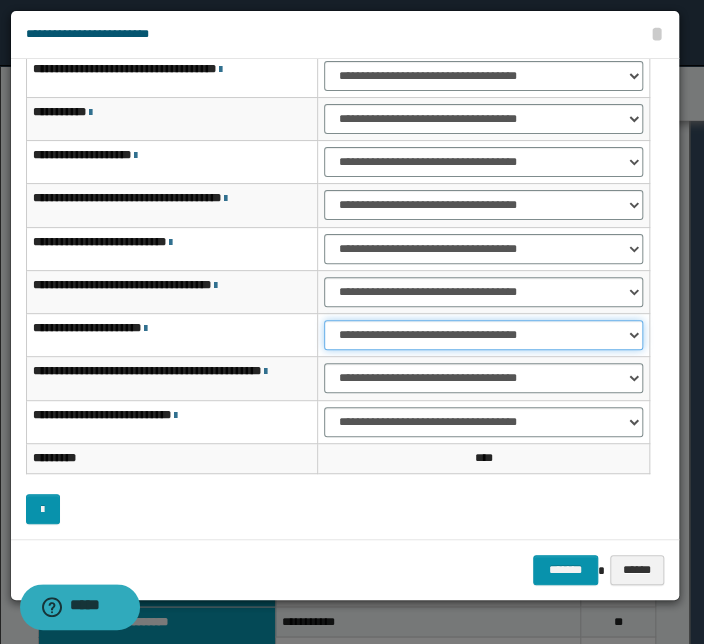 click on "**********" at bounding box center [483, 335] 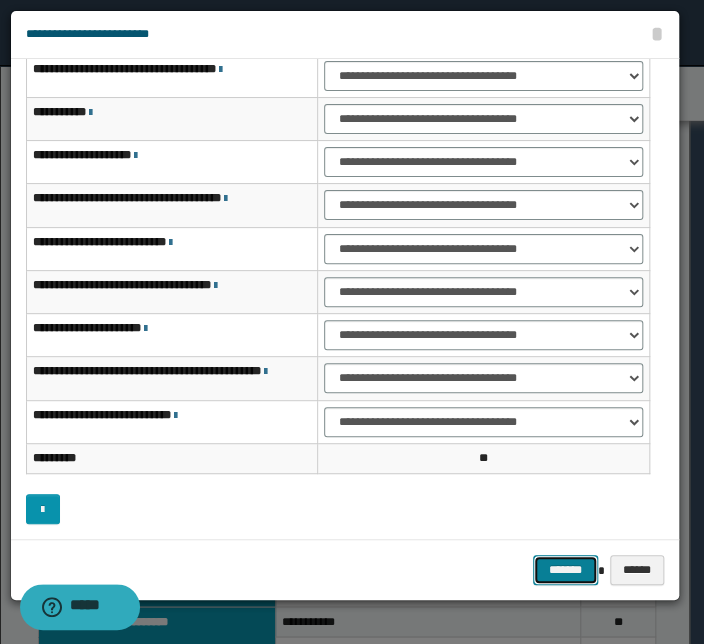 click on "*******" at bounding box center (565, 570) 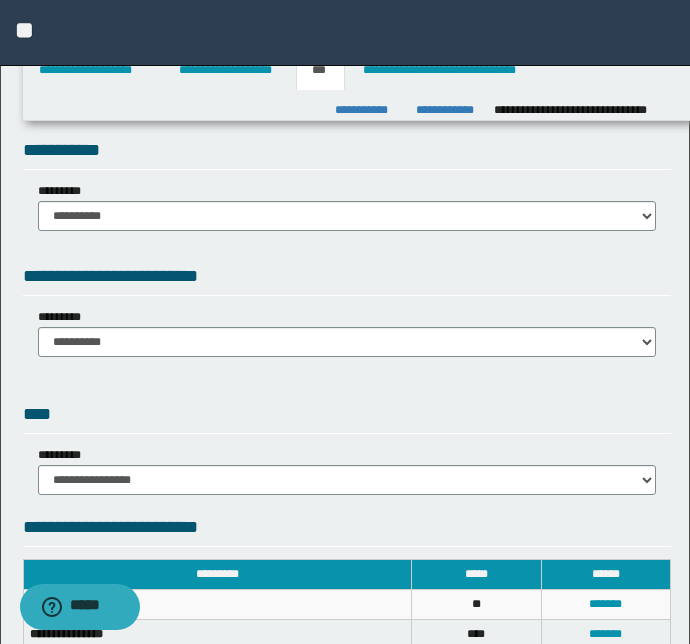 scroll, scrollTop: 0, scrollLeft: 0, axis: both 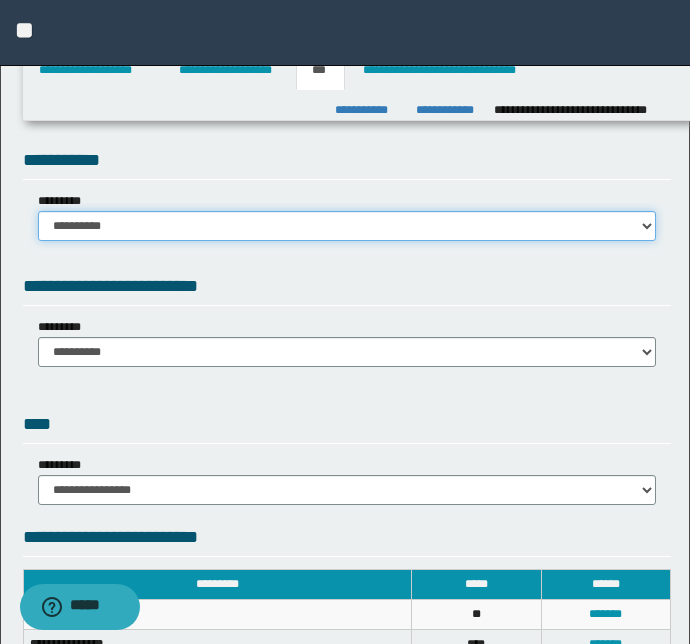 click on "**********" at bounding box center (347, 226) 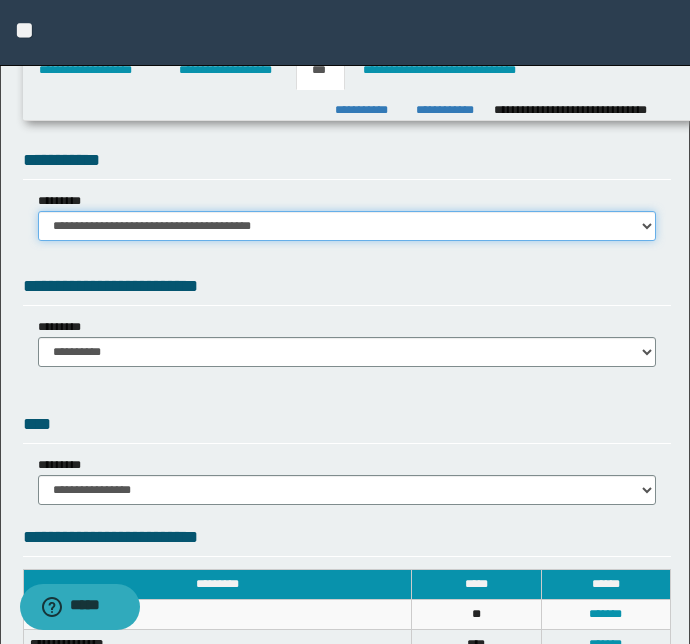 click on "**********" at bounding box center (347, 226) 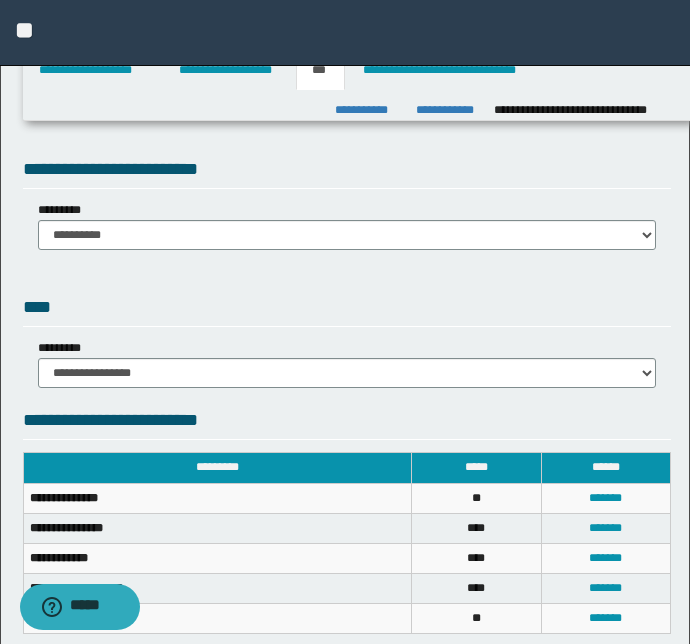 scroll, scrollTop: 272, scrollLeft: 0, axis: vertical 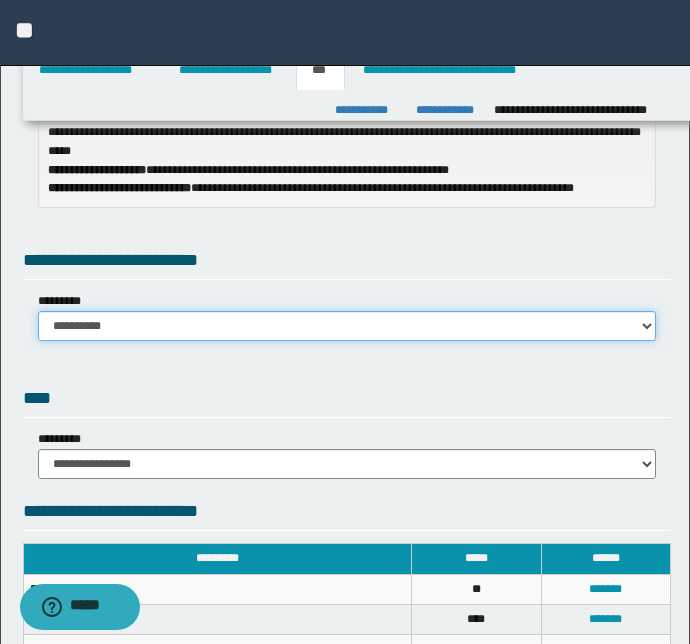 click on "**********" at bounding box center (347, 326) 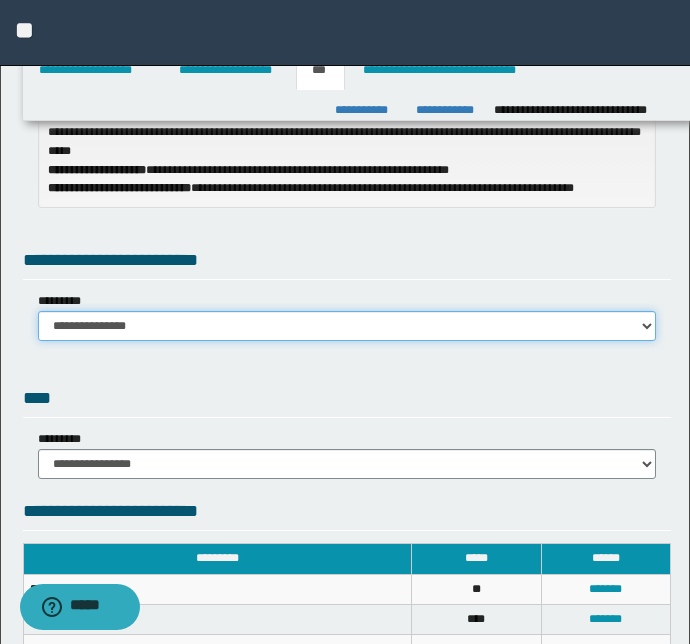 click on "**********" at bounding box center [347, 326] 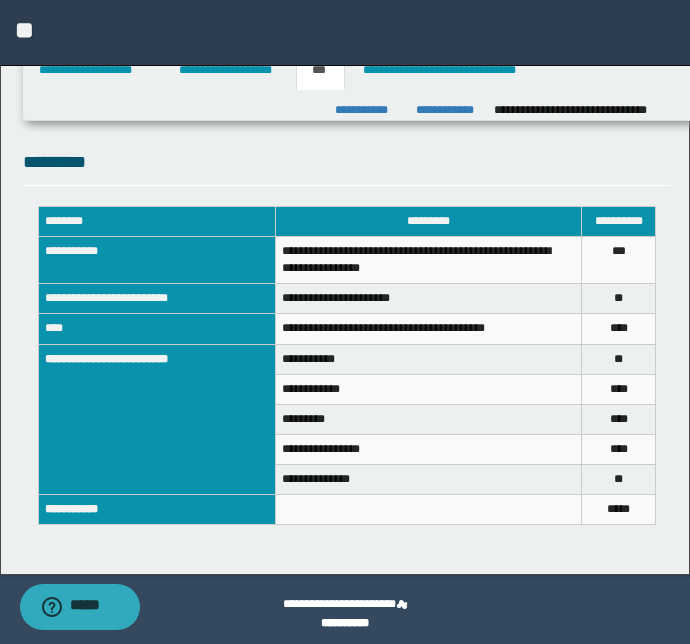 scroll, scrollTop: 1011, scrollLeft: 0, axis: vertical 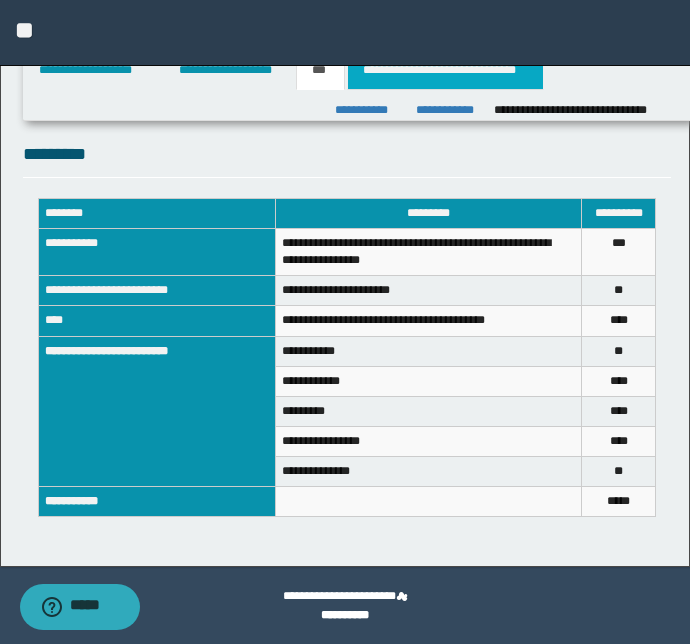 click on "**********" at bounding box center [445, 70] 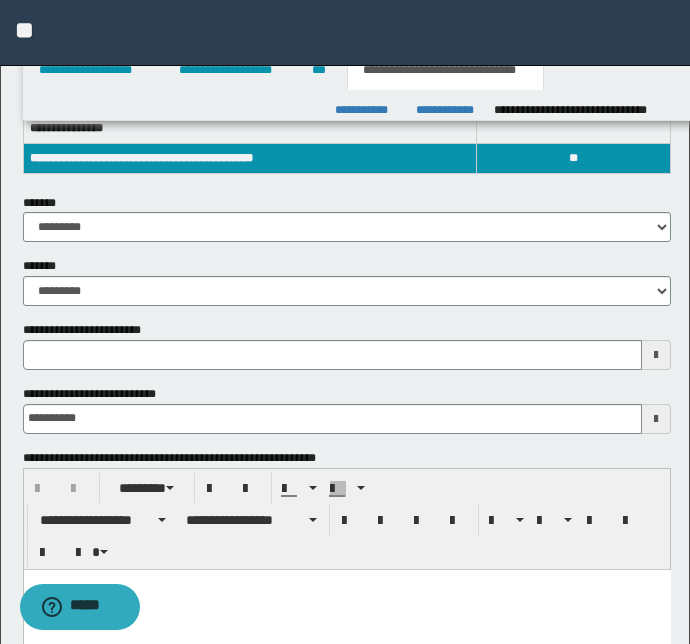 scroll, scrollTop: 363, scrollLeft: 0, axis: vertical 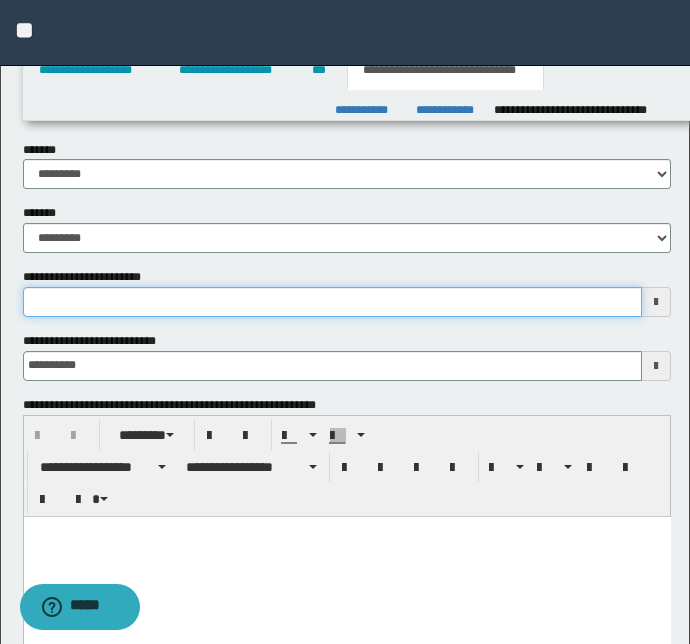 click on "**********" at bounding box center [333, 302] 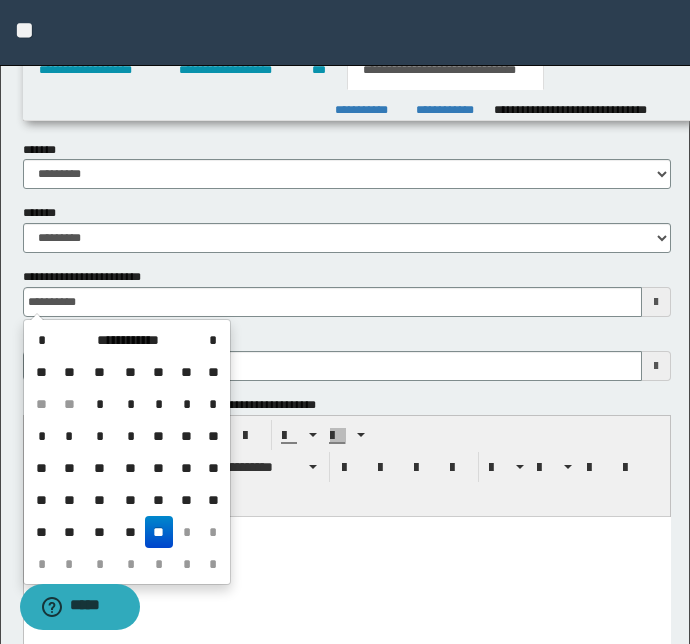 type on "**********" 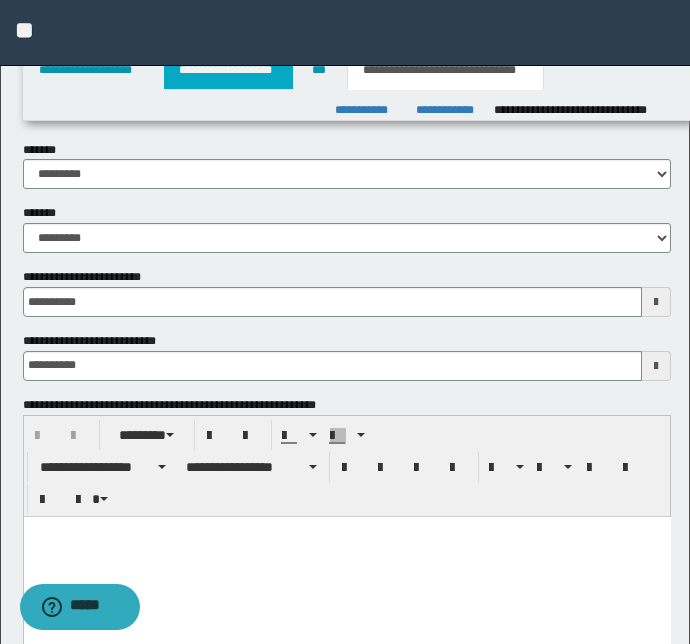 click on "**********" at bounding box center (228, 70) 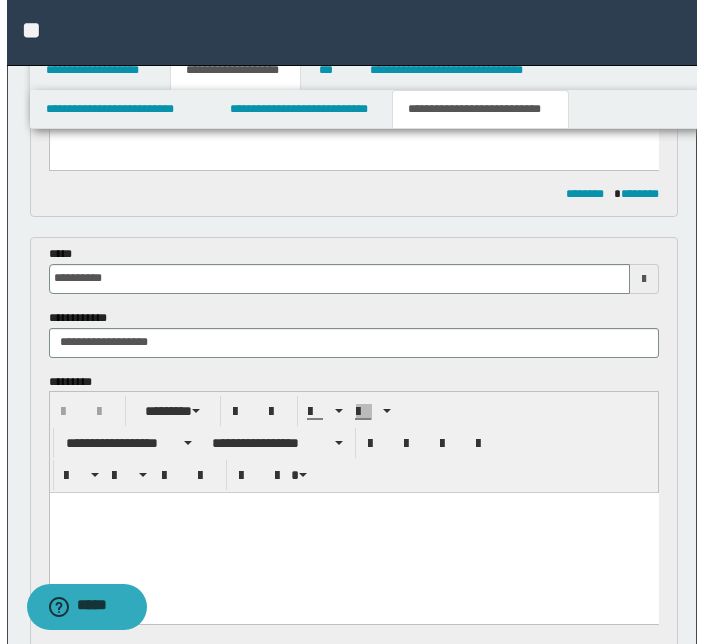 scroll, scrollTop: 485, scrollLeft: 0, axis: vertical 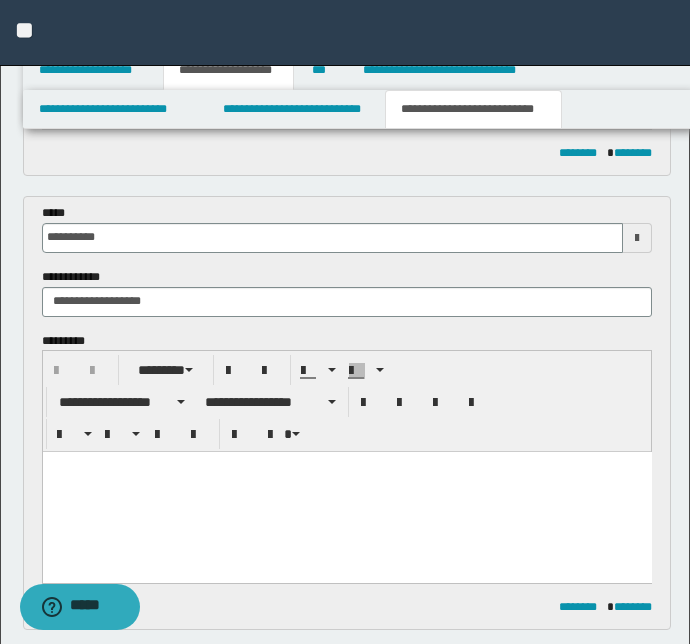 click on "**********" at bounding box center [228, 70] 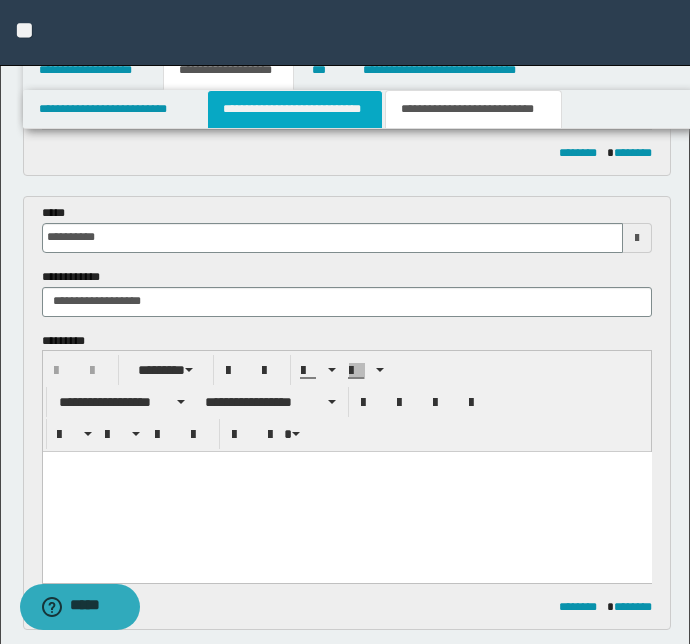 click on "**********" at bounding box center [294, 109] 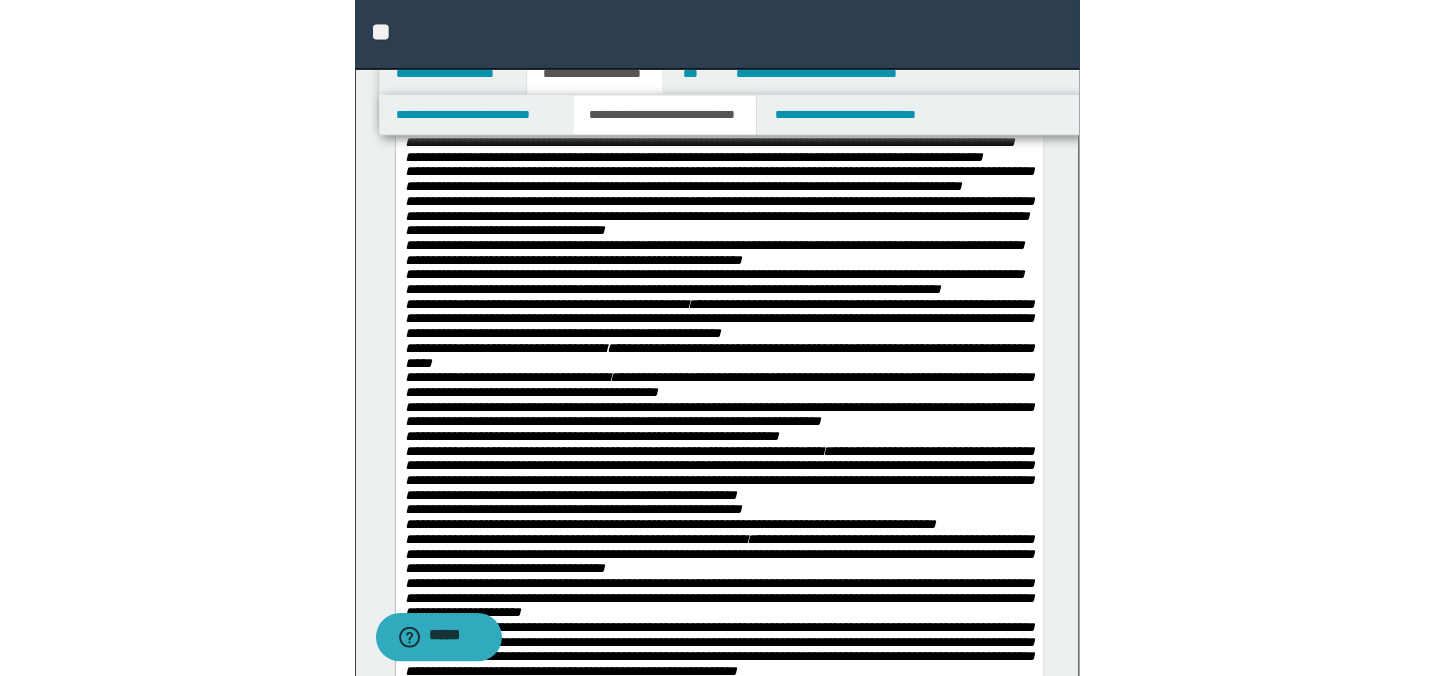 scroll, scrollTop: 940, scrollLeft: 0, axis: vertical 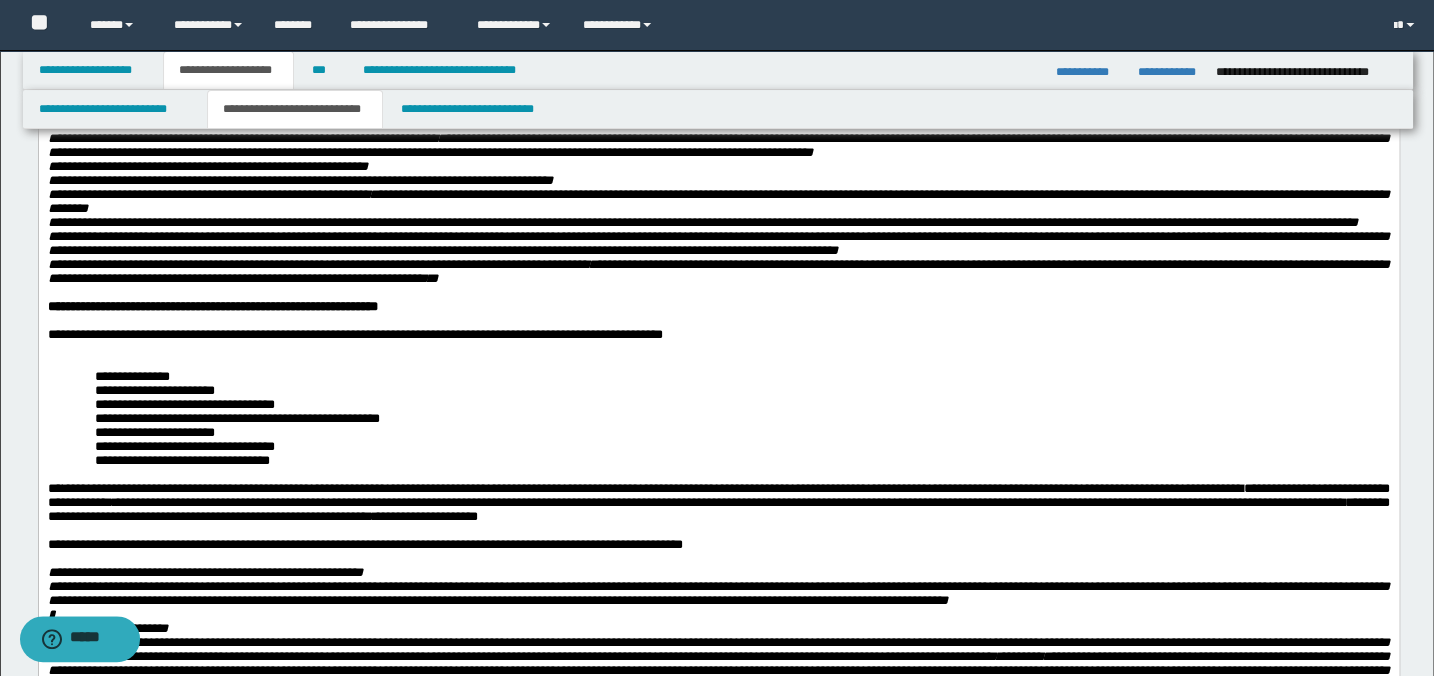 click at bounding box center [718, 363] 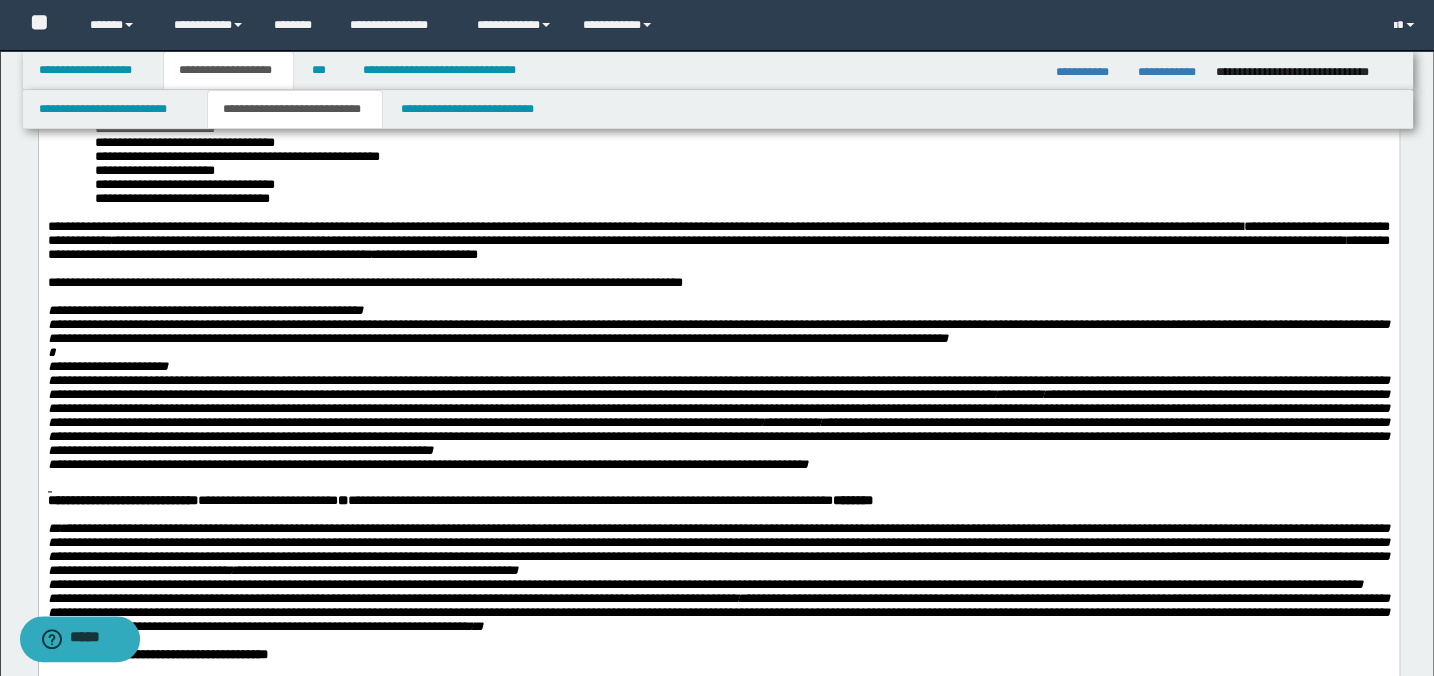 scroll, scrollTop: 1212, scrollLeft: 0, axis: vertical 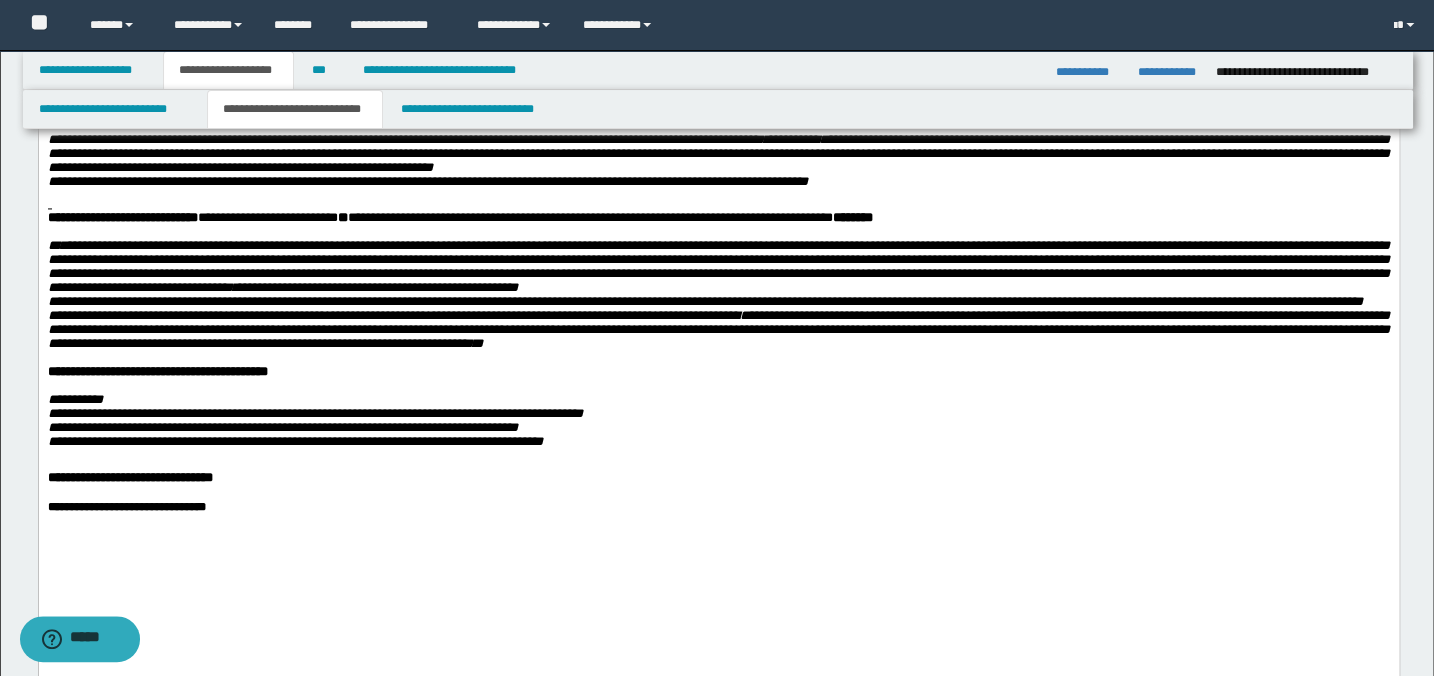 click on "**********" at bounding box center (718, 28) 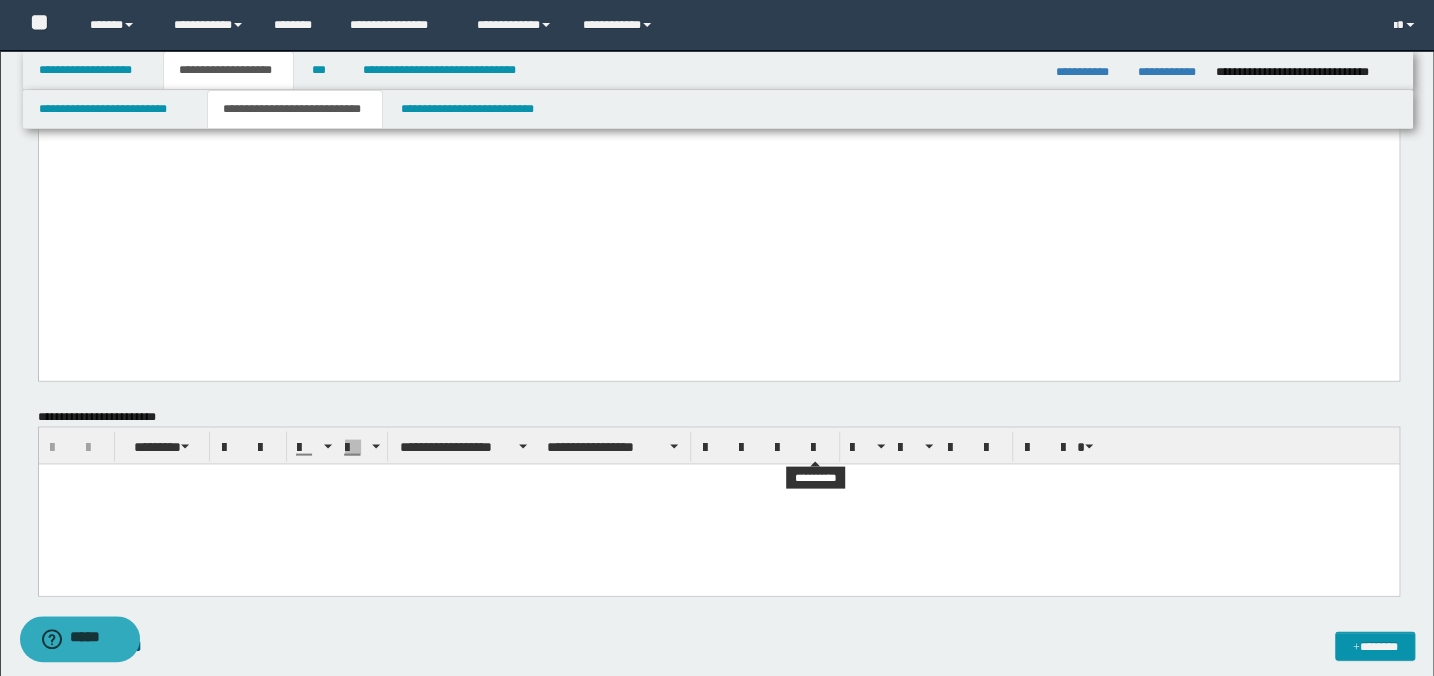 scroll, scrollTop: 1940, scrollLeft: 0, axis: vertical 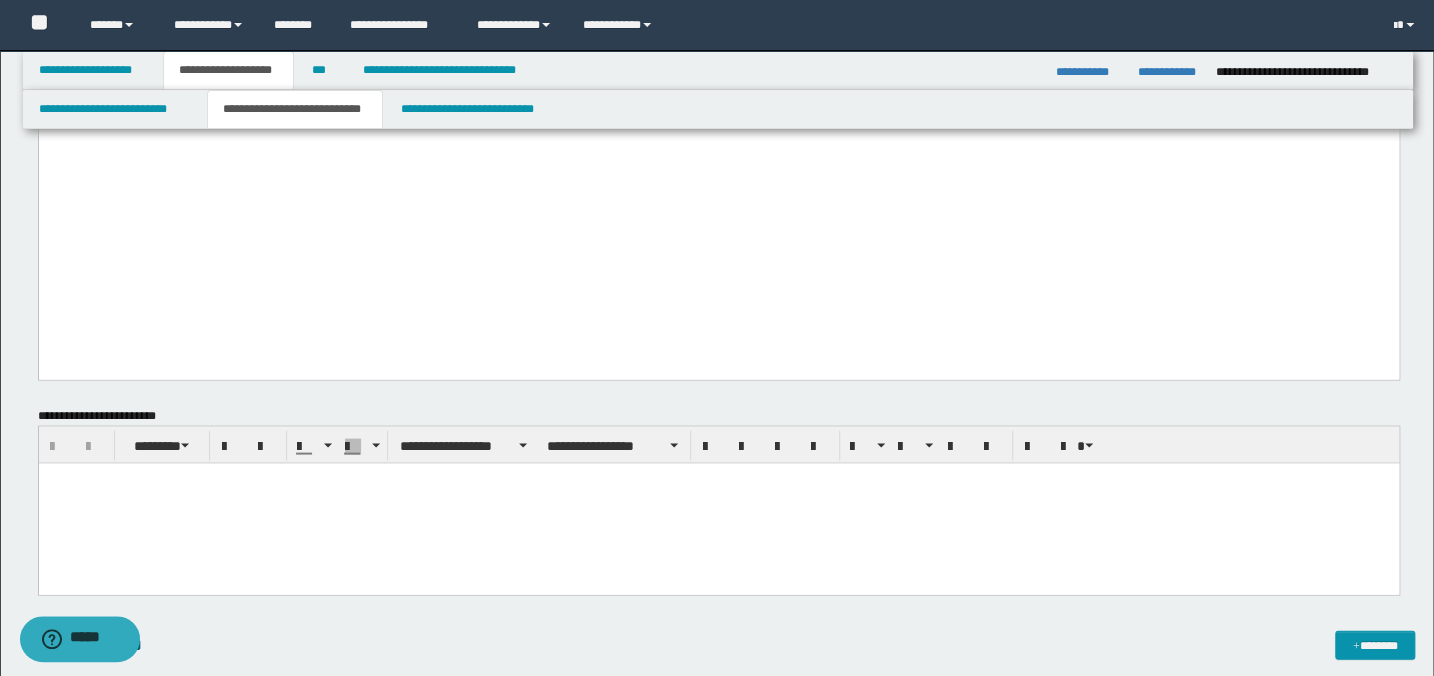 click at bounding box center (718, 503) 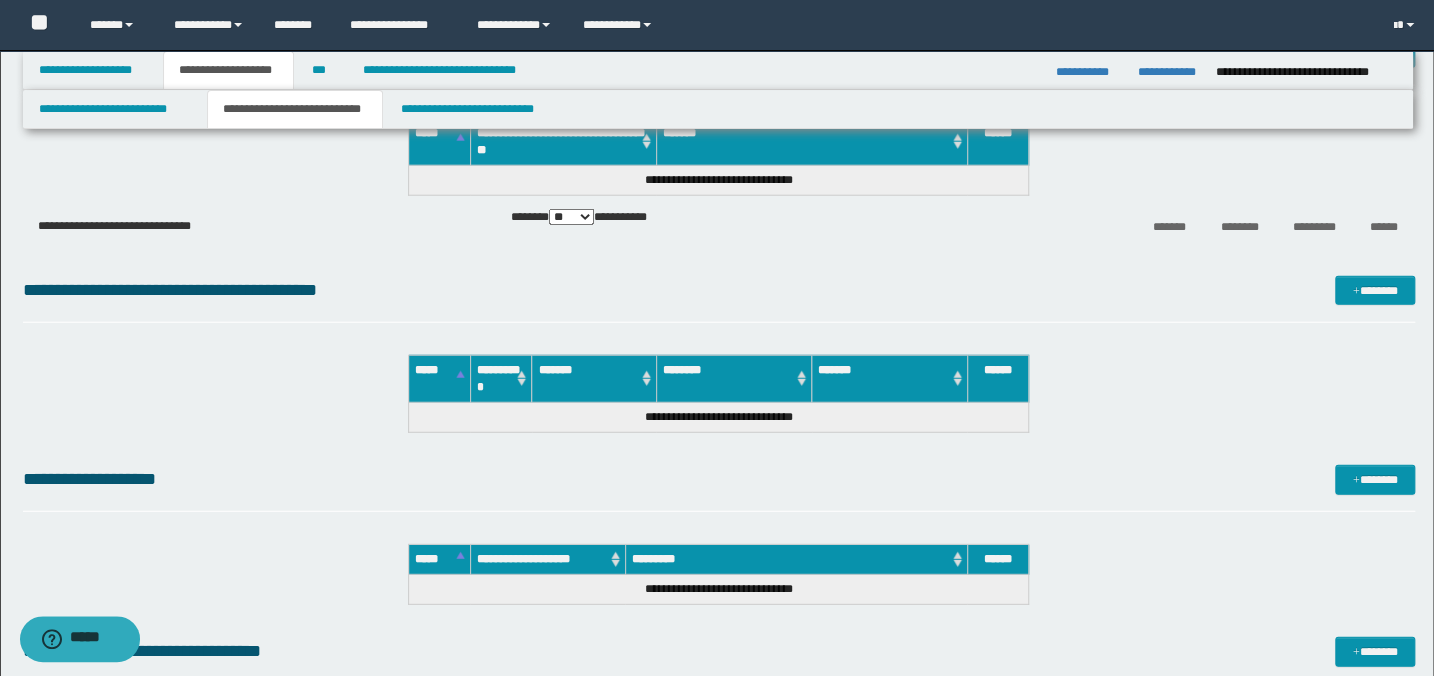 scroll, scrollTop: 3020, scrollLeft: 0, axis: vertical 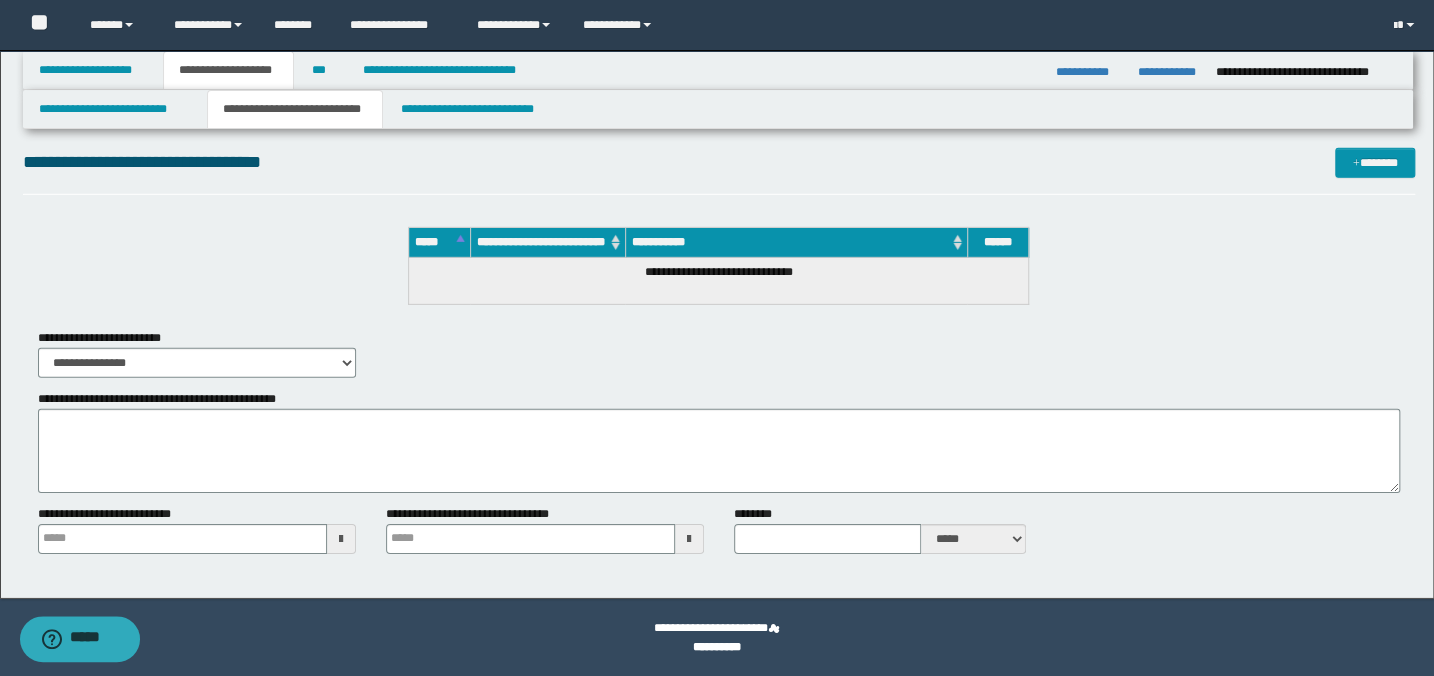type 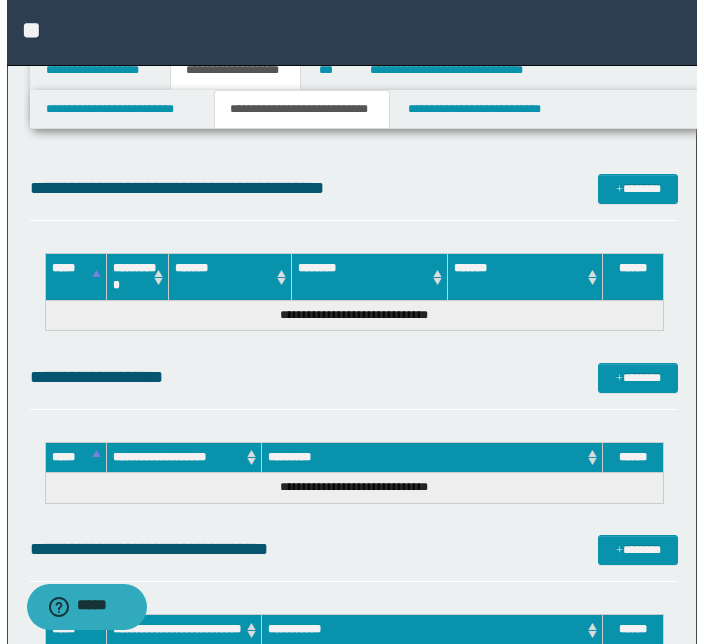 scroll, scrollTop: 2748, scrollLeft: 0, axis: vertical 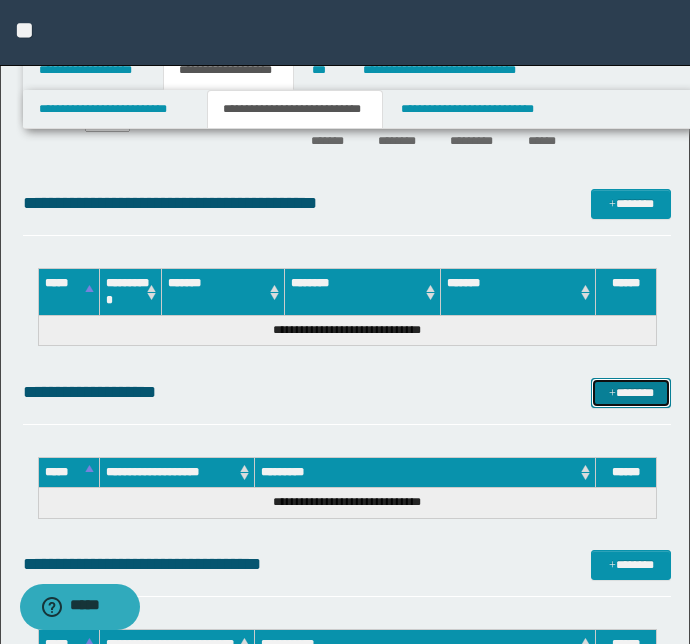 click on "*******" at bounding box center [631, 393] 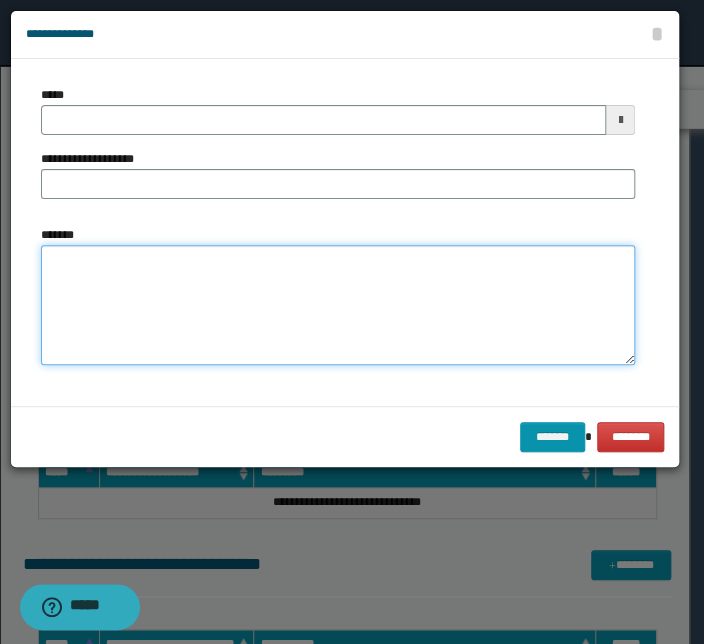 click on "*******" at bounding box center [338, 305] 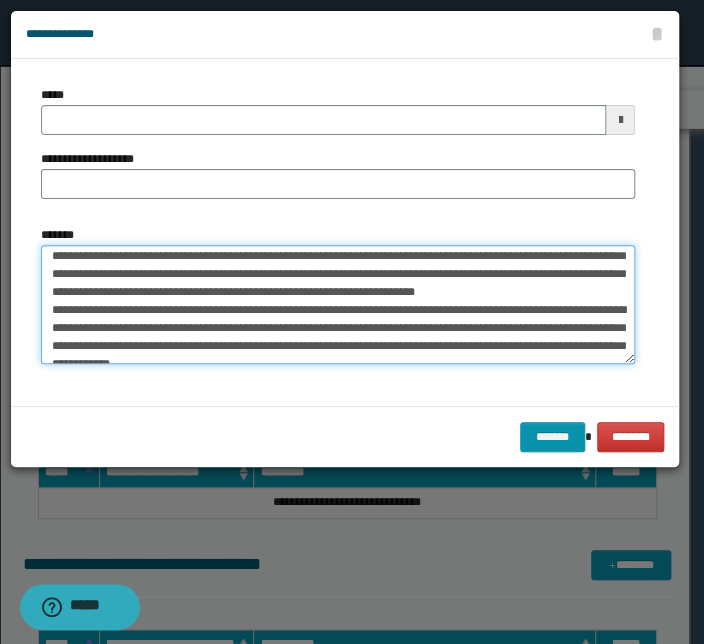scroll, scrollTop: 0, scrollLeft: 0, axis: both 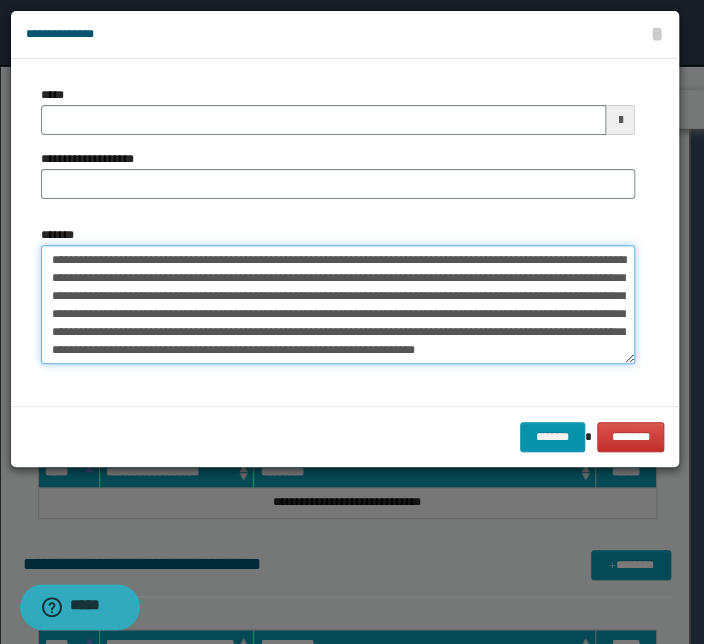 drag, startPoint x: 472, startPoint y: 260, endPoint x: -27, endPoint y: 249, distance: 499.12122 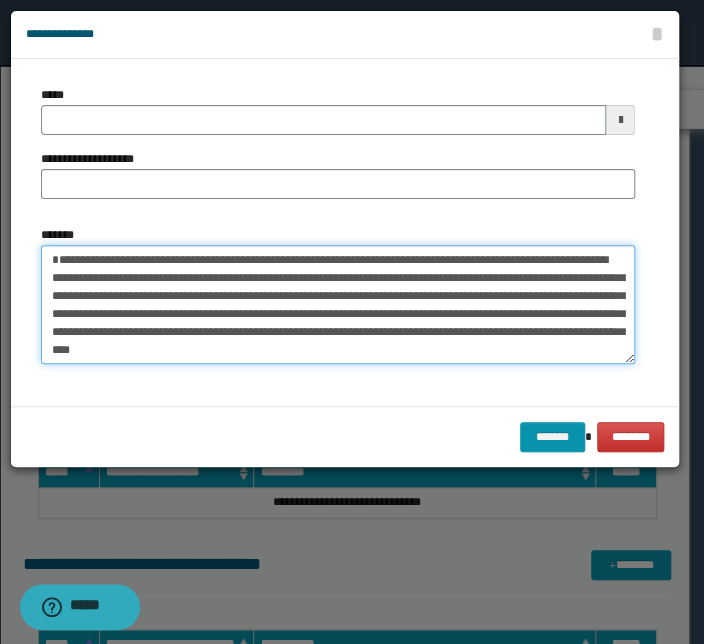 type 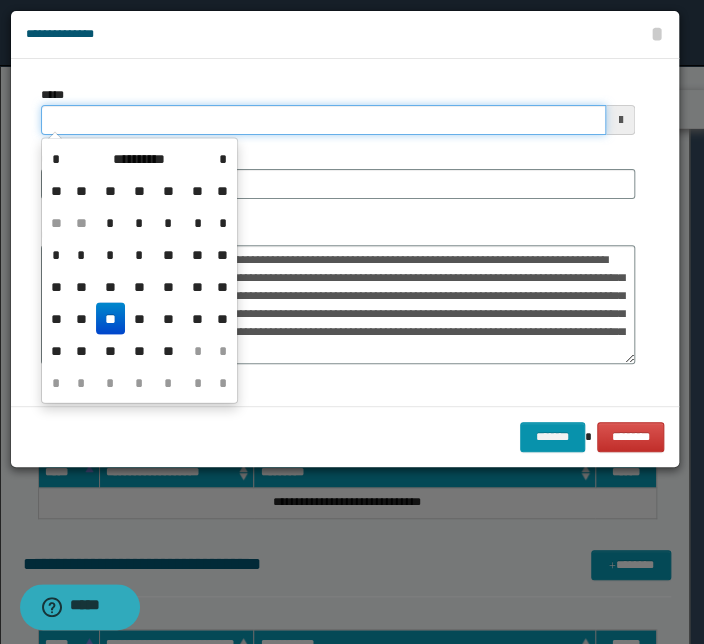 click on "*****" at bounding box center (323, 120) 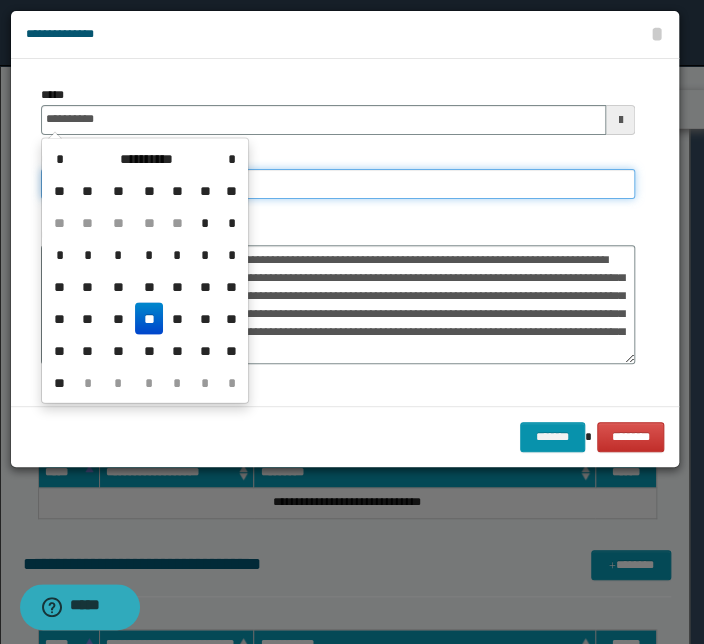 type on "**********" 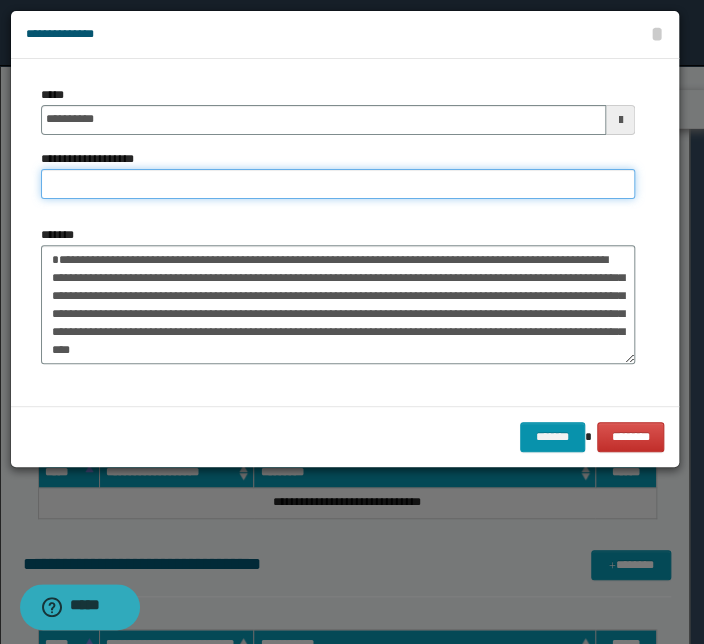 click on "**********" at bounding box center [338, 184] 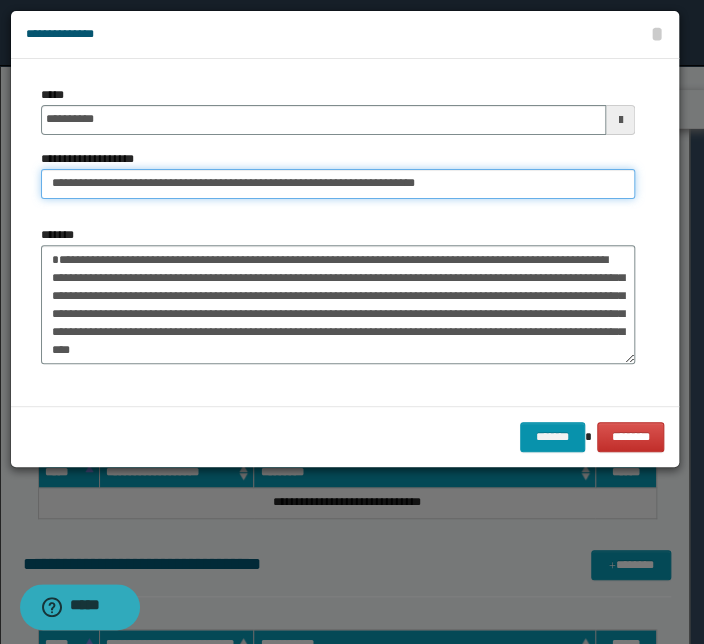 drag, startPoint x: 112, startPoint y: 184, endPoint x: -77, endPoint y: 178, distance: 189.09521 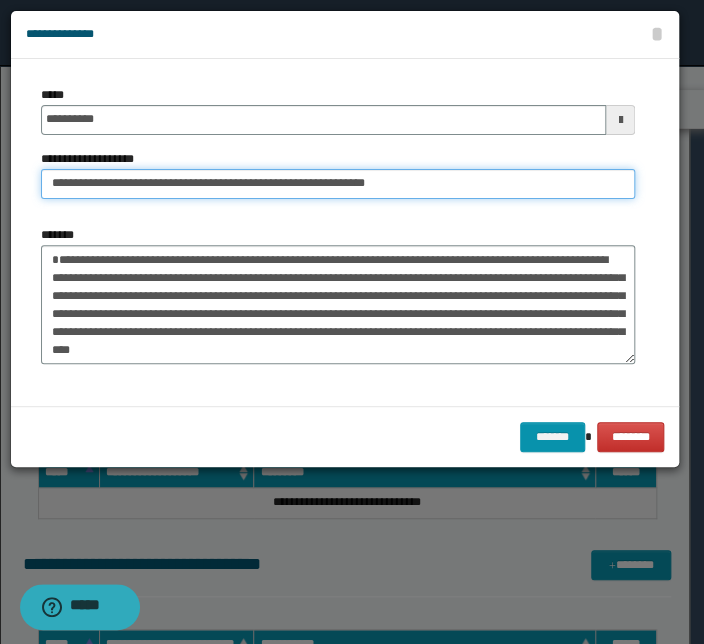type on "**********" 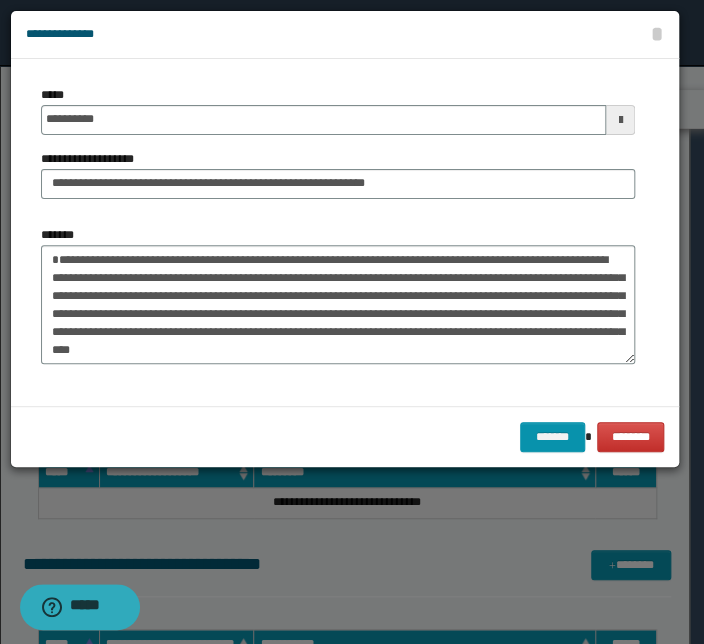 drag, startPoint x: 407, startPoint y: 408, endPoint x: 365, endPoint y: 368, distance: 58 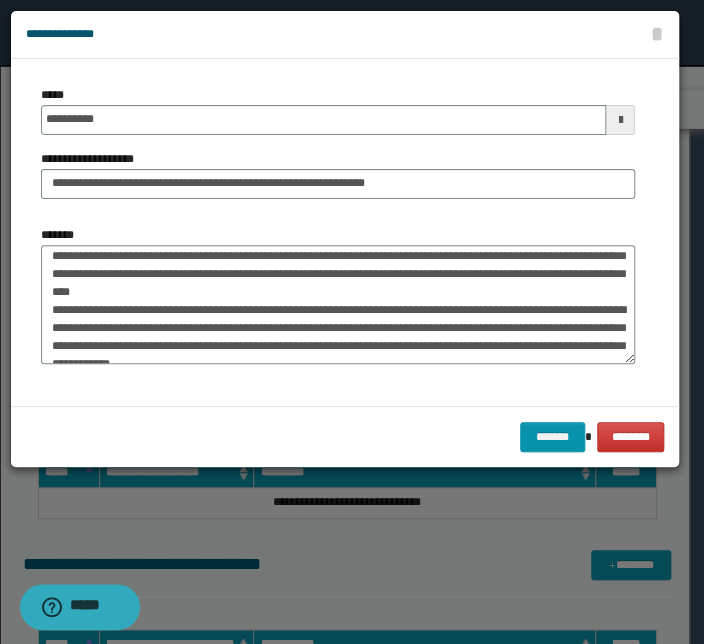 scroll, scrollTop: 90, scrollLeft: 0, axis: vertical 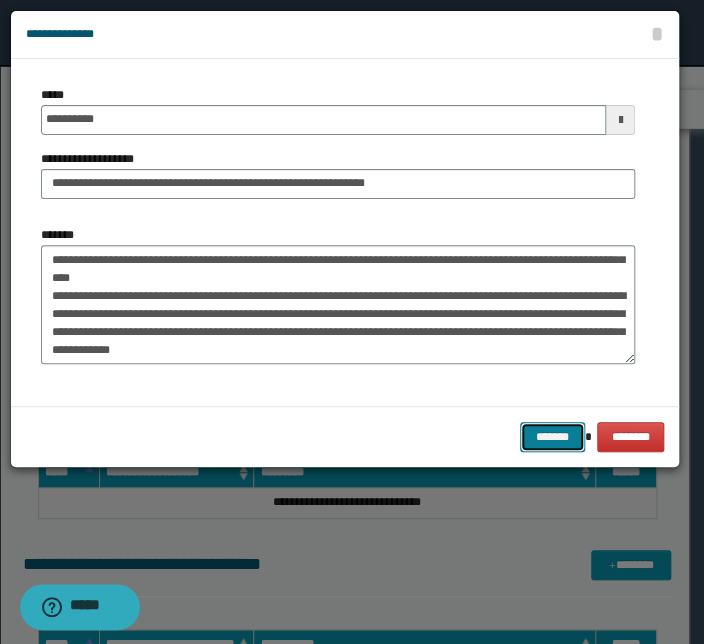click on "*******" at bounding box center [552, 437] 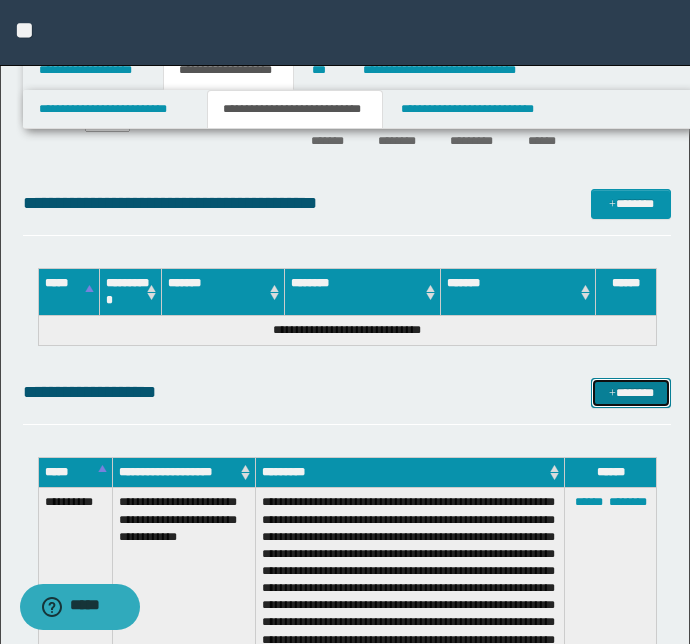 click on "*******" at bounding box center (631, 393) 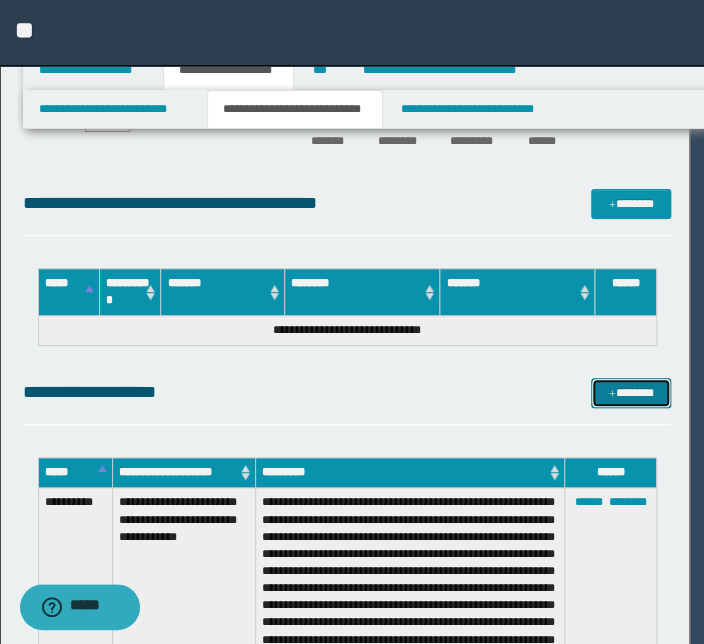 scroll, scrollTop: 0, scrollLeft: 0, axis: both 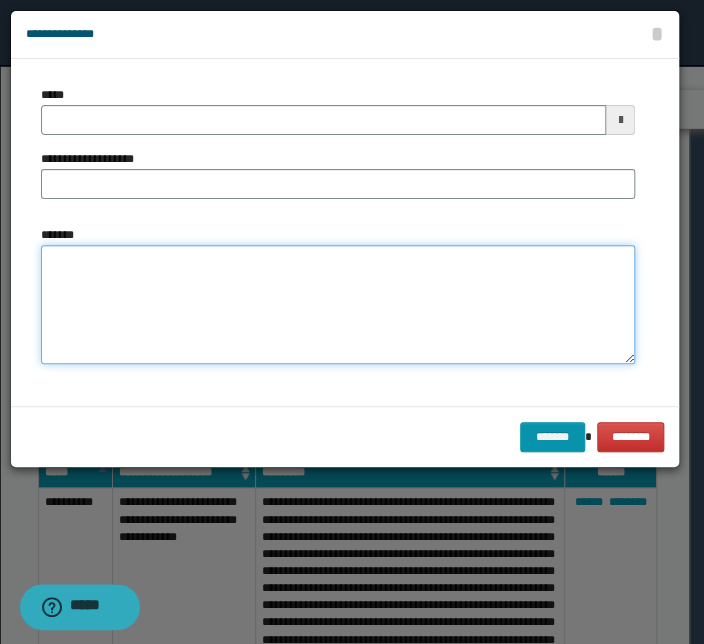 click on "*******" at bounding box center (338, 305) 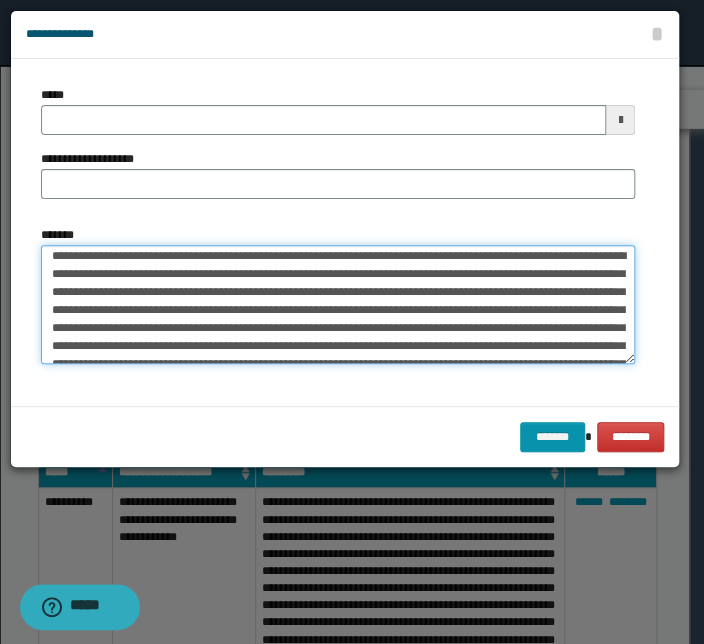scroll, scrollTop: 0, scrollLeft: 0, axis: both 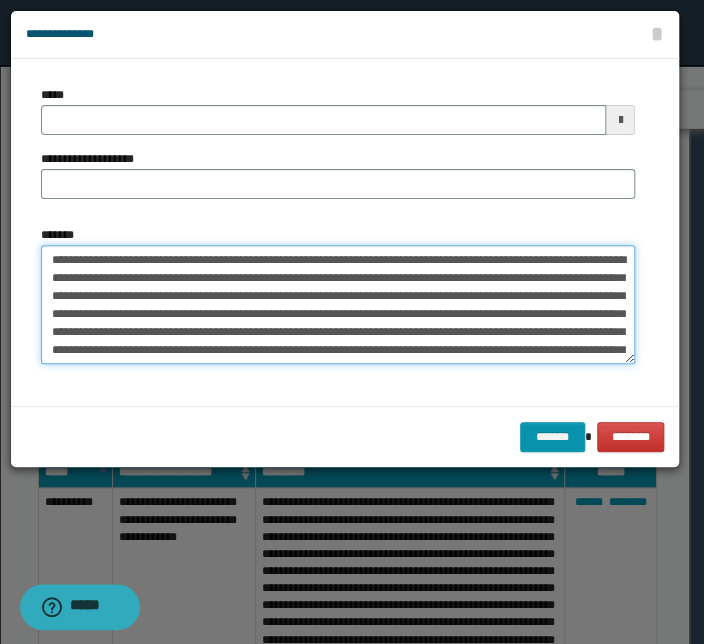 drag, startPoint x: 118, startPoint y: 280, endPoint x: 40, endPoint y: 259, distance: 80.77747 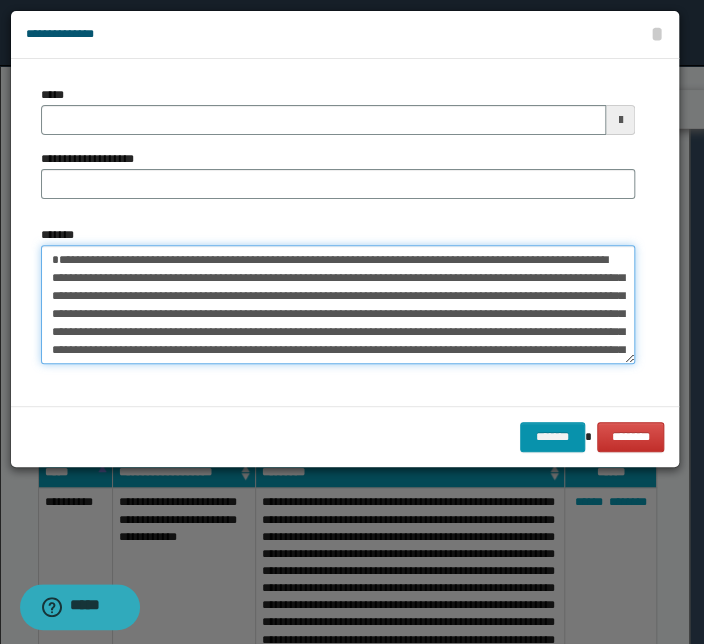 type 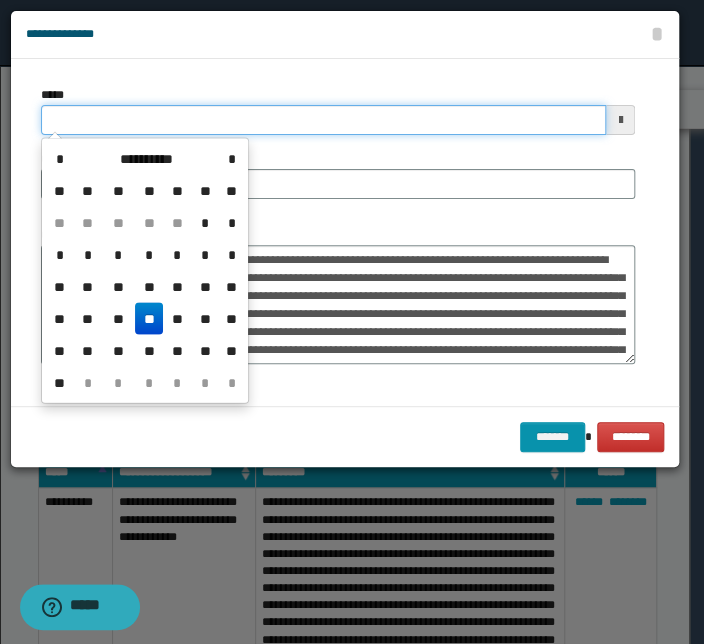 click on "*****" at bounding box center (323, 120) 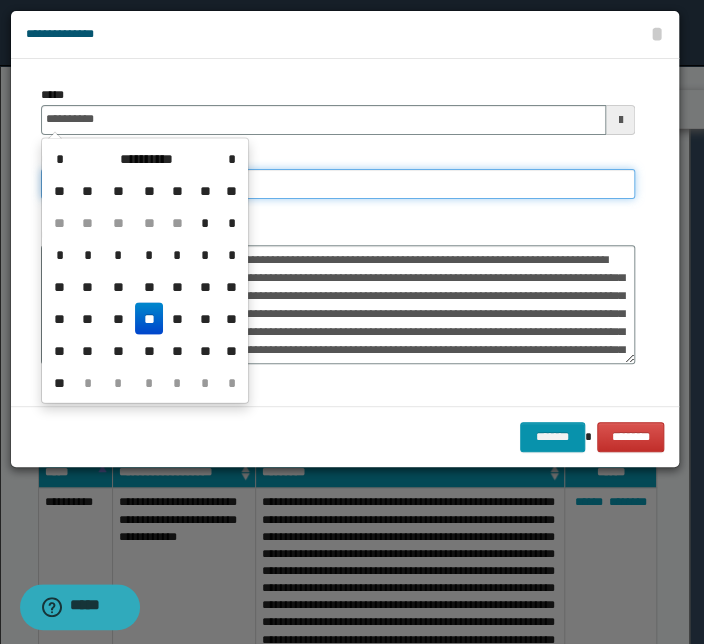 type on "**********" 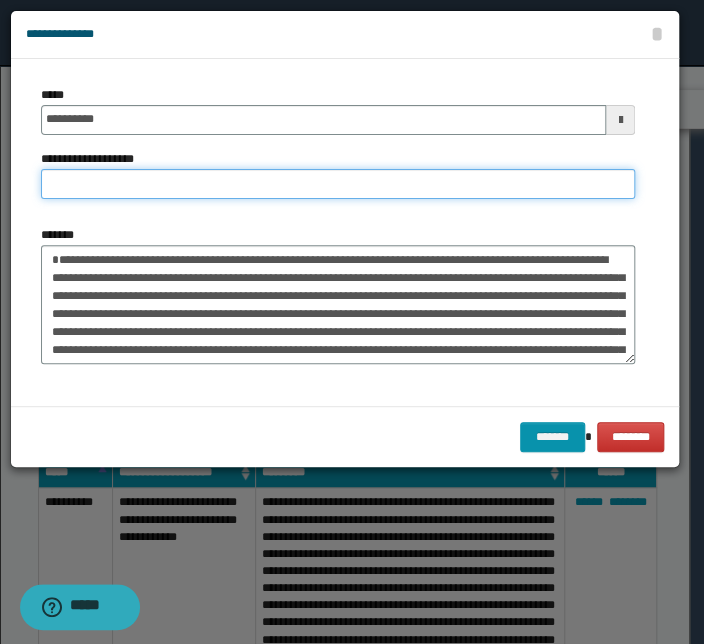 click on "**********" at bounding box center (338, 184) 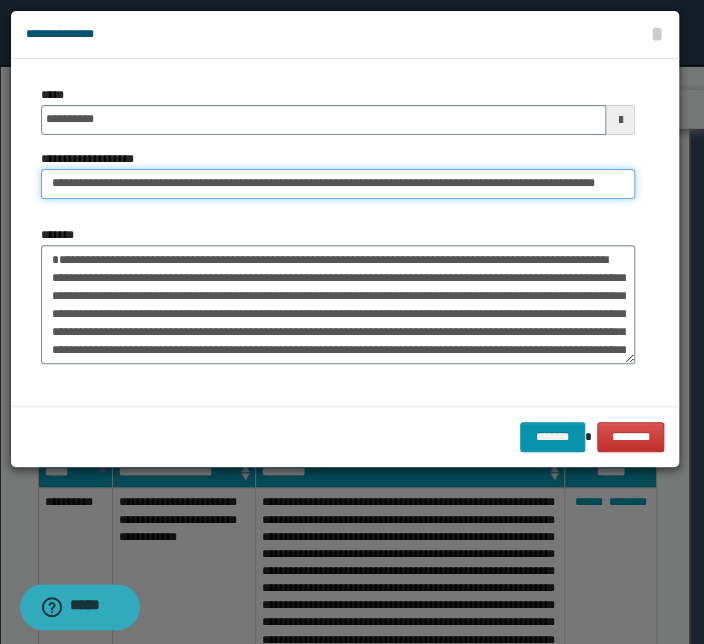 scroll, scrollTop: 0, scrollLeft: 36, axis: horizontal 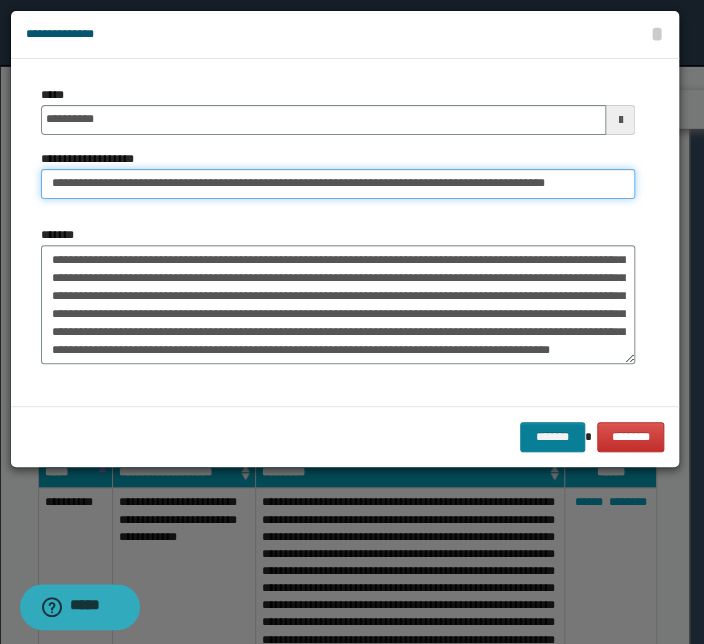 type on "**********" 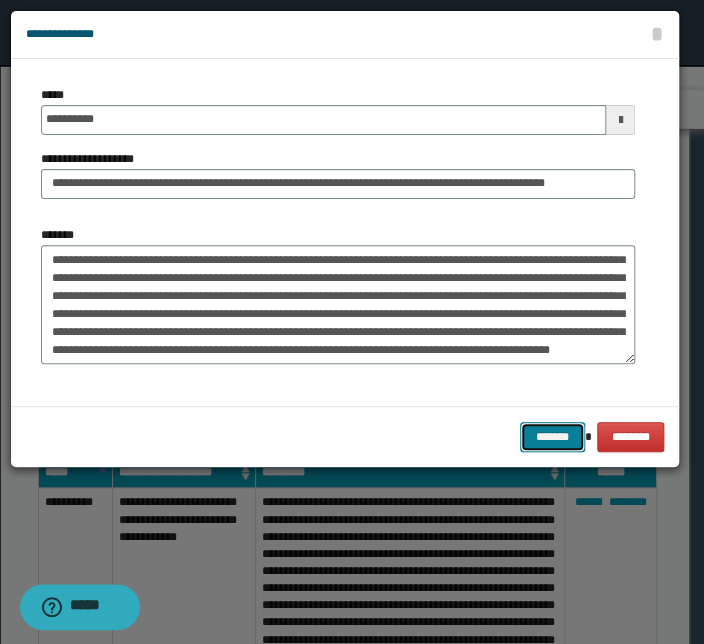 click on "*******" at bounding box center (552, 437) 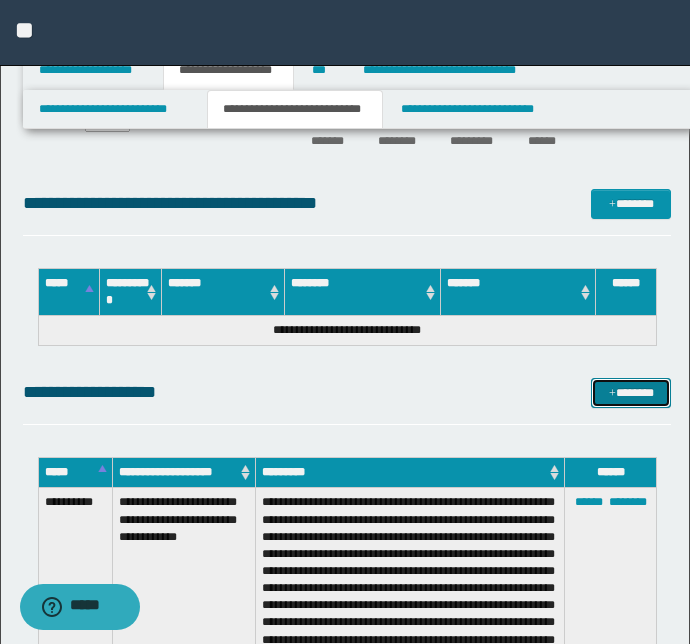 click on "*******" at bounding box center (631, 393) 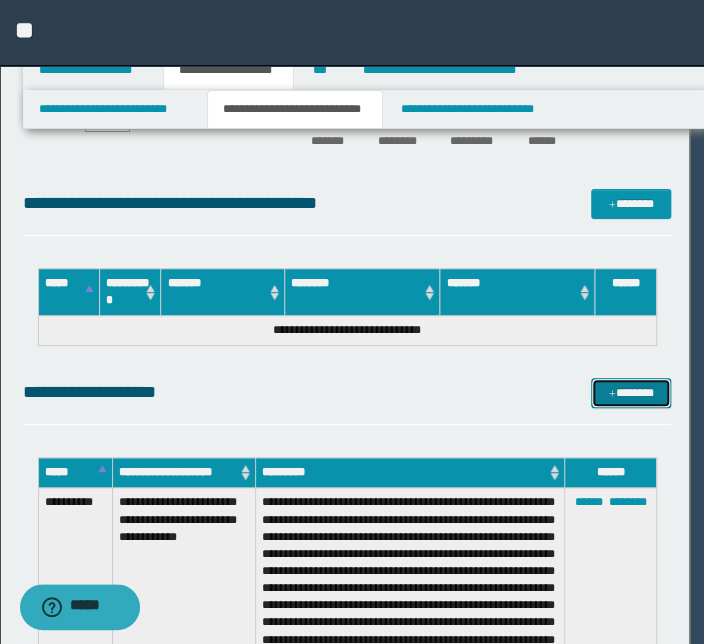 scroll, scrollTop: 0, scrollLeft: 0, axis: both 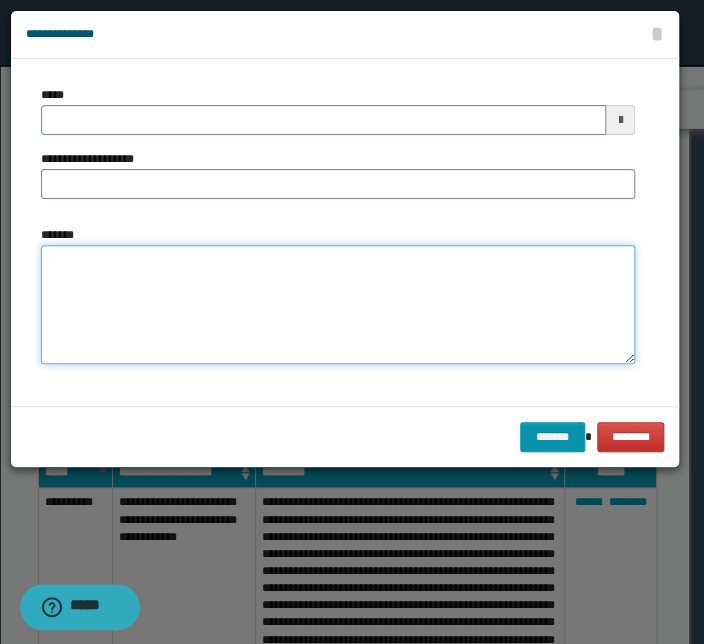 click on "*******" at bounding box center [338, 305] 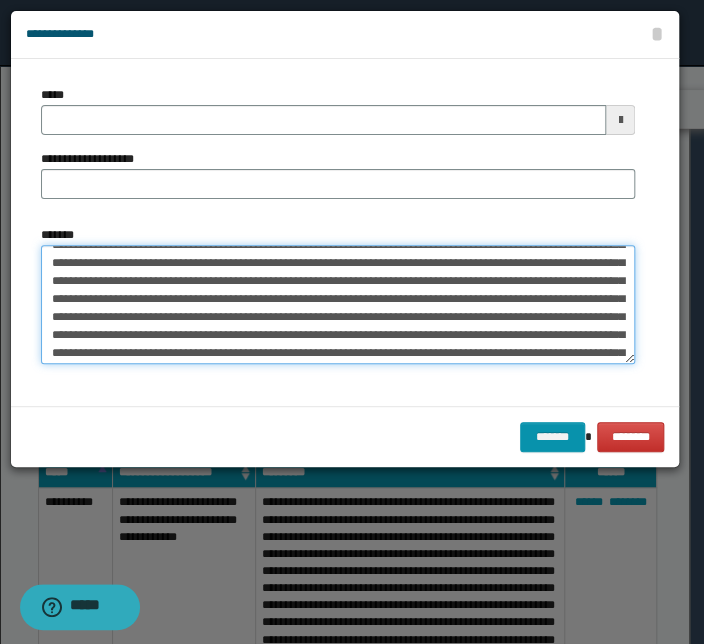 scroll, scrollTop: 0, scrollLeft: 0, axis: both 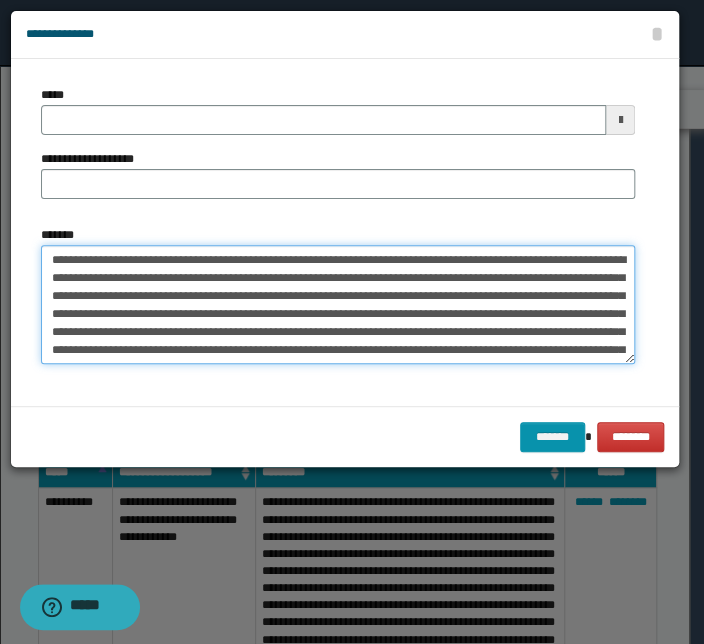 drag, startPoint x: 319, startPoint y: 276, endPoint x: 4, endPoint y: 244, distance: 316.62122 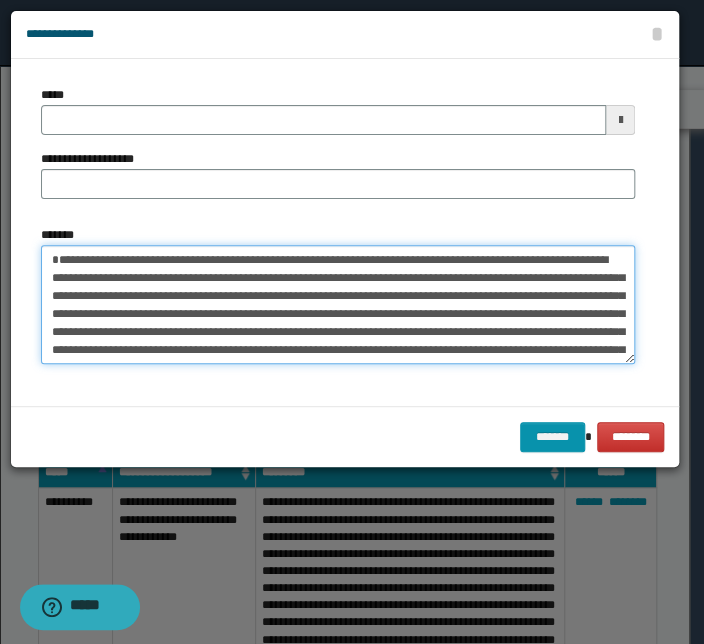 type 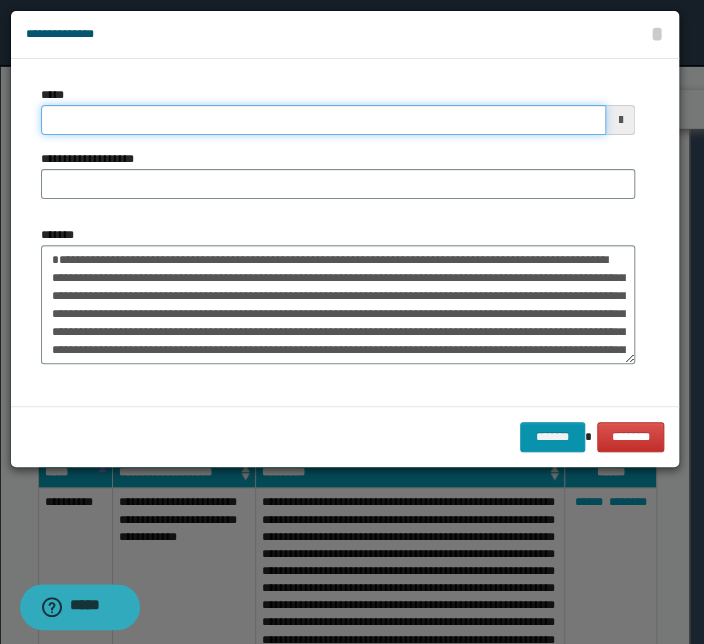 click on "*****" at bounding box center [323, 120] 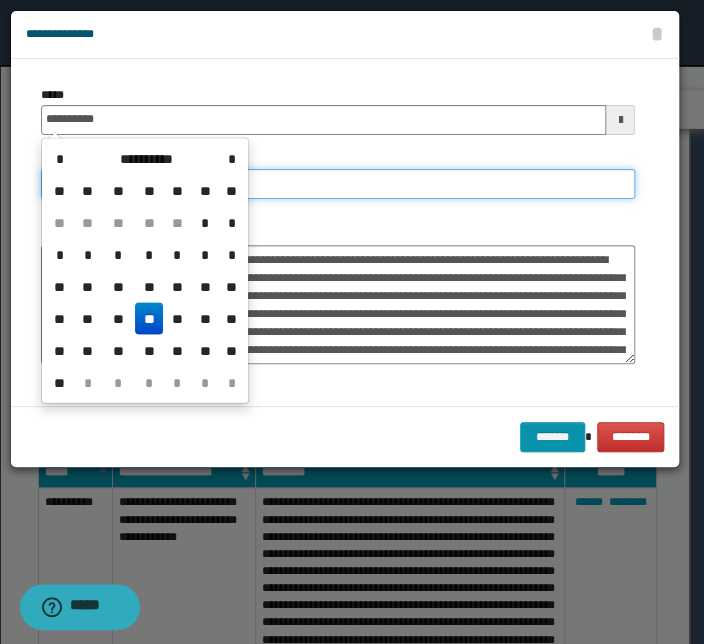 type on "**********" 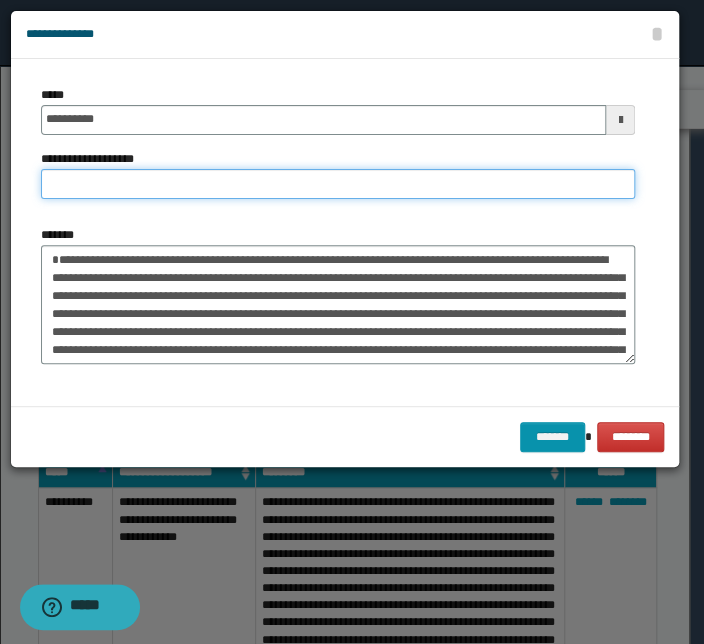 click on "**********" at bounding box center [338, 184] 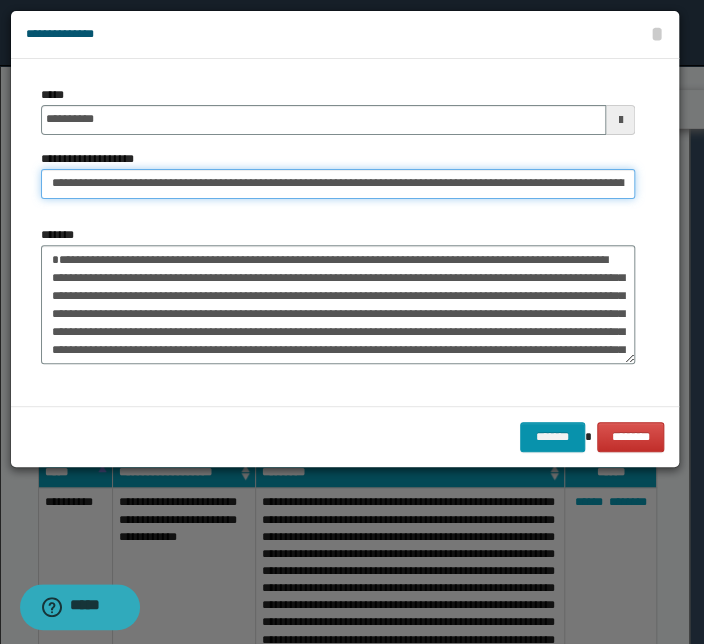 scroll, scrollTop: 0, scrollLeft: 230, axis: horizontal 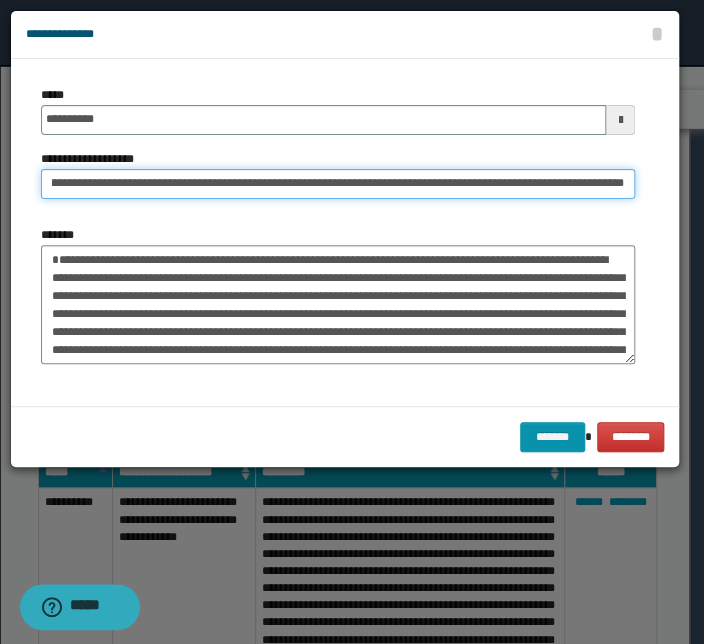 click on "**********" at bounding box center [338, 184] 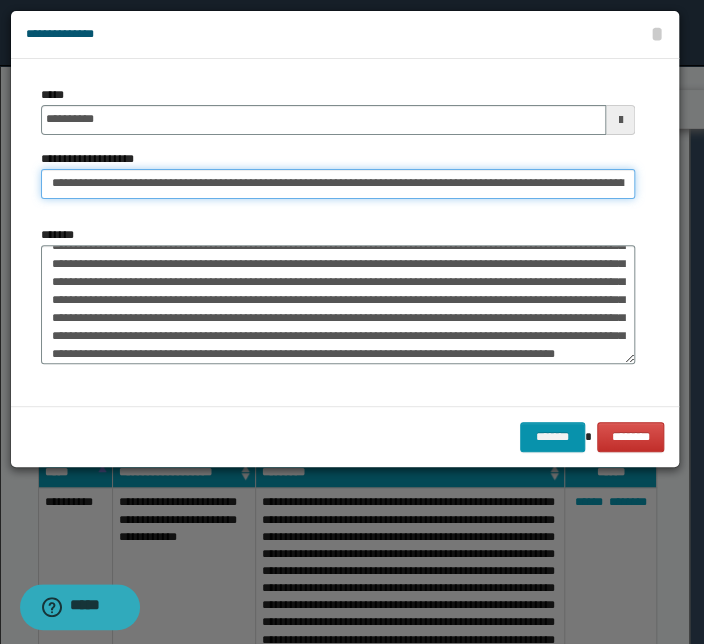 scroll, scrollTop: 71, scrollLeft: 0, axis: vertical 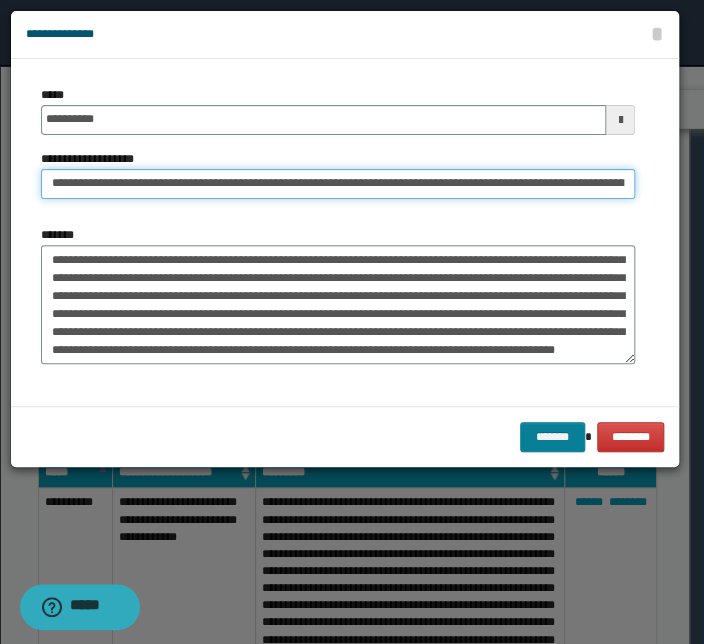 type on "**********" 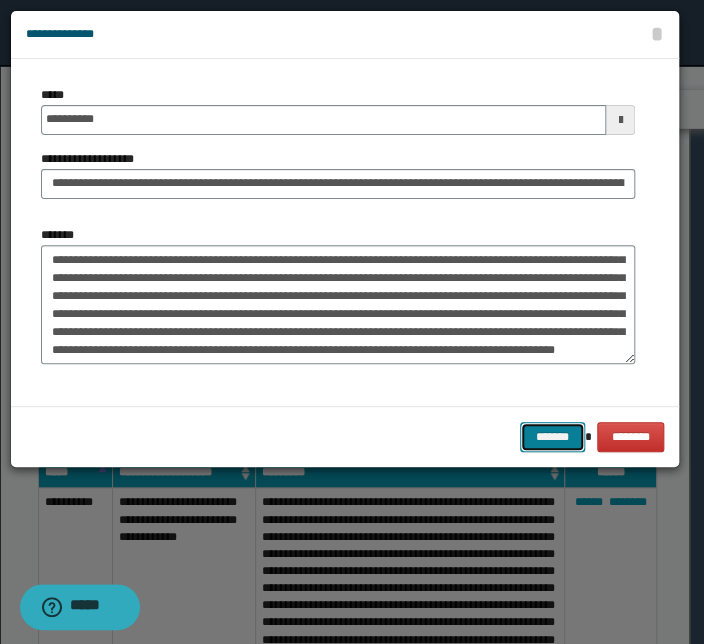 click on "*******" at bounding box center [552, 437] 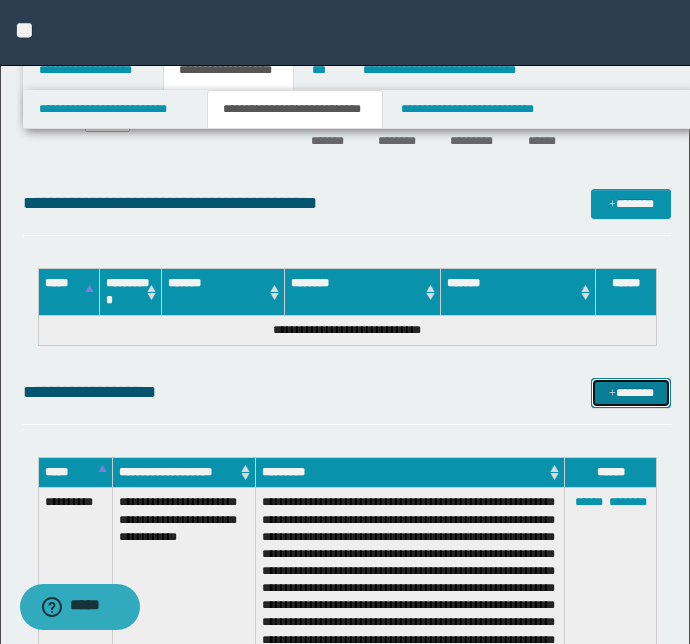 click on "*******" at bounding box center [631, 393] 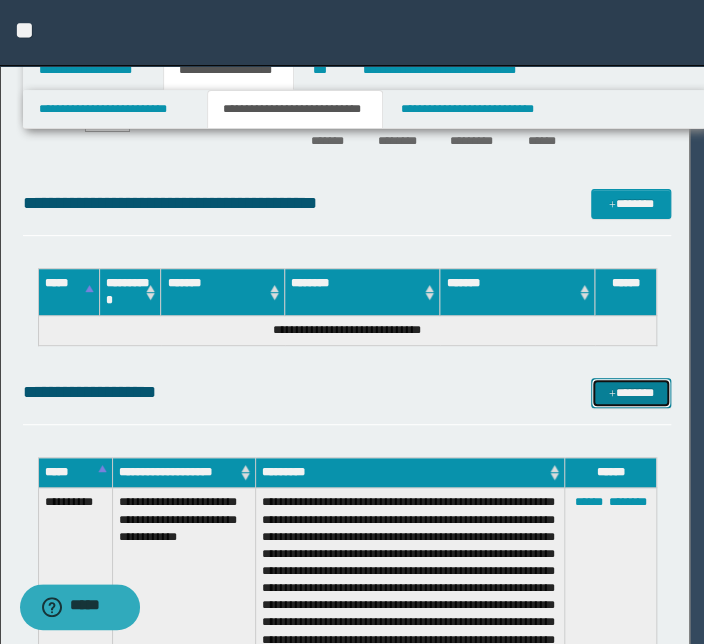 scroll, scrollTop: 0, scrollLeft: 0, axis: both 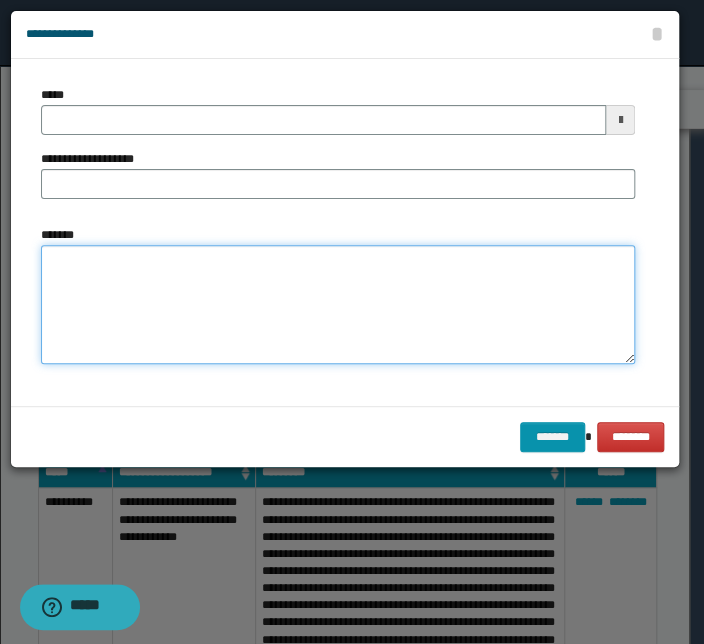 click on "*******" at bounding box center (338, 305) 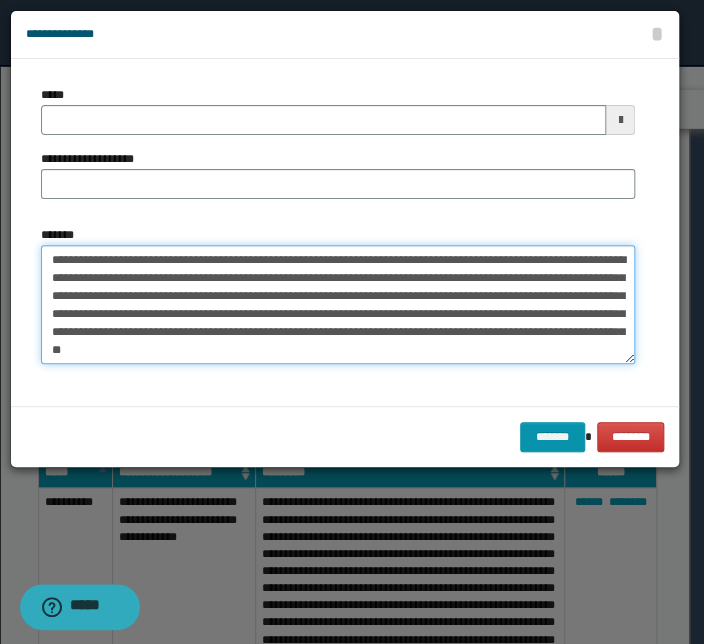 drag, startPoint x: 236, startPoint y: 277, endPoint x: 38, endPoint y: 260, distance: 198.72845 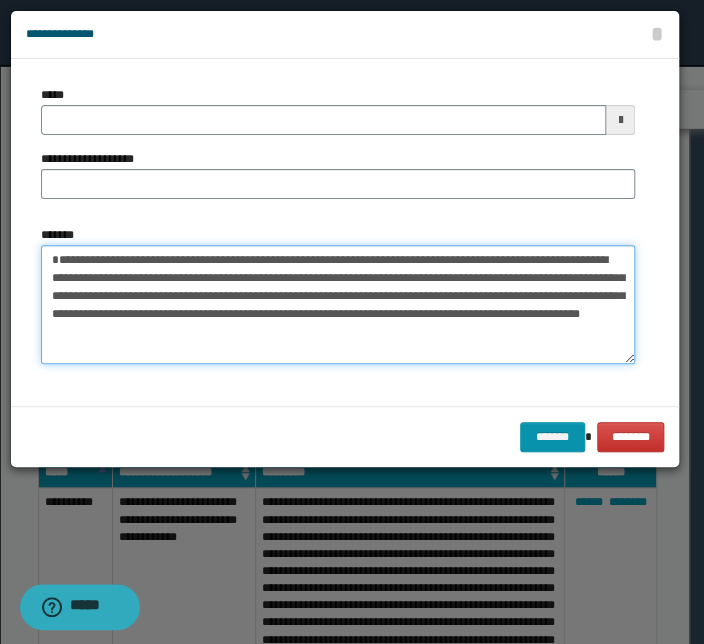 type 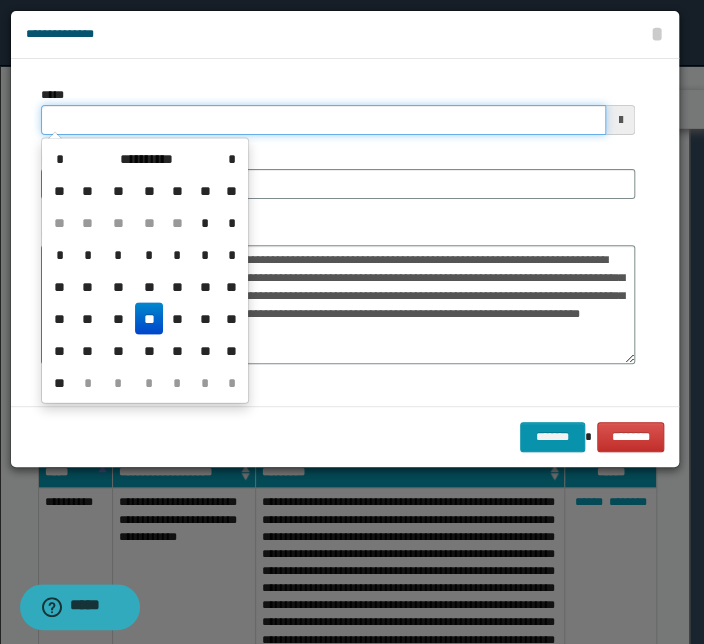 click on "*****" at bounding box center [323, 120] 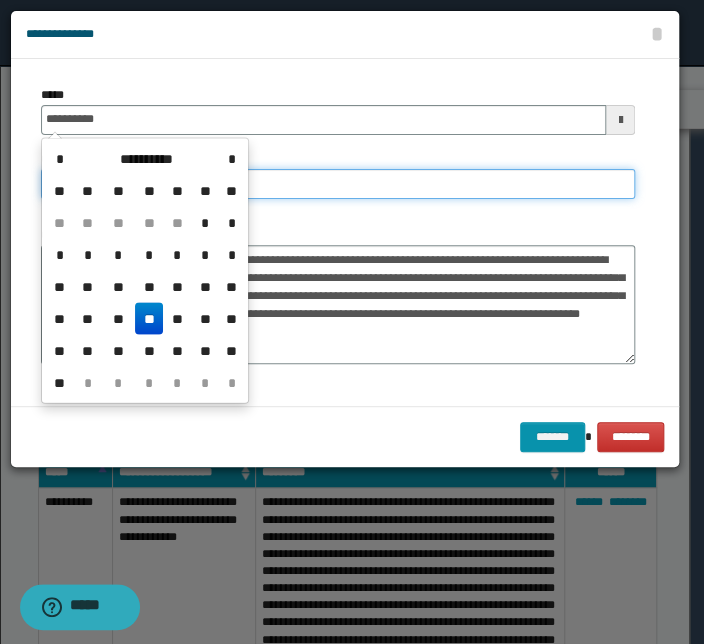 type on "**********" 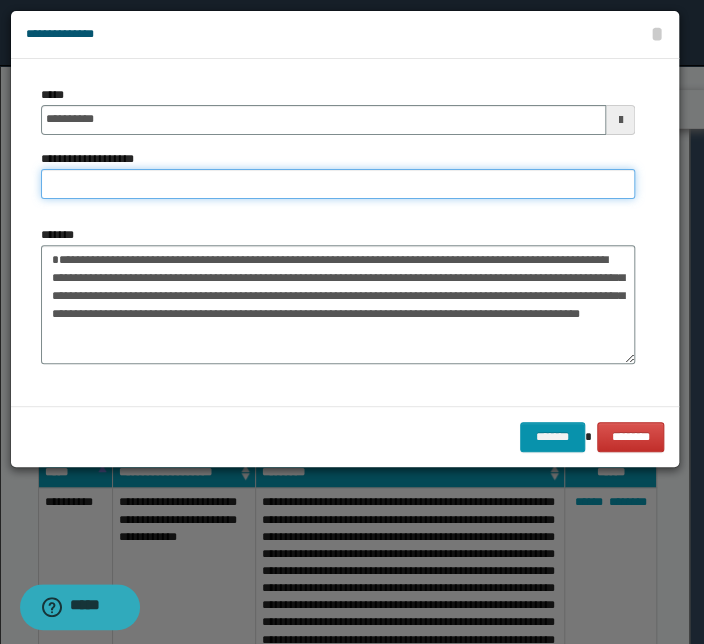 paste on "**********" 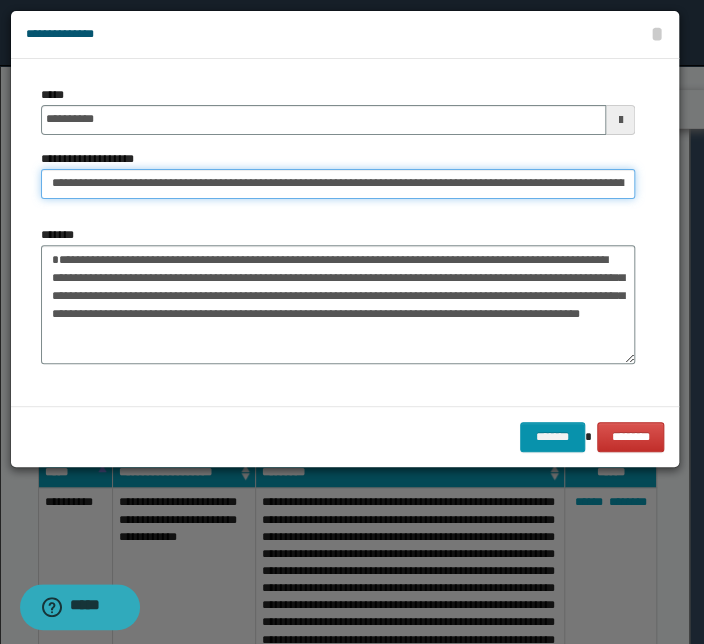 scroll, scrollTop: 0, scrollLeft: 121, axis: horizontal 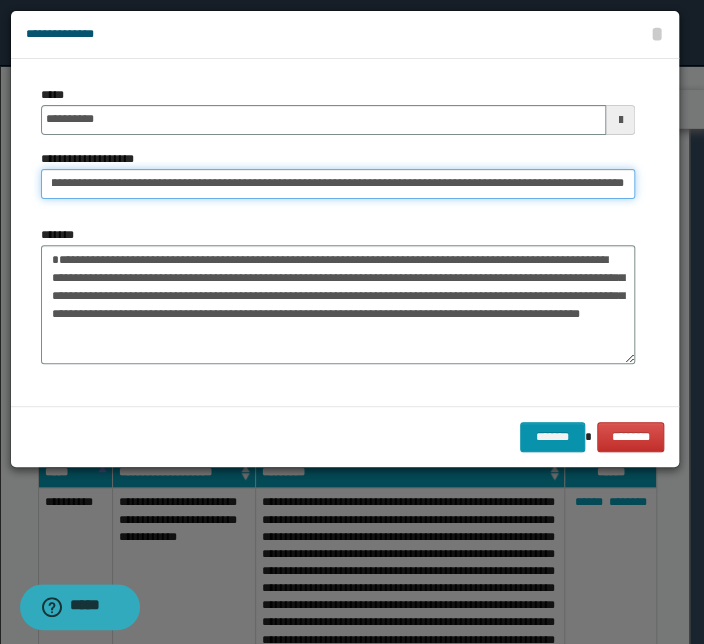 click on "**********" at bounding box center (338, 184) 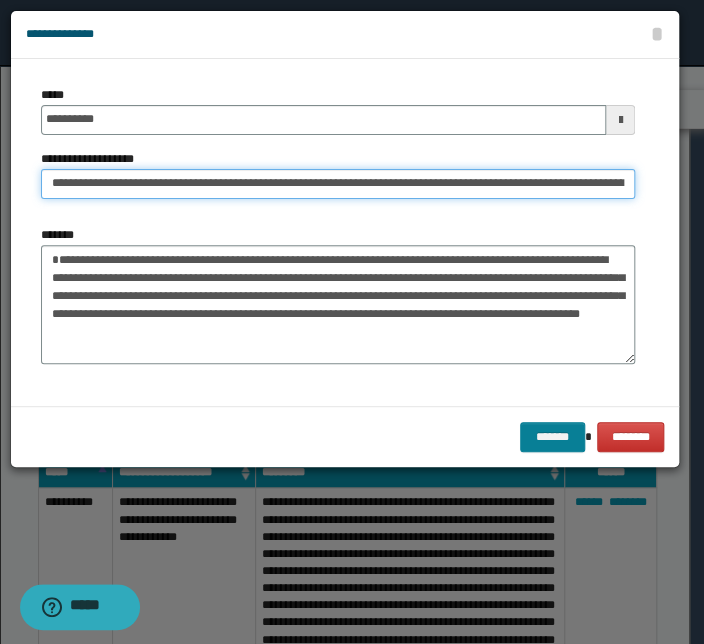 type on "**********" 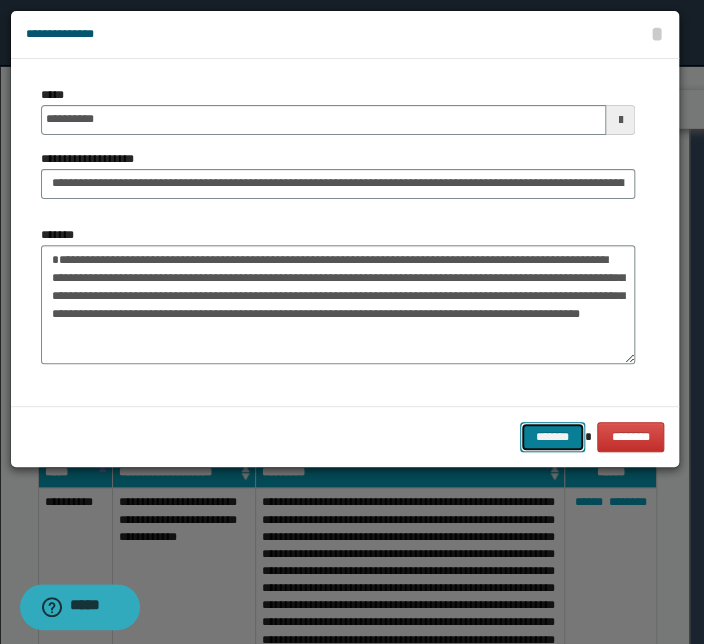 click on "*******" at bounding box center [552, 437] 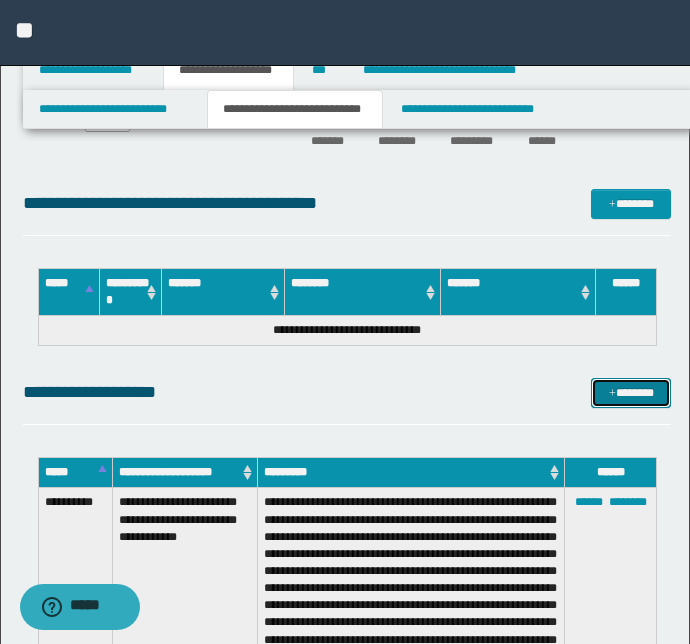 click on "*******" at bounding box center (631, 393) 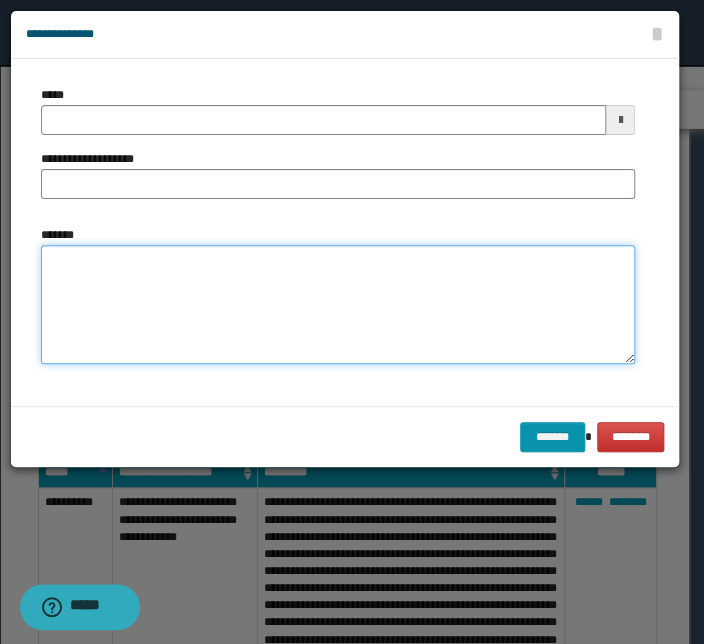 click on "*******" at bounding box center [338, 305] 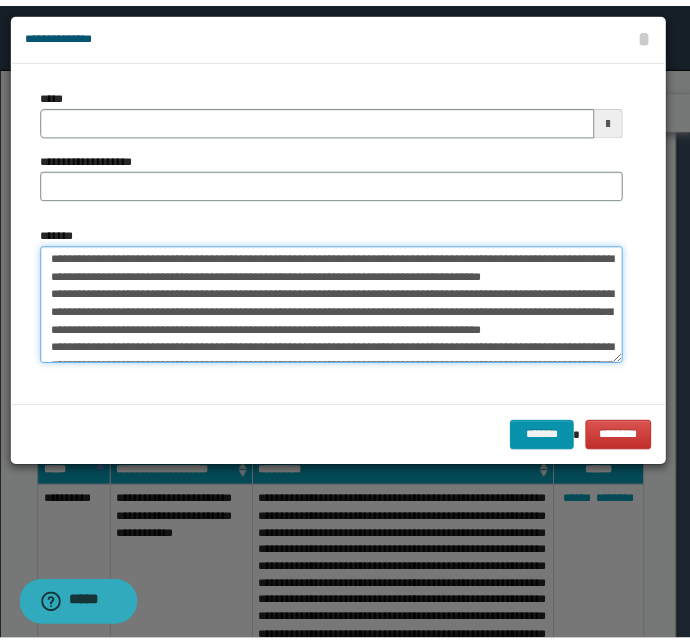 scroll, scrollTop: 0, scrollLeft: 0, axis: both 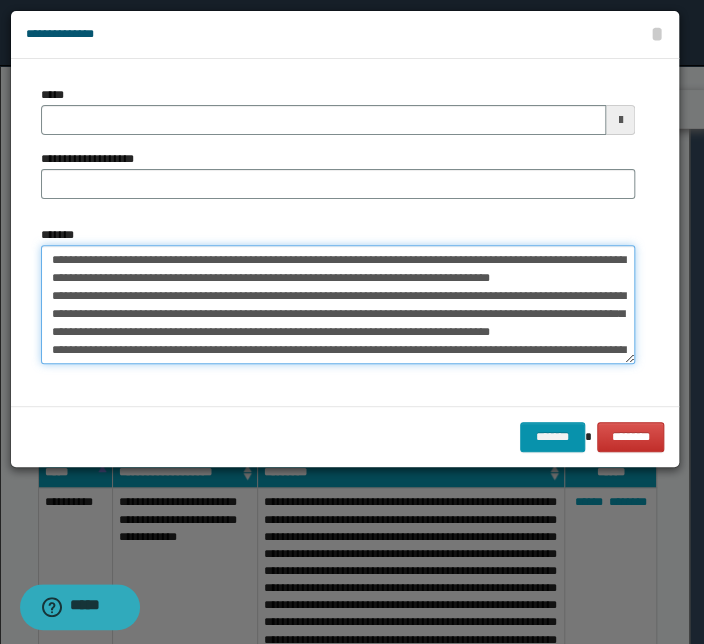 click on "**********" at bounding box center (338, 305) 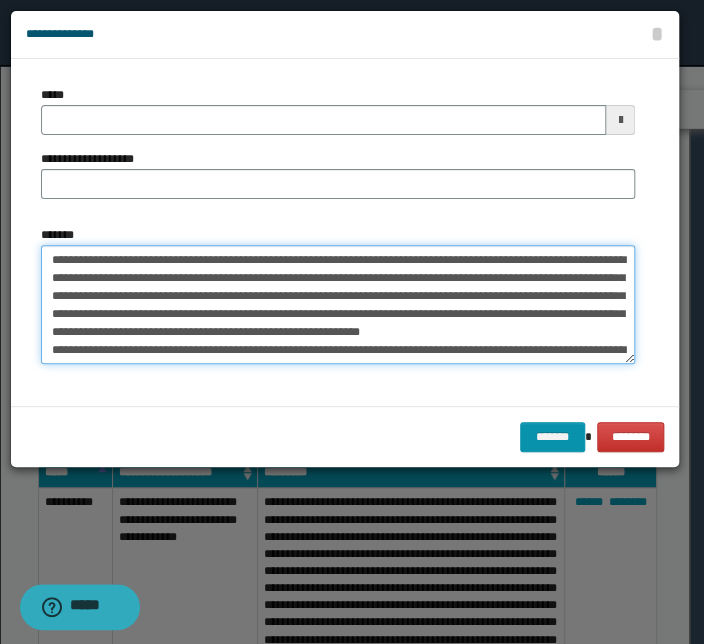 drag, startPoint x: 460, startPoint y: 258, endPoint x: 0, endPoint y: 270, distance: 460.1565 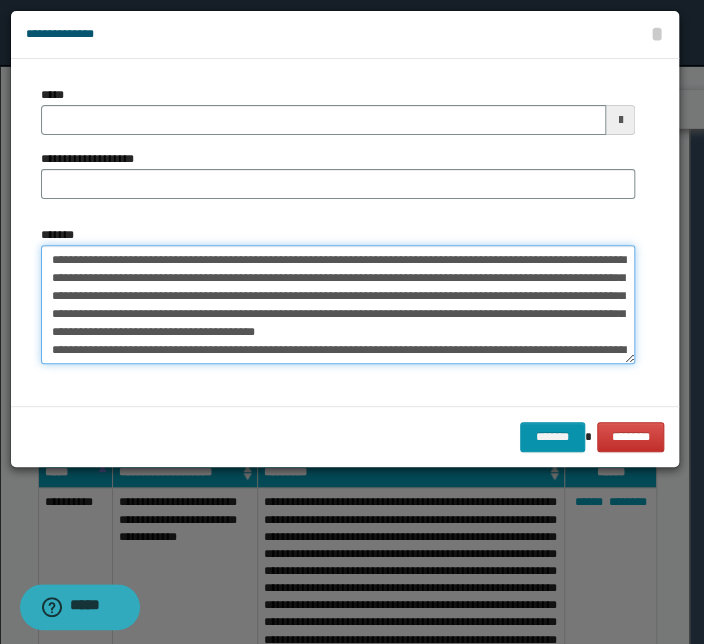type 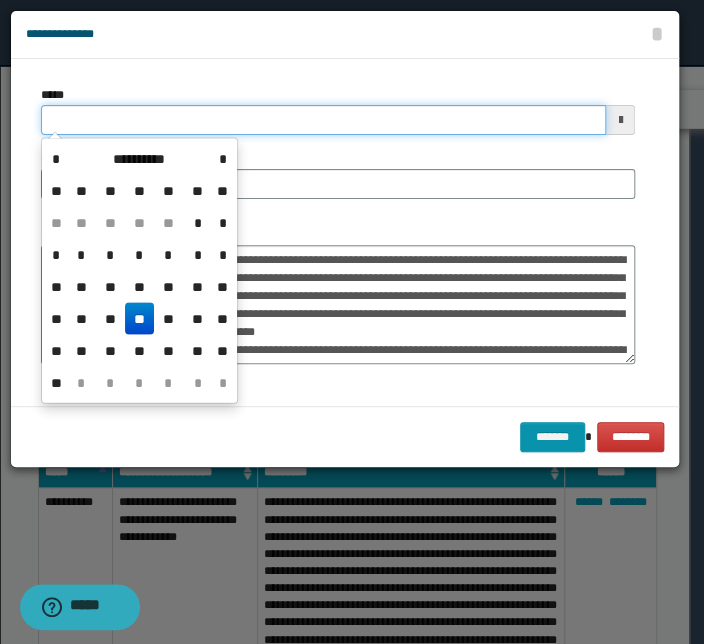 click on "*****" at bounding box center (323, 120) 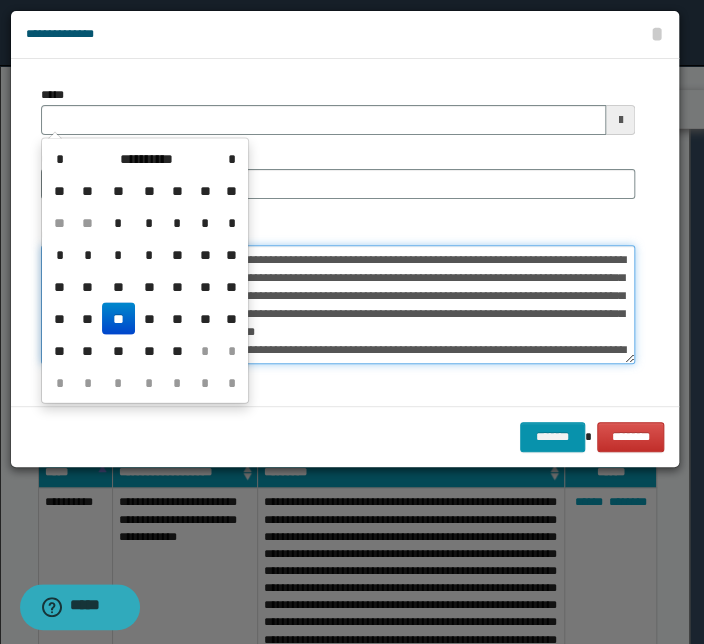 type 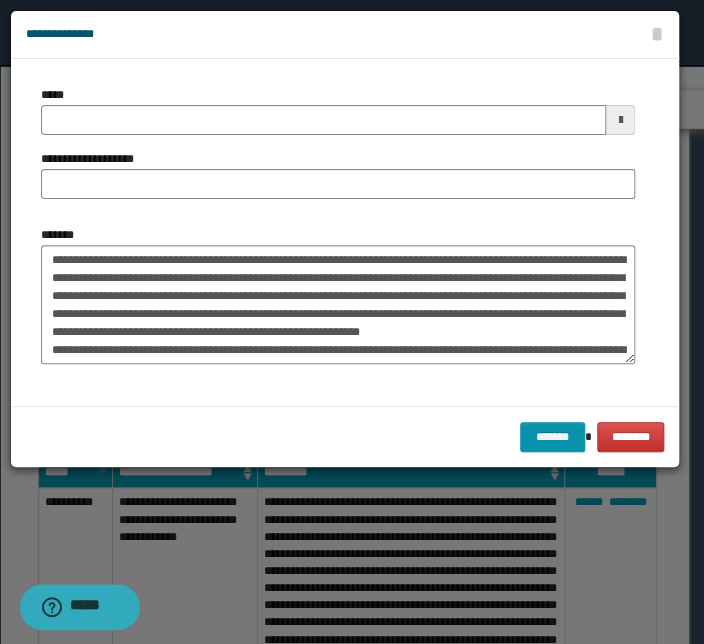 click on "*******
********" at bounding box center [345, 436] 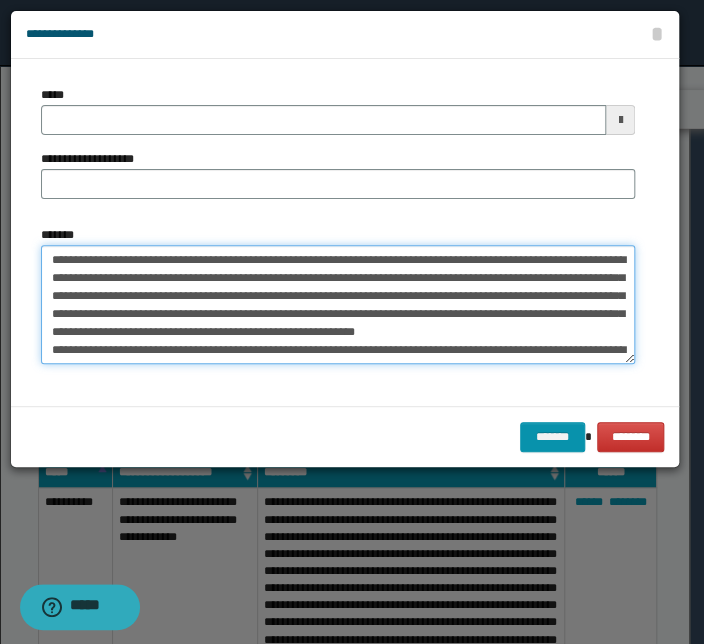 drag, startPoint x: 461, startPoint y: 259, endPoint x: -20, endPoint y: 258, distance: 481.00104 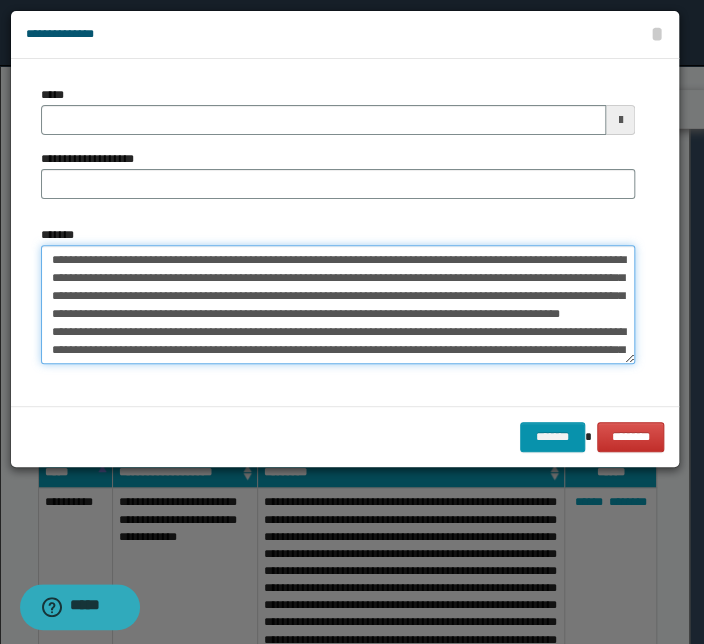 type 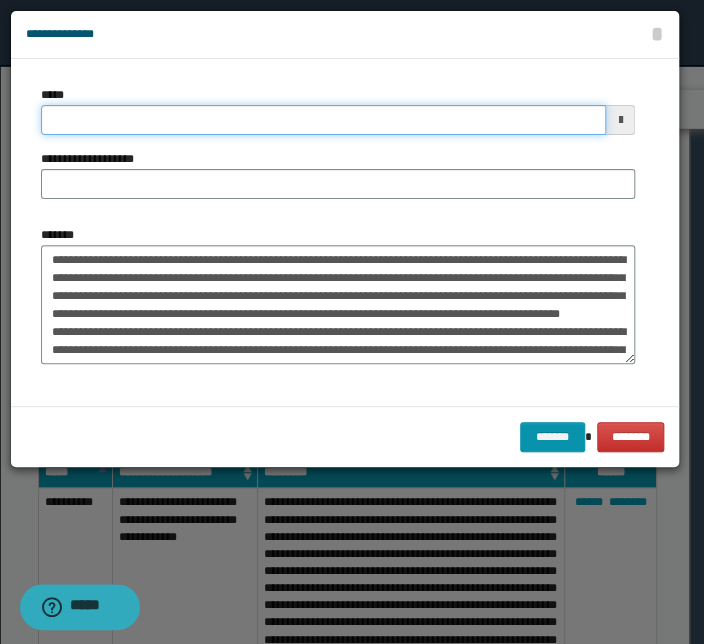 click on "*****" at bounding box center (323, 120) 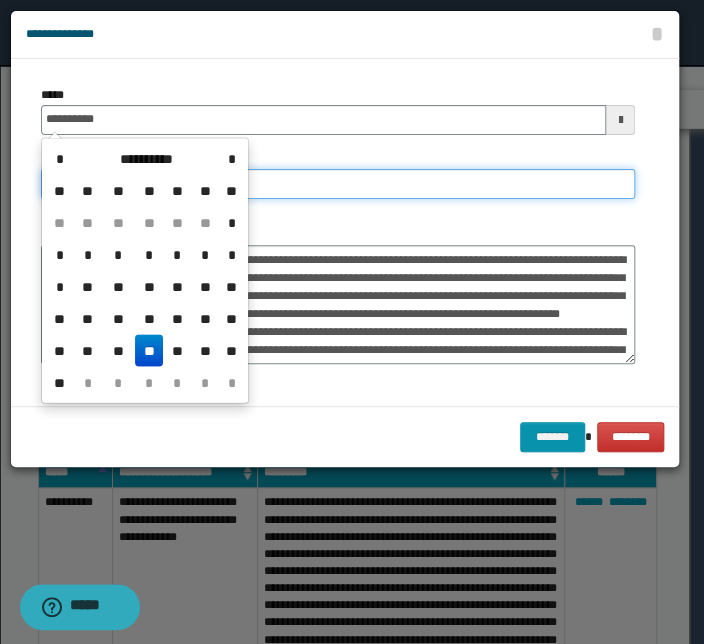 type on "**********" 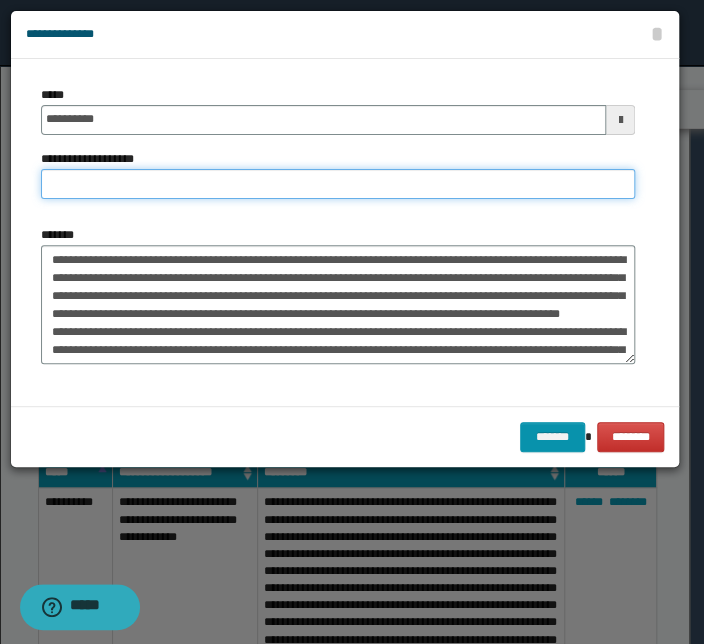 paste on "**********" 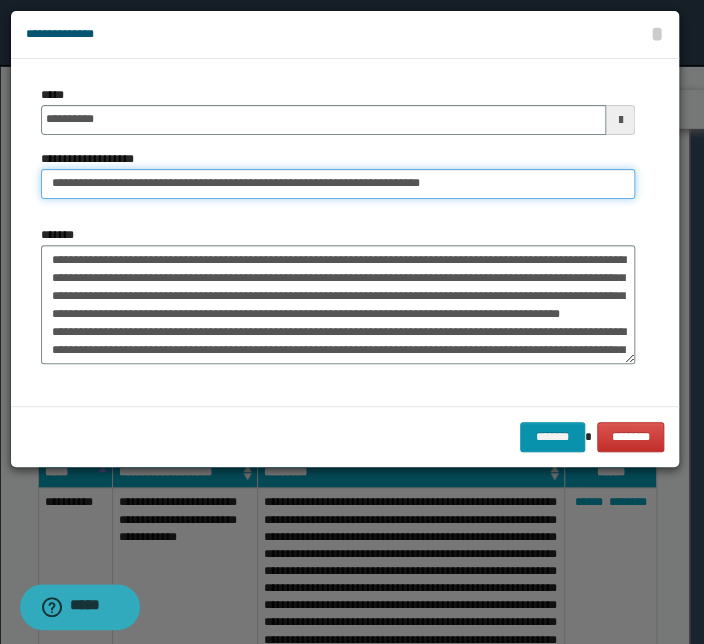 drag, startPoint x: 117, startPoint y: 185, endPoint x: -168, endPoint y: 191, distance: 285.06314 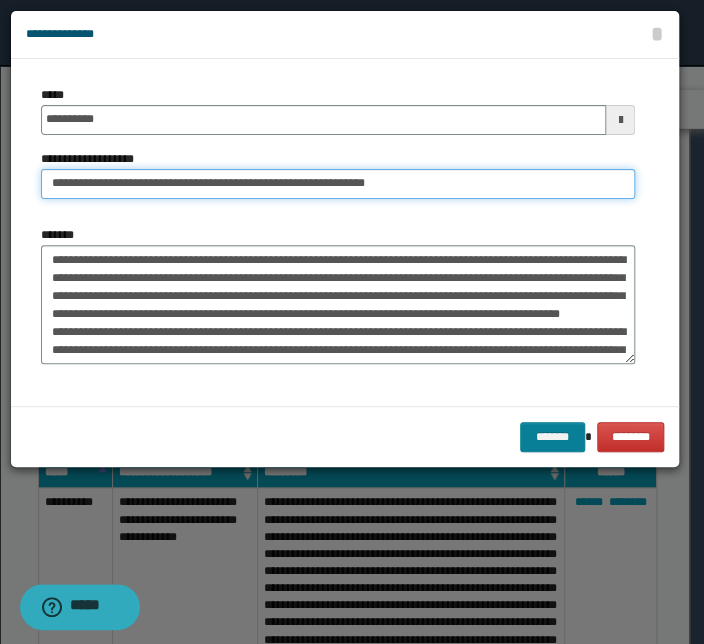 type on "**********" 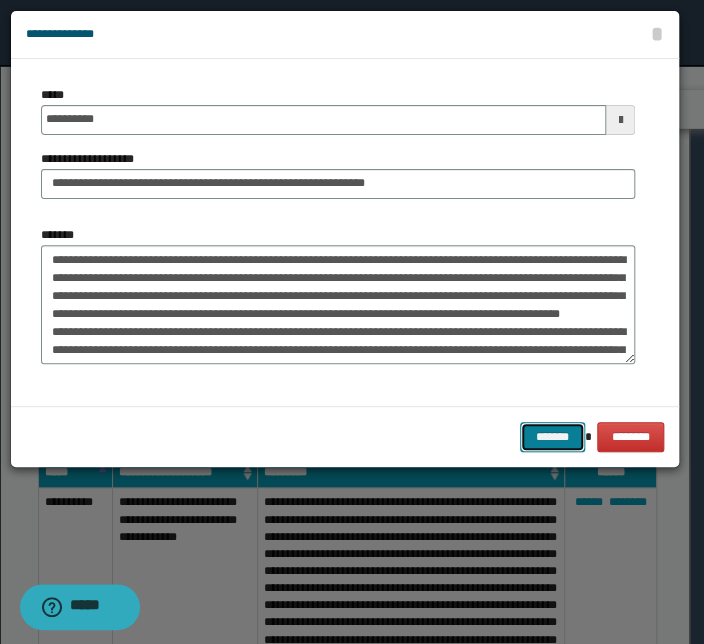 click on "*******" at bounding box center (552, 437) 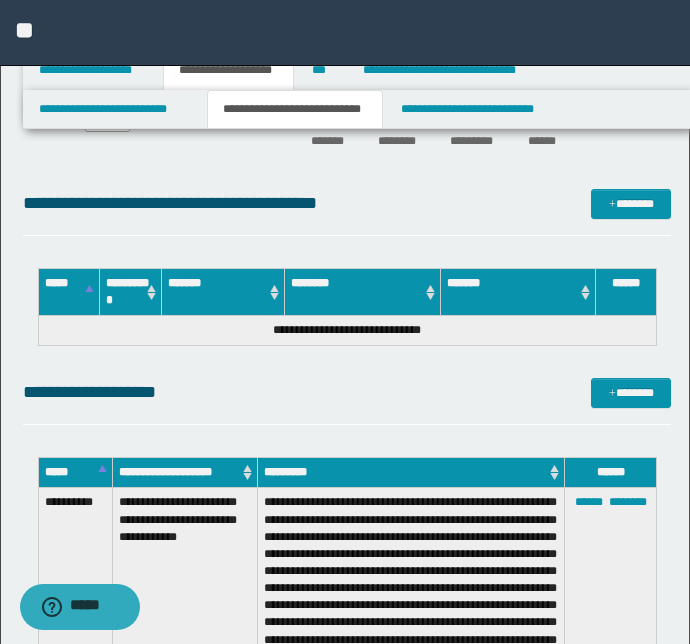 click on "**********" at bounding box center (347, 392) 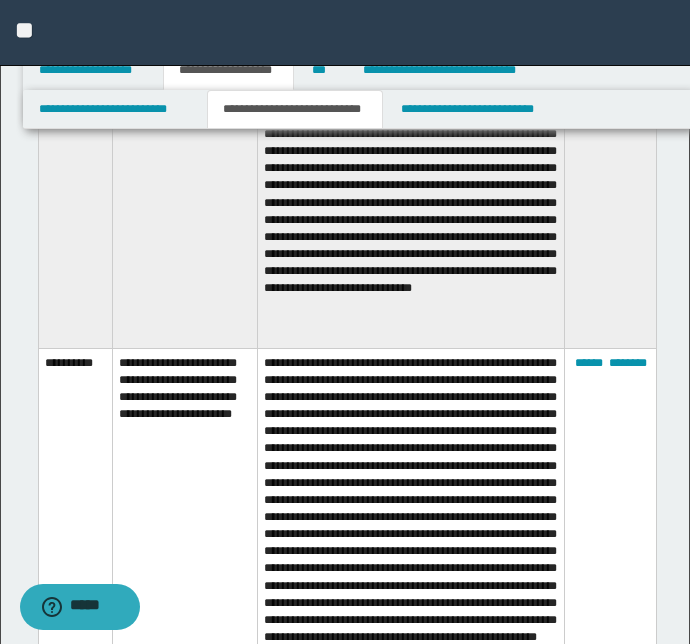 scroll, scrollTop: 5302, scrollLeft: 0, axis: vertical 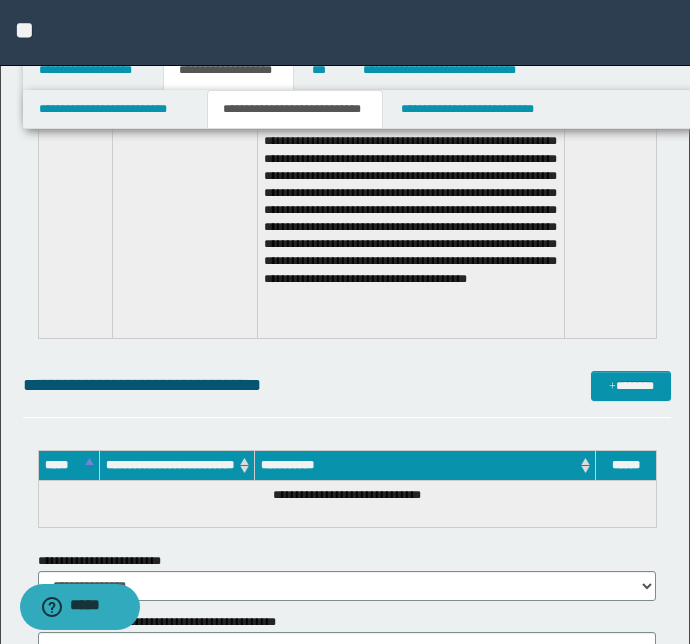 click on "**********" at bounding box center [410, 173] 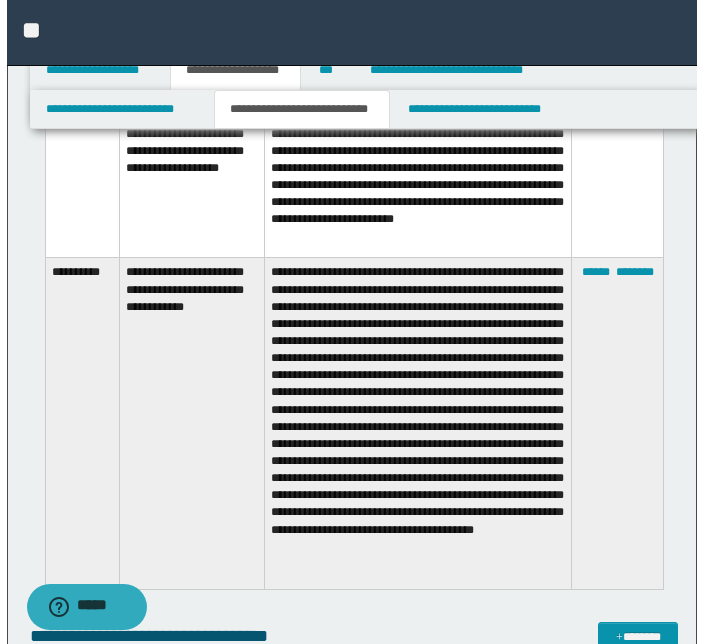 scroll, scrollTop: 5030, scrollLeft: 0, axis: vertical 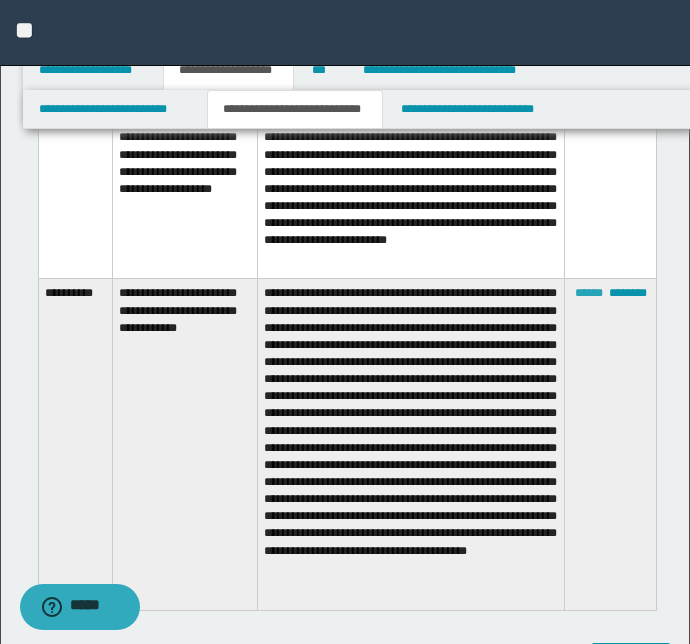 click on "******" at bounding box center (589, 293) 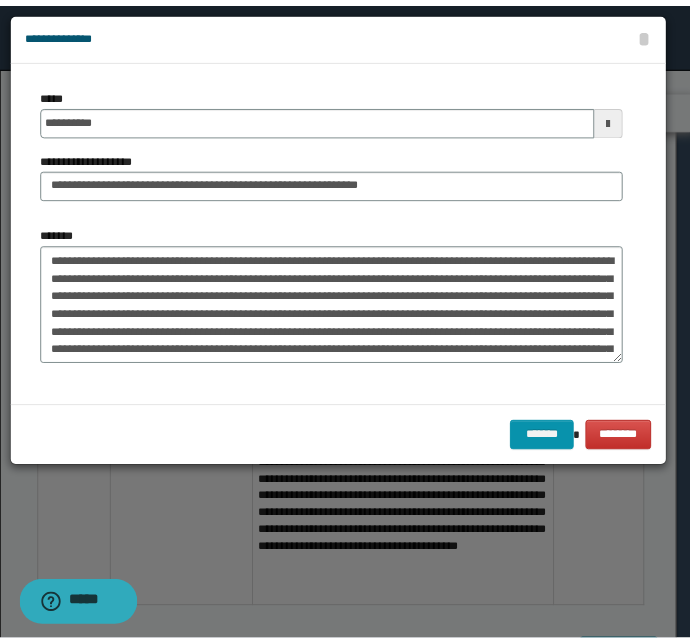 scroll, scrollTop: 71, scrollLeft: 0, axis: vertical 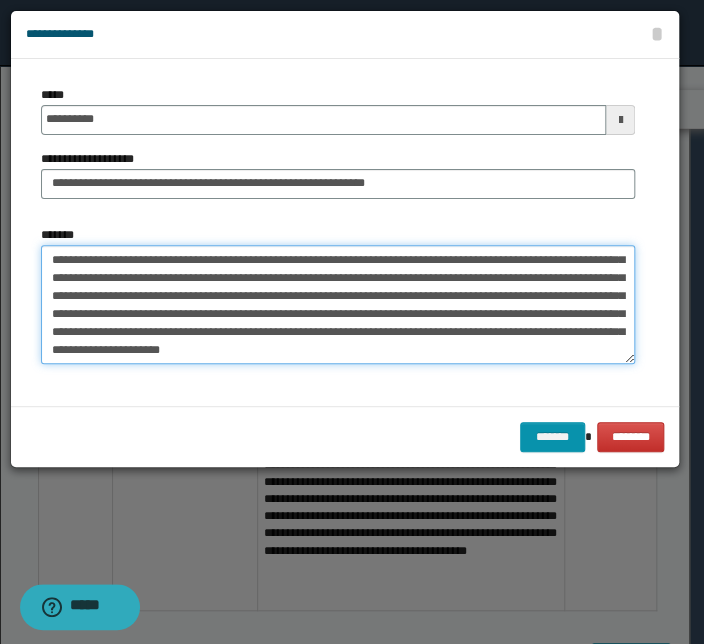 drag, startPoint x: 126, startPoint y: 347, endPoint x: 138, endPoint y: 354, distance: 13.892444 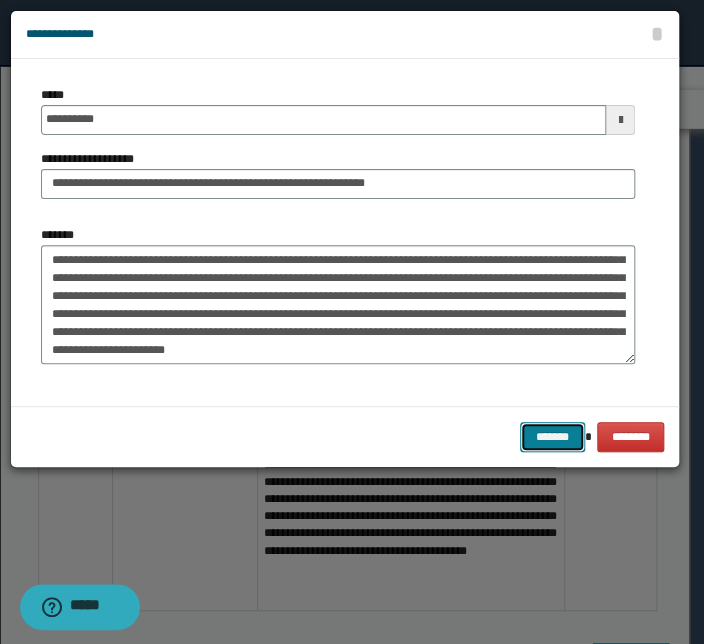 click on "*******" at bounding box center (552, 437) 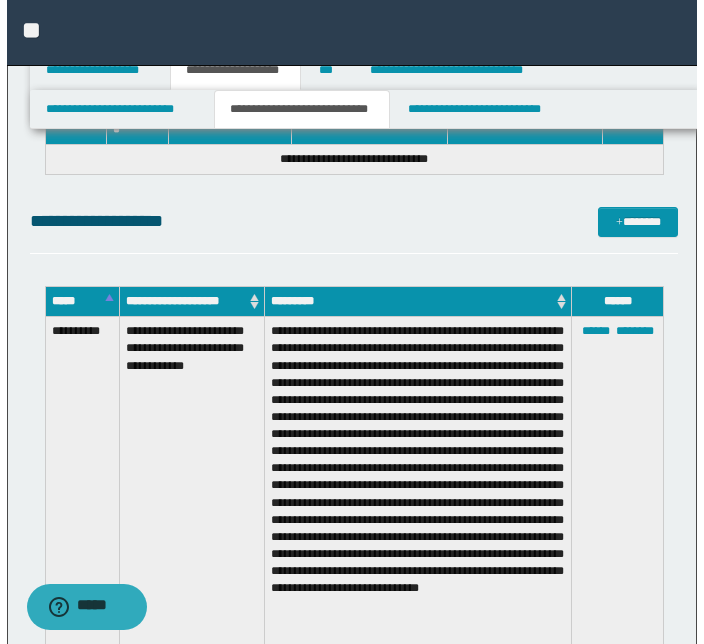 scroll, scrollTop: 3666, scrollLeft: 0, axis: vertical 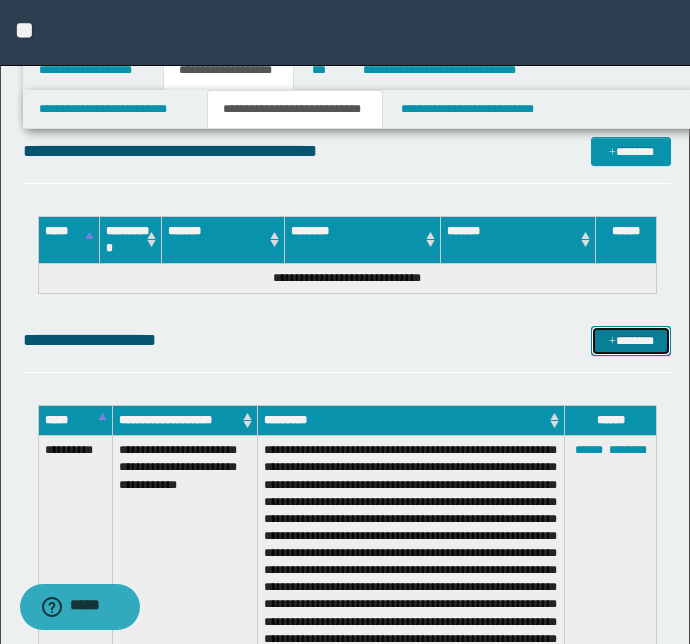 click on "*******" at bounding box center (631, 341) 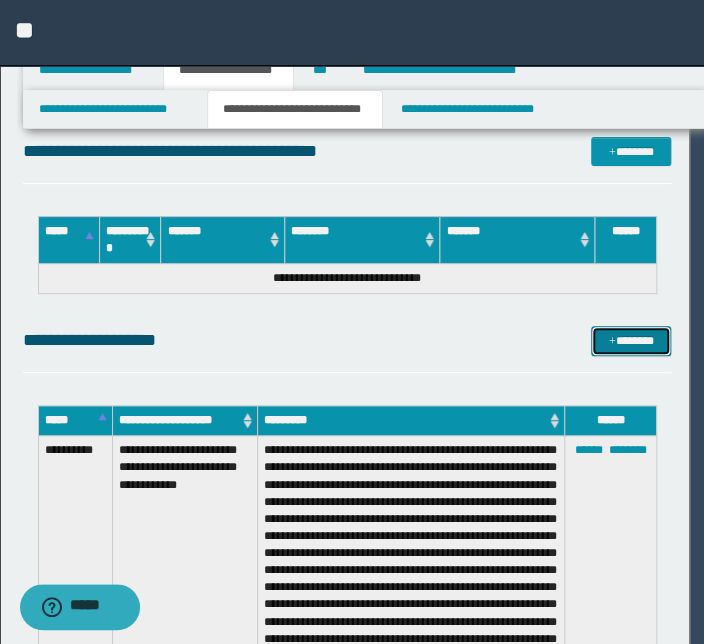 scroll, scrollTop: 0, scrollLeft: 0, axis: both 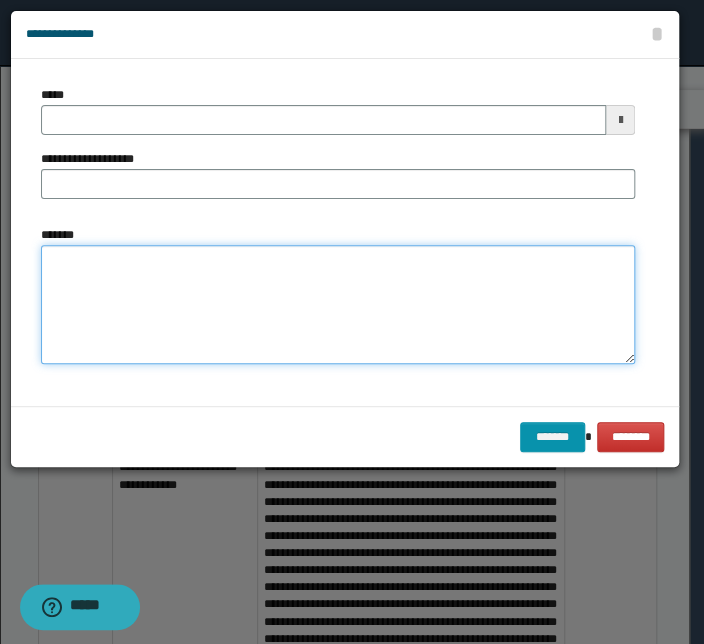 click on "*******" at bounding box center (338, 305) 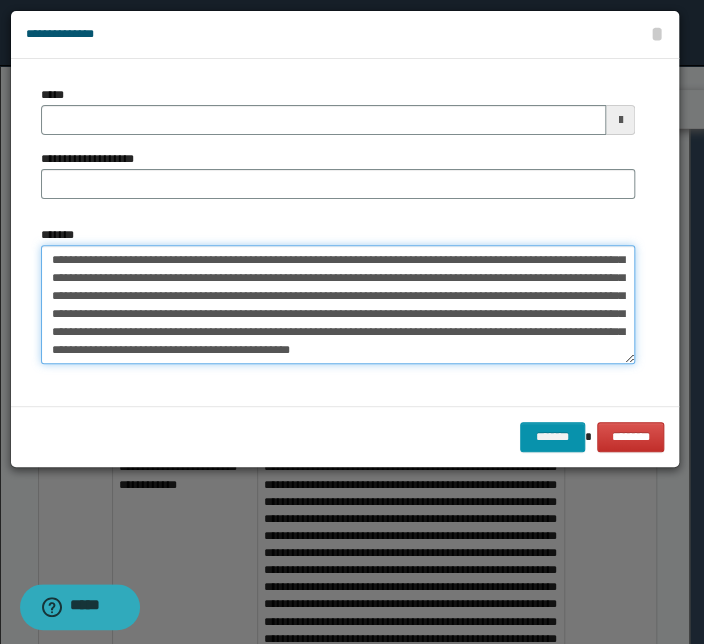 scroll, scrollTop: 0, scrollLeft: 0, axis: both 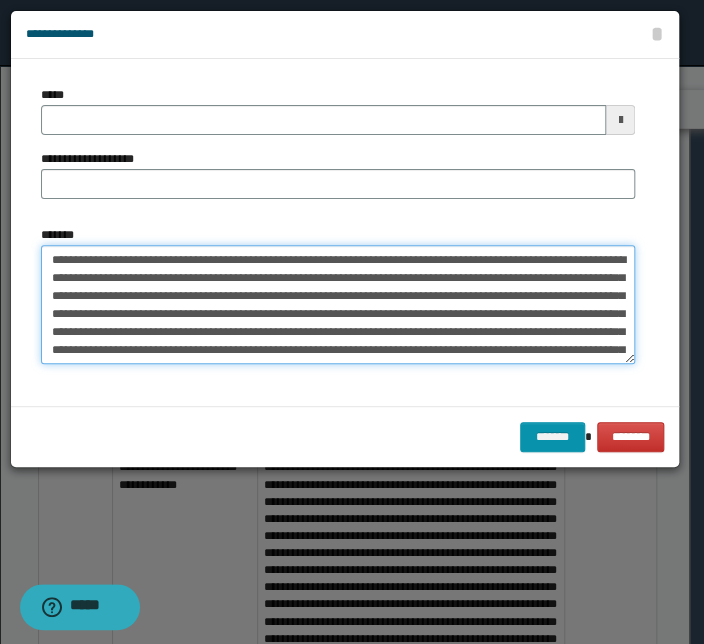 drag, startPoint x: 435, startPoint y: 257, endPoint x: -20, endPoint y: 248, distance: 455.089 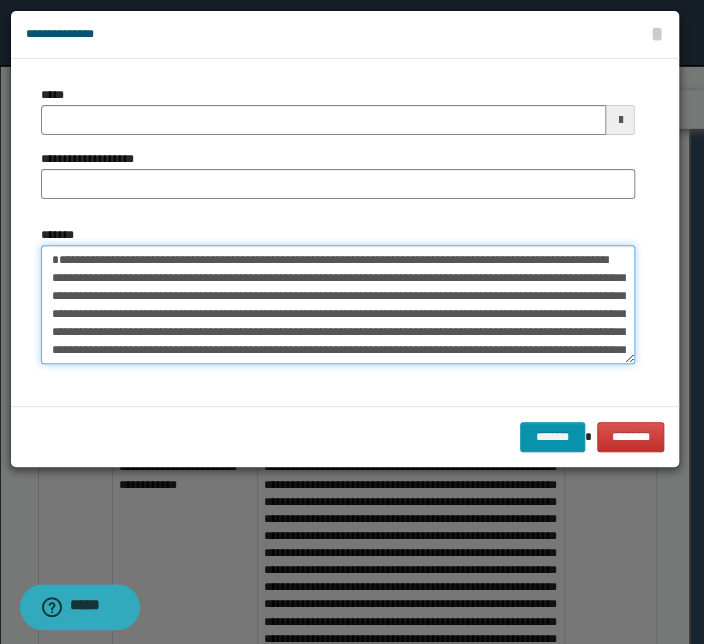 type 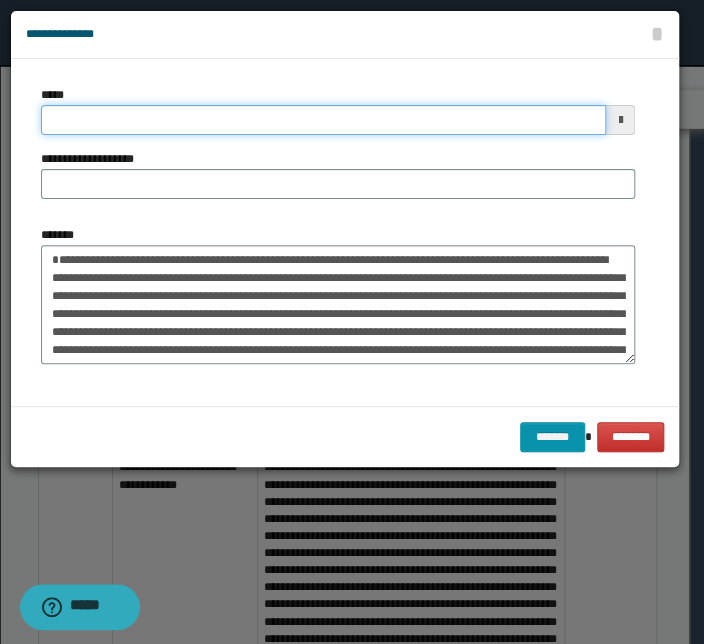 click on "*****" at bounding box center (323, 120) 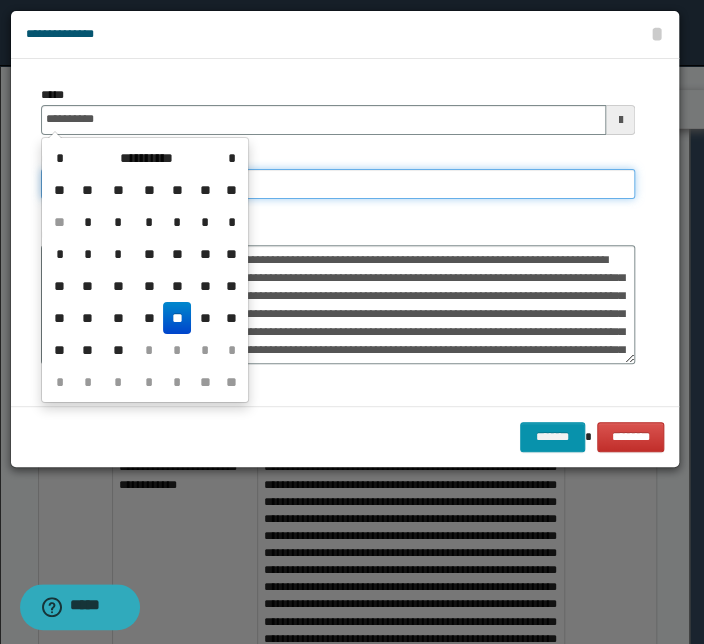 type on "**********" 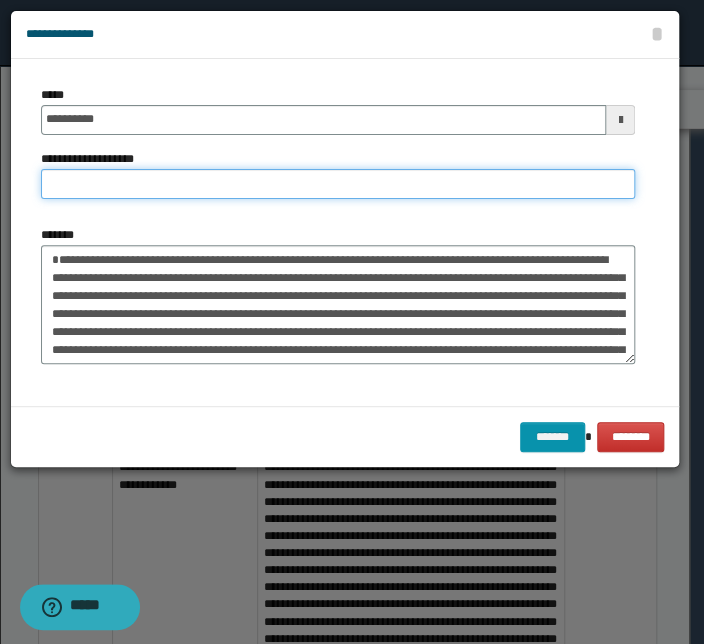 click on "**********" at bounding box center [338, 184] 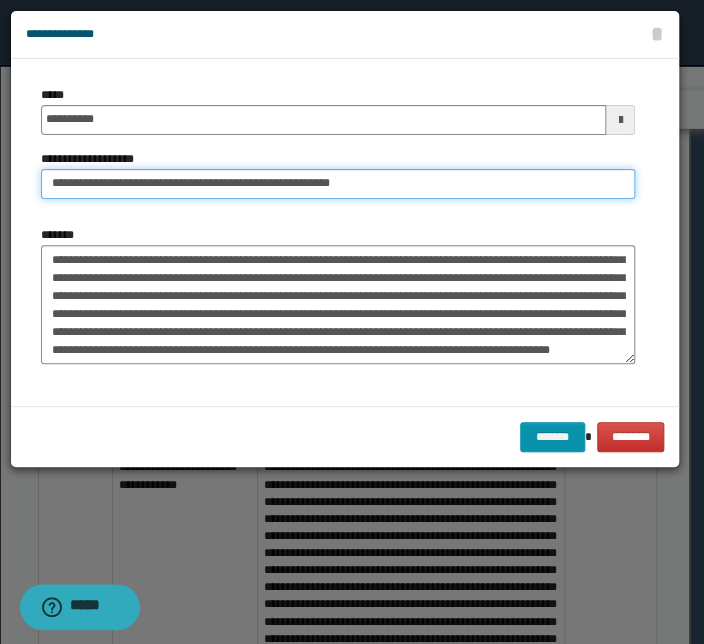 scroll, scrollTop: 108, scrollLeft: 0, axis: vertical 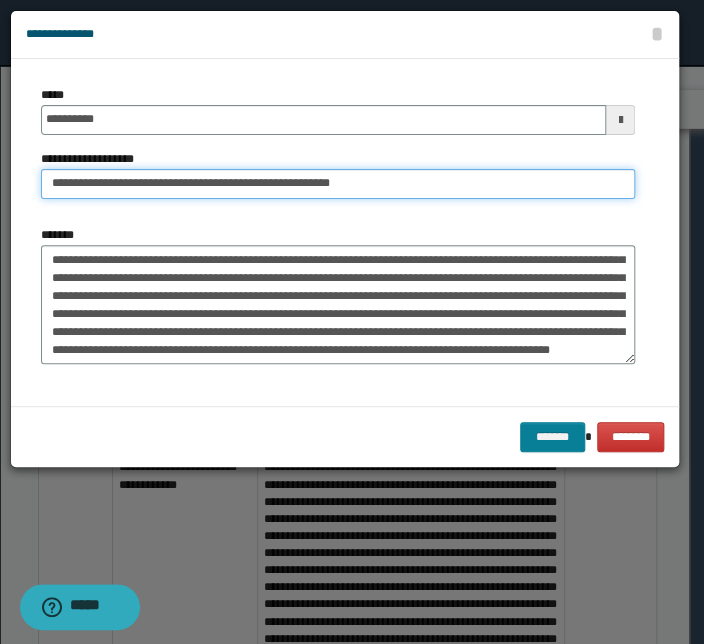 type on "**********" 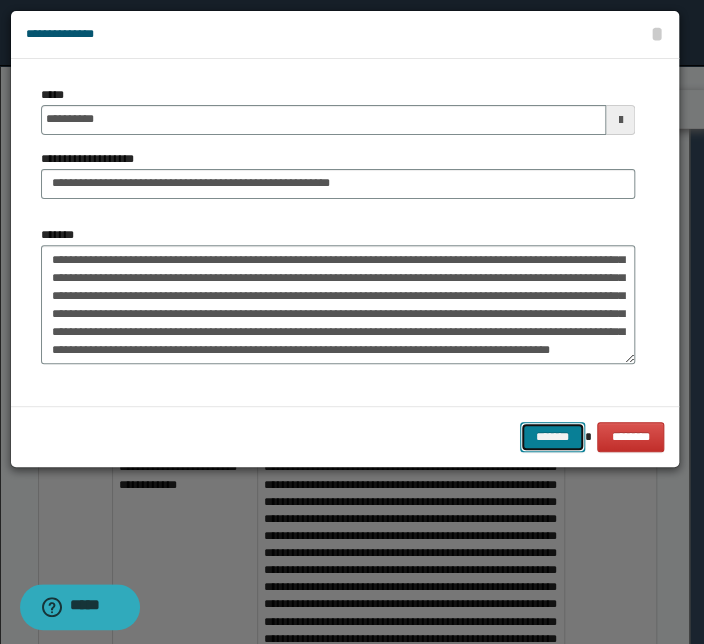 click on "*******" at bounding box center (552, 437) 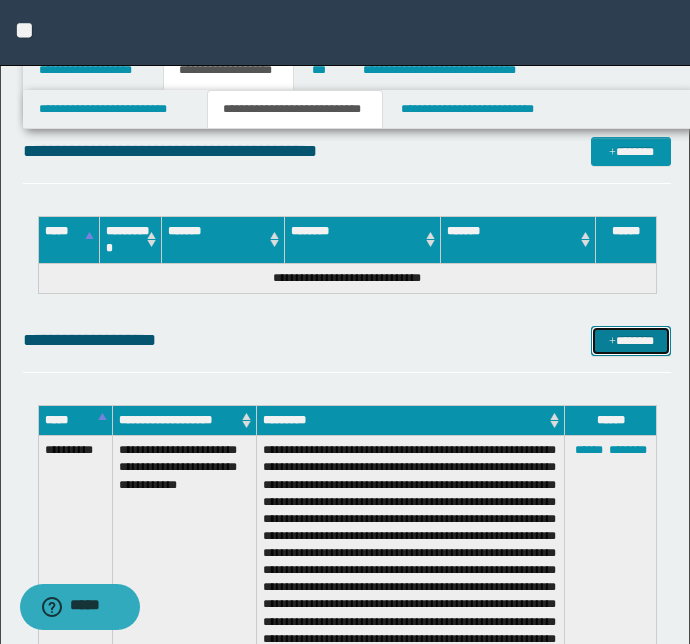 click at bounding box center (612, 342) 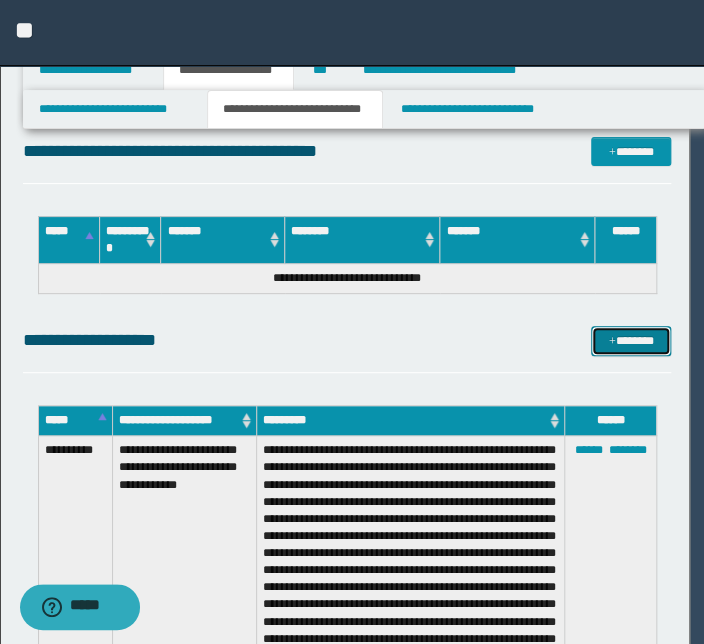 scroll, scrollTop: 0, scrollLeft: 0, axis: both 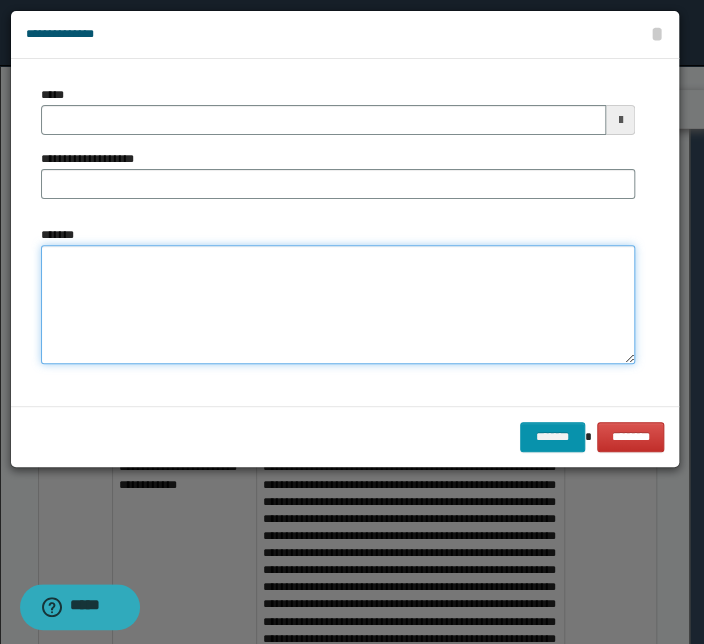 click on "*******" at bounding box center [338, 305] 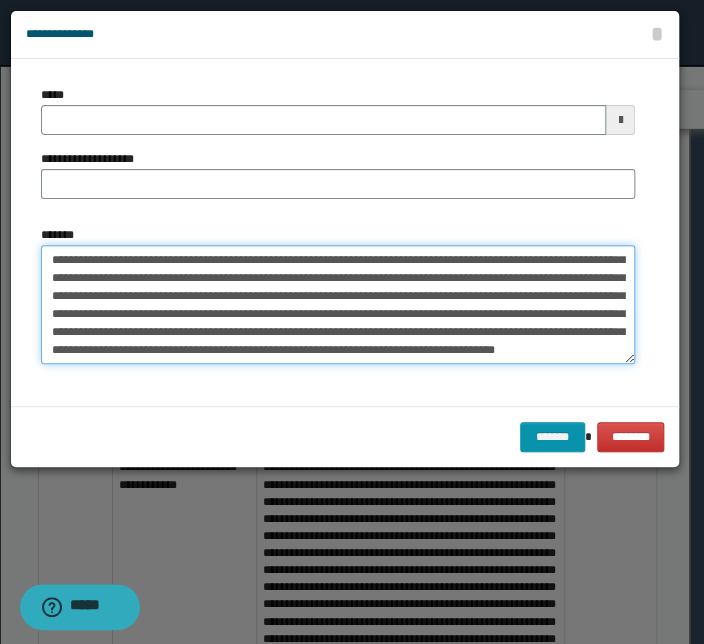 scroll, scrollTop: 0, scrollLeft: 0, axis: both 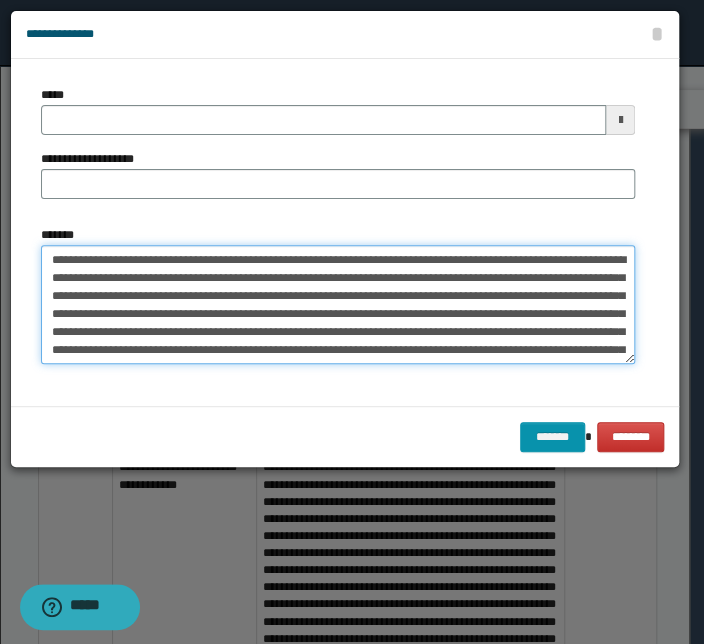 drag, startPoint x: 323, startPoint y: 259, endPoint x: -7, endPoint y: 241, distance: 330.49054 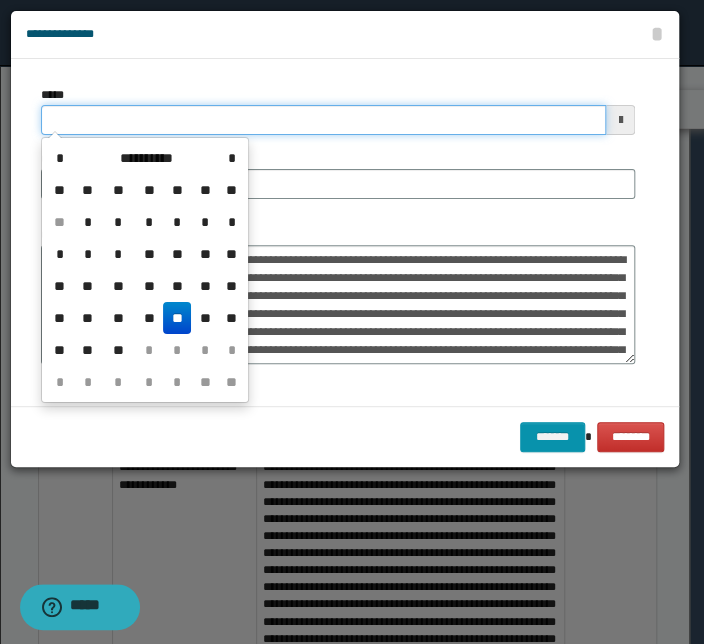 click on "*****" at bounding box center [323, 120] 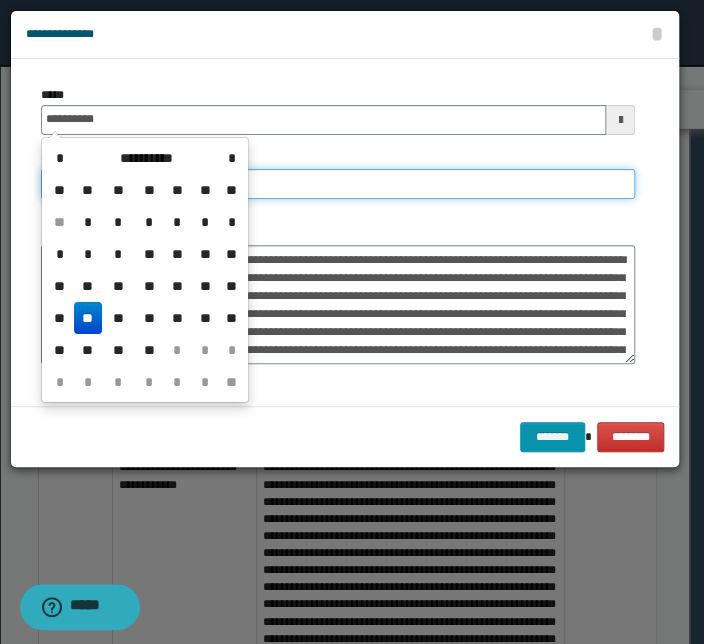 type on "**********" 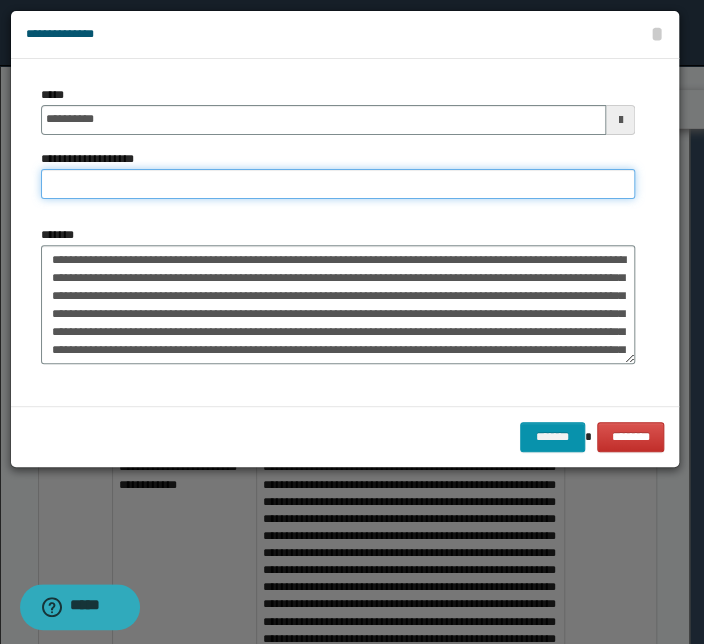 click on "**********" at bounding box center (338, 184) 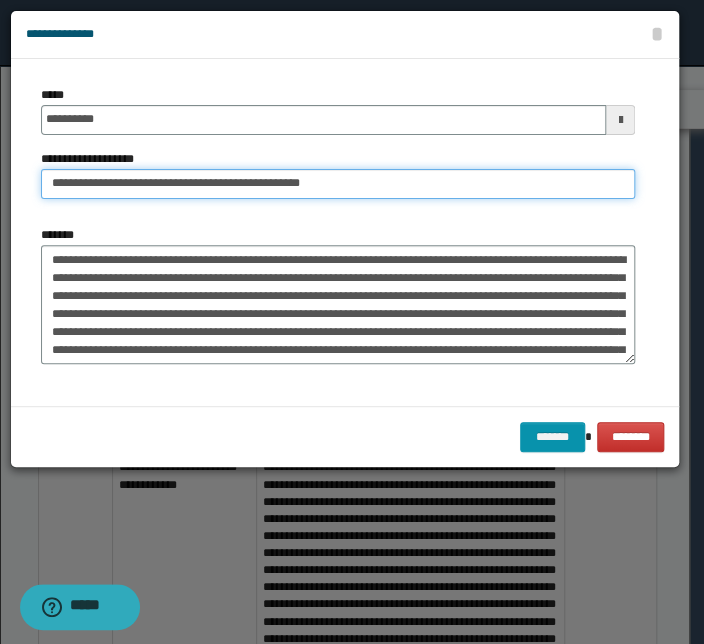 drag, startPoint x: 116, startPoint y: 187, endPoint x: -56, endPoint y: 192, distance: 172.07266 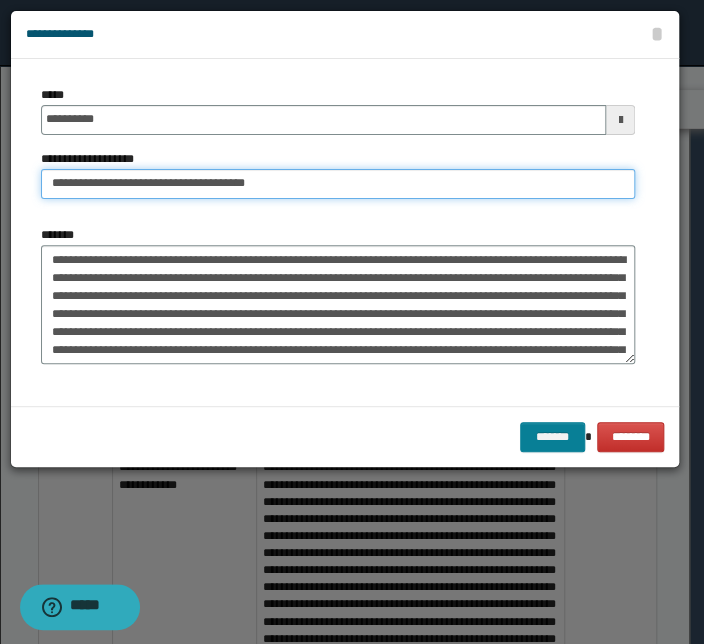 type on "**********" 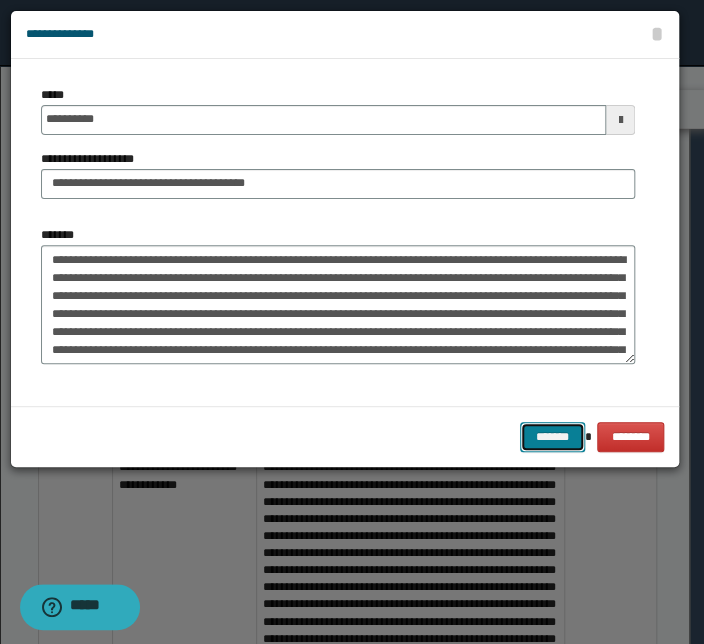 drag, startPoint x: 532, startPoint y: 429, endPoint x: 458, endPoint y: 429, distance: 74 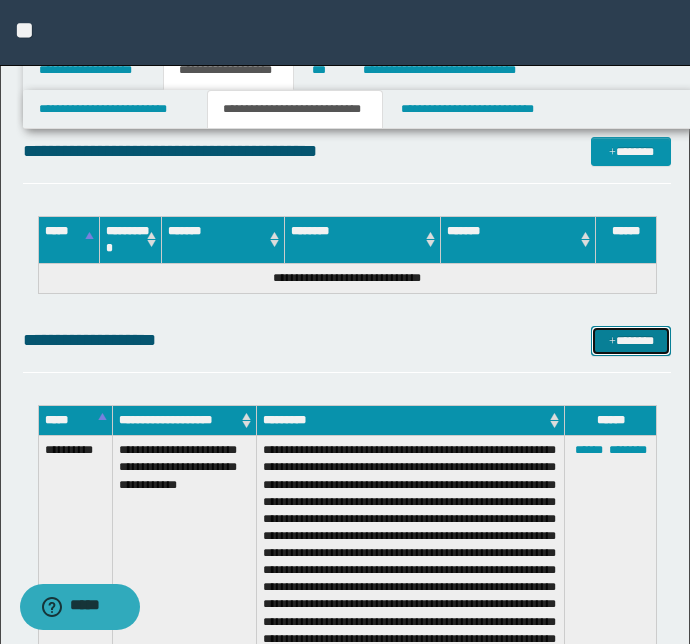 click on "*******" at bounding box center (631, 341) 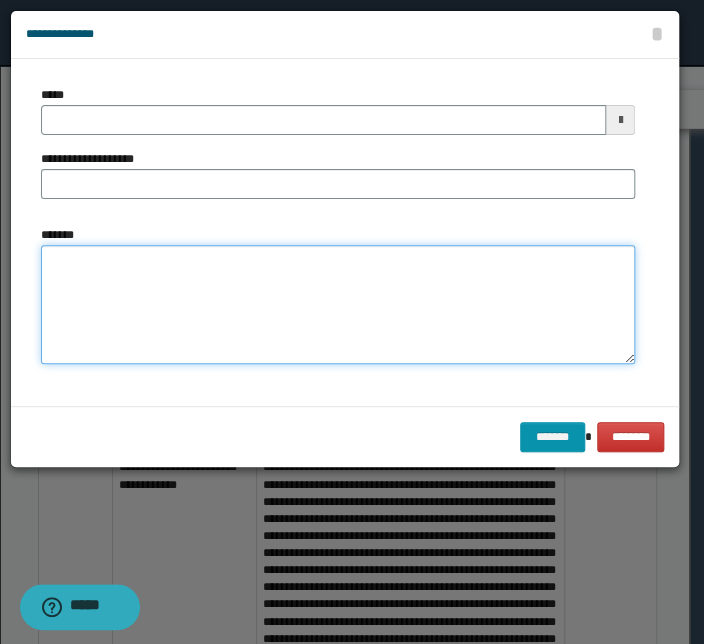 click on "*******" at bounding box center [338, 305] 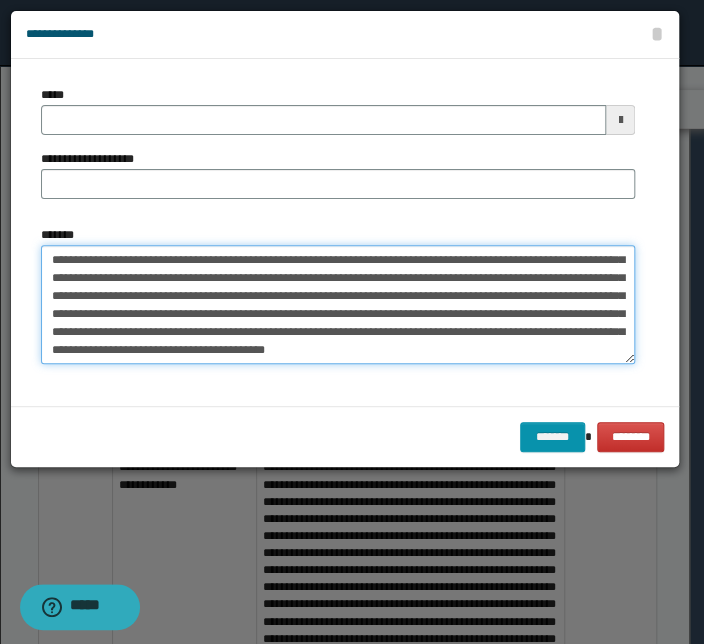 scroll, scrollTop: 0, scrollLeft: 0, axis: both 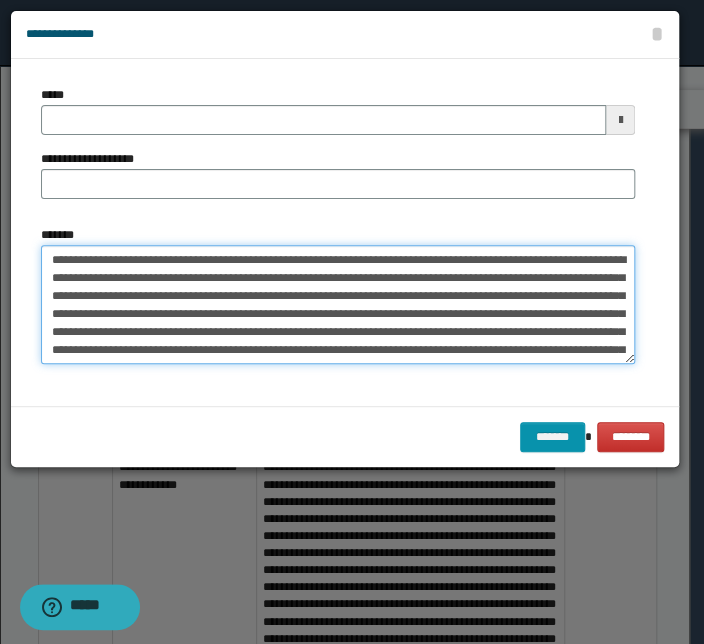 drag, startPoint x: 259, startPoint y: 257, endPoint x: -44, endPoint y: 227, distance: 304.48154 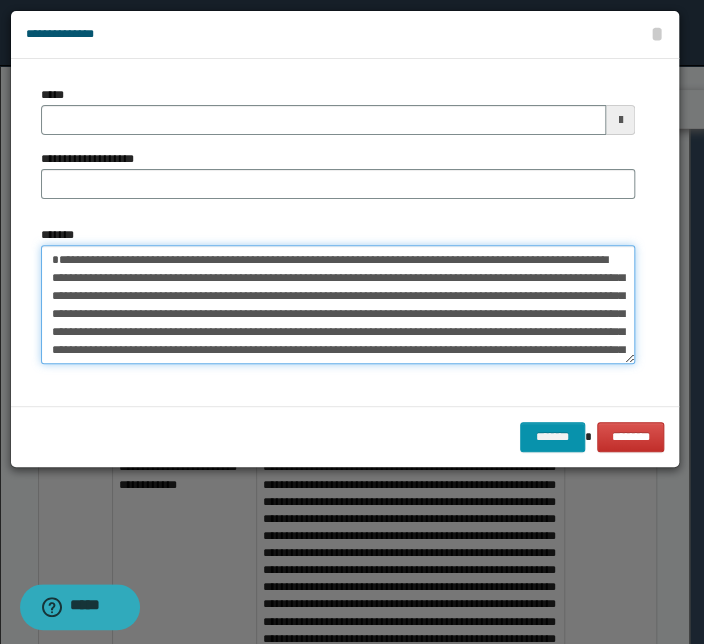 type 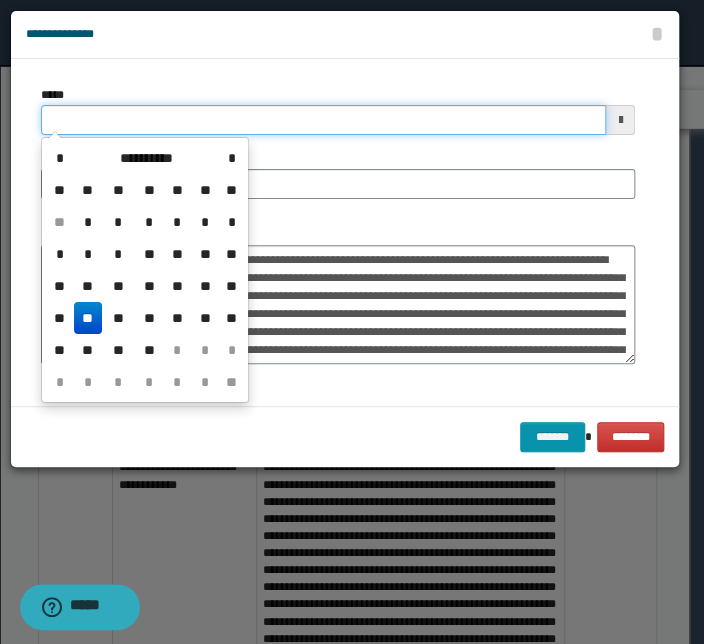 click on "*****" at bounding box center (323, 120) 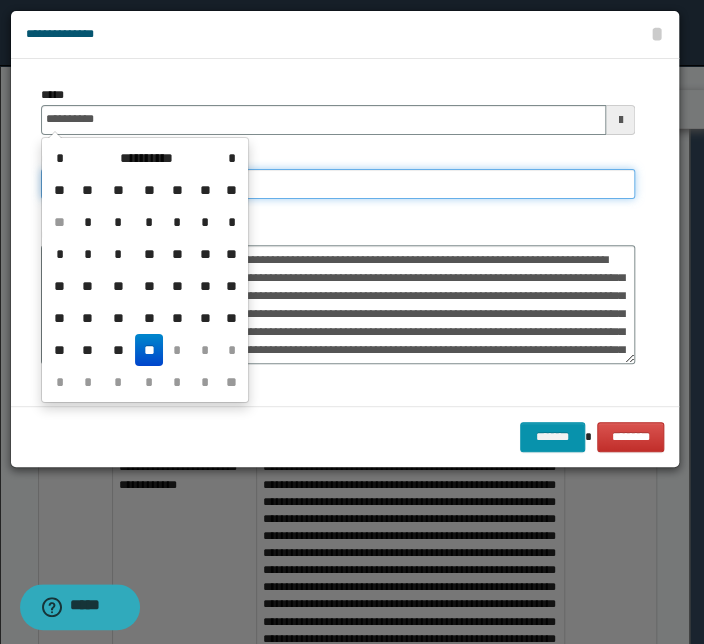 type on "**********" 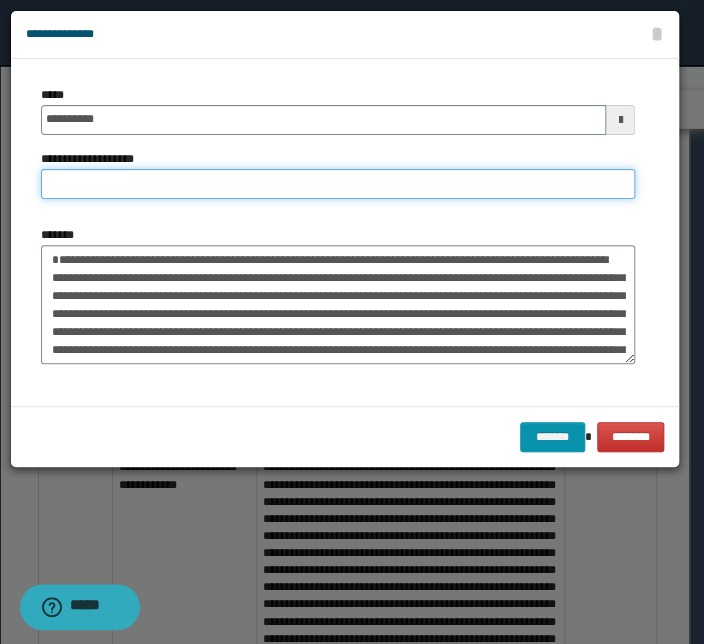 click on "**********" at bounding box center (338, 184) 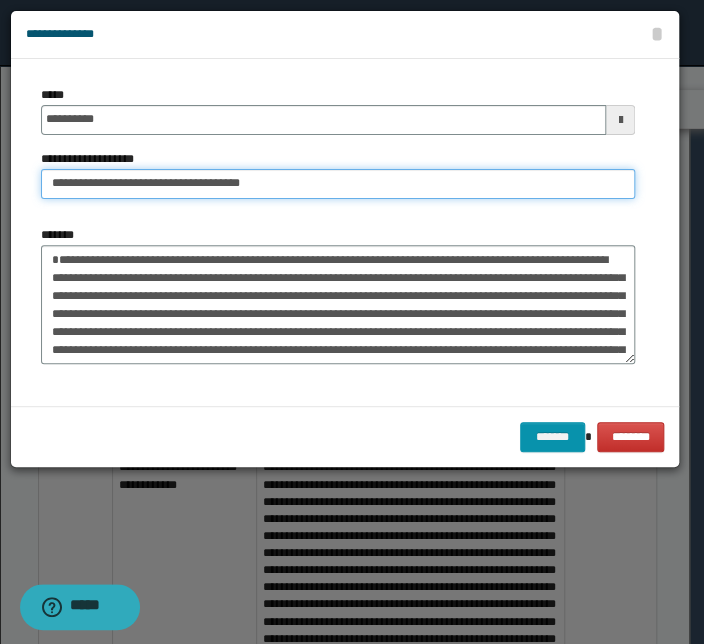drag, startPoint x: 112, startPoint y: 186, endPoint x: -69, endPoint y: 175, distance: 181.33394 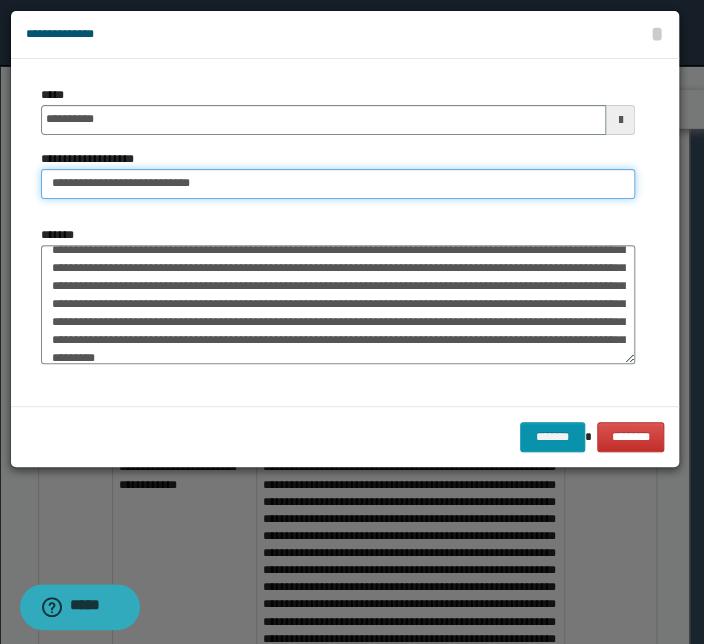 scroll, scrollTop: 71, scrollLeft: 0, axis: vertical 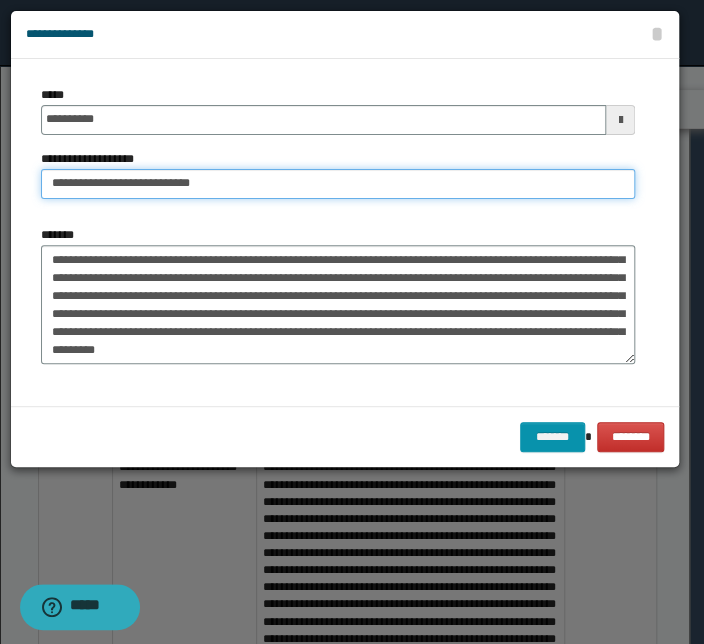 type on "**********" 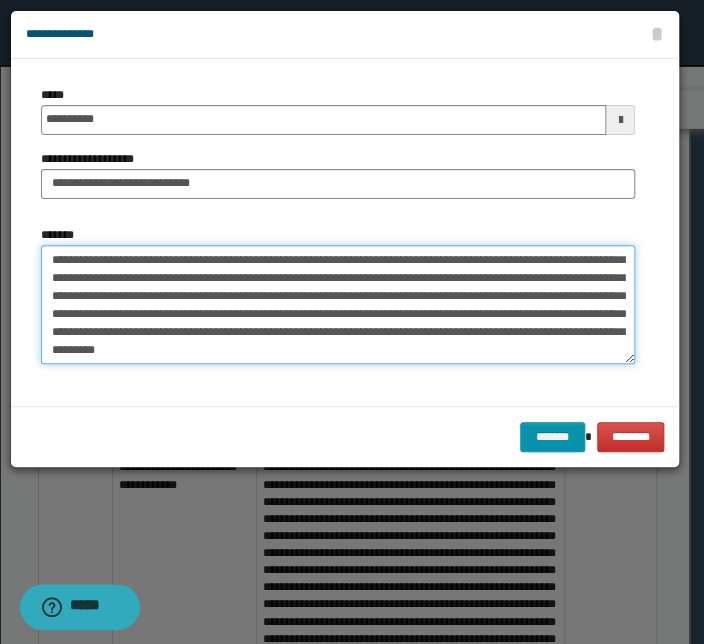 click on "**********" at bounding box center (338, 305) 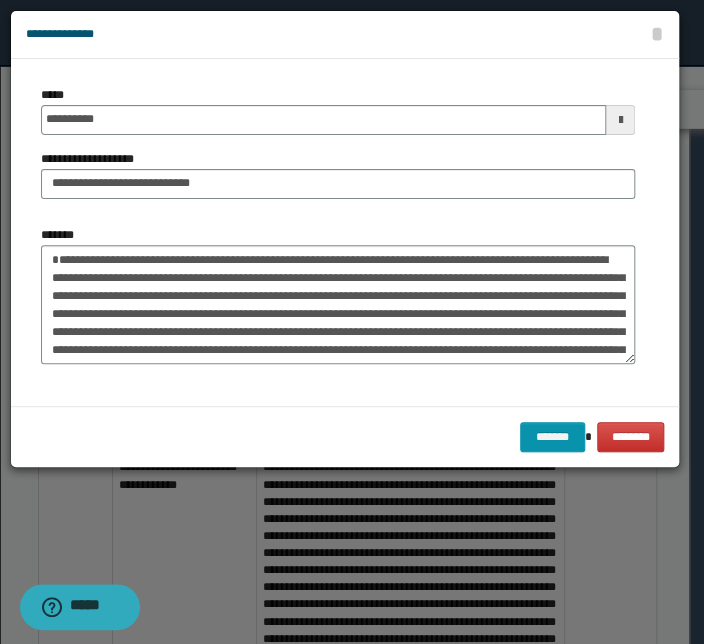 scroll, scrollTop: 71, scrollLeft: 0, axis: vertical 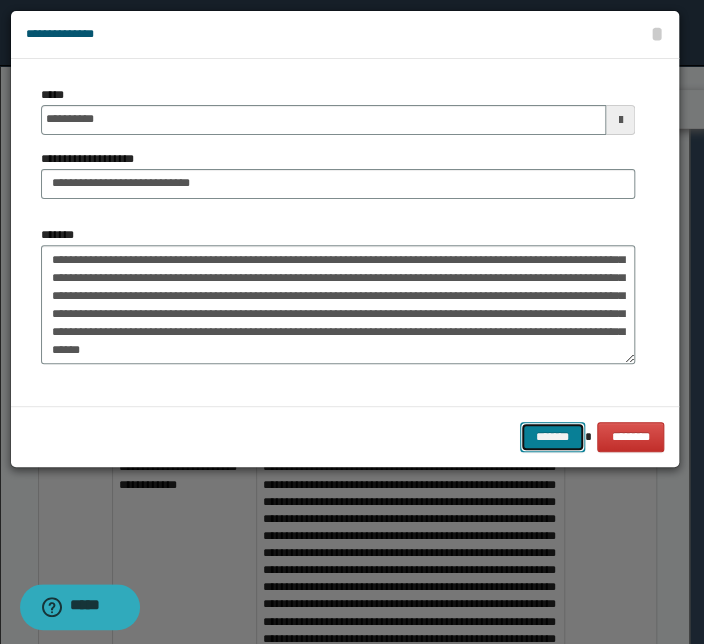 click on "*******" at bounding box center (552, 437) 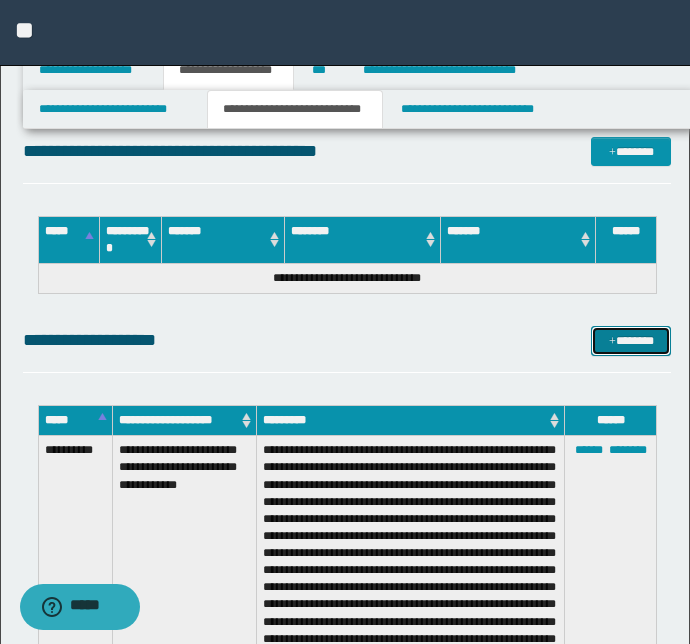 click on "*******" at bounding box center [631, 341] 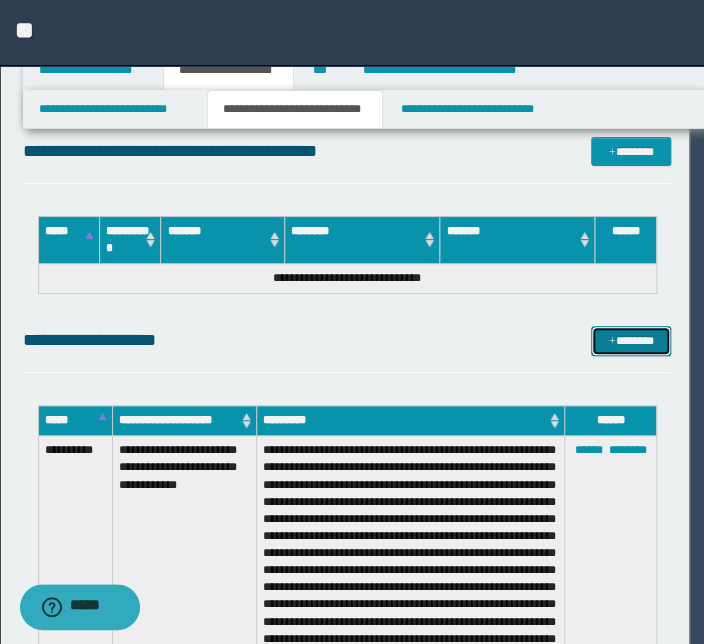 scroll, scrollTop: 0, scrollLeft: 0, axis: both 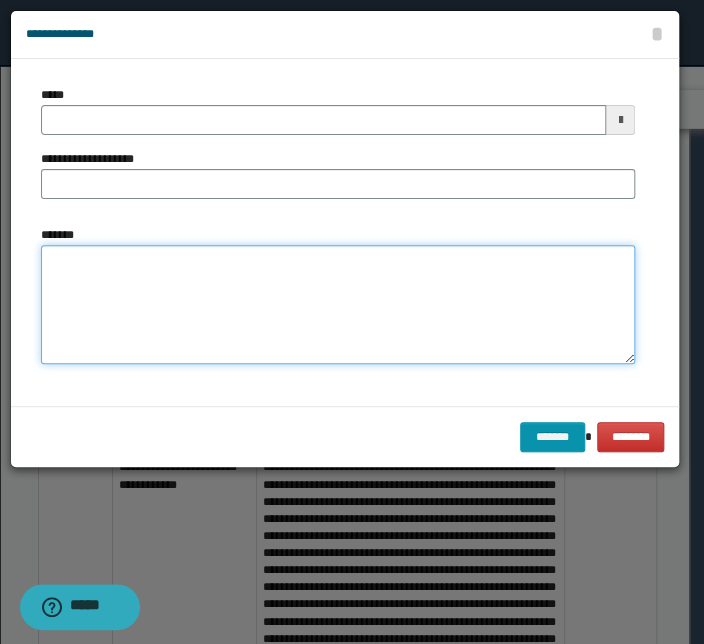 click on "*******" at bounding box center [338, 305] 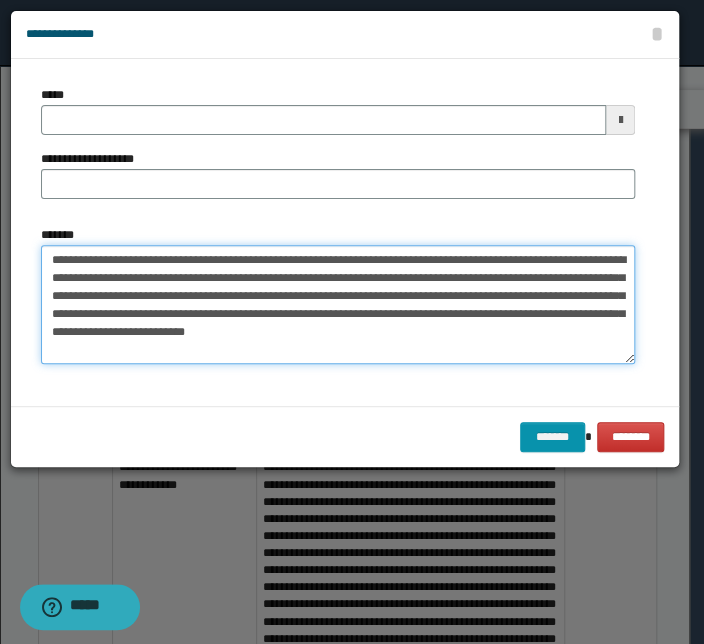 drag, startPoint x: 322, startPoint y: 254, endPoint x: 53, endPoint y: 250, distance: 269.02972 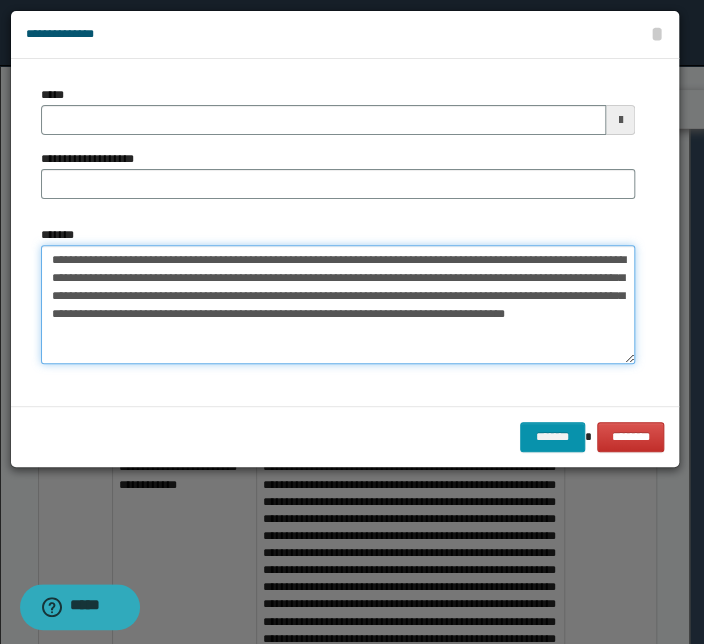 type 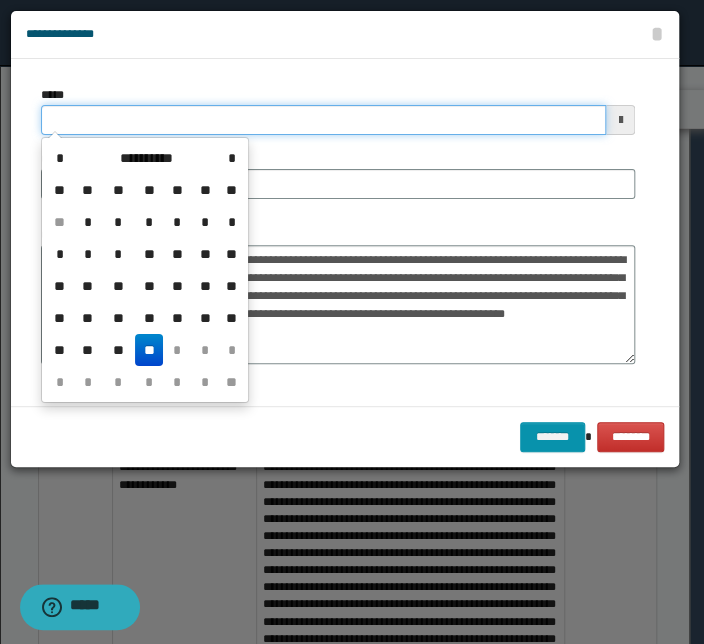 click on "*****" at bounding box center [323, 120] 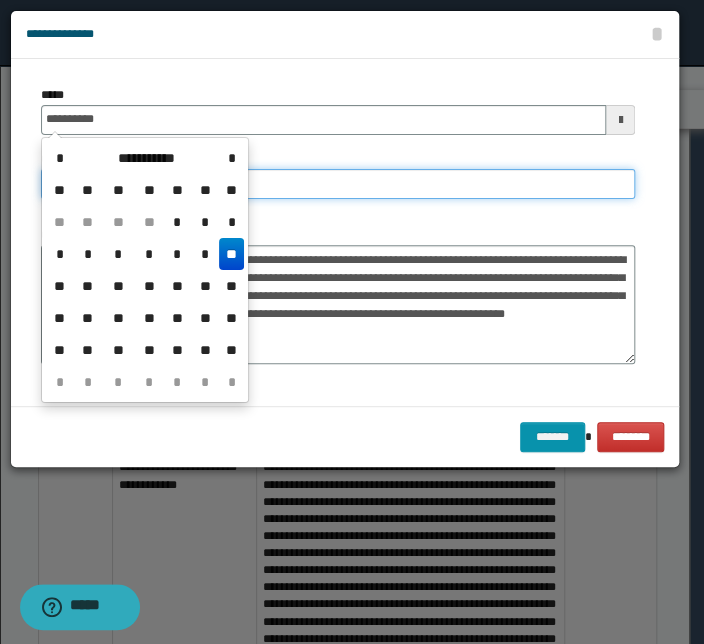 type on "**********" 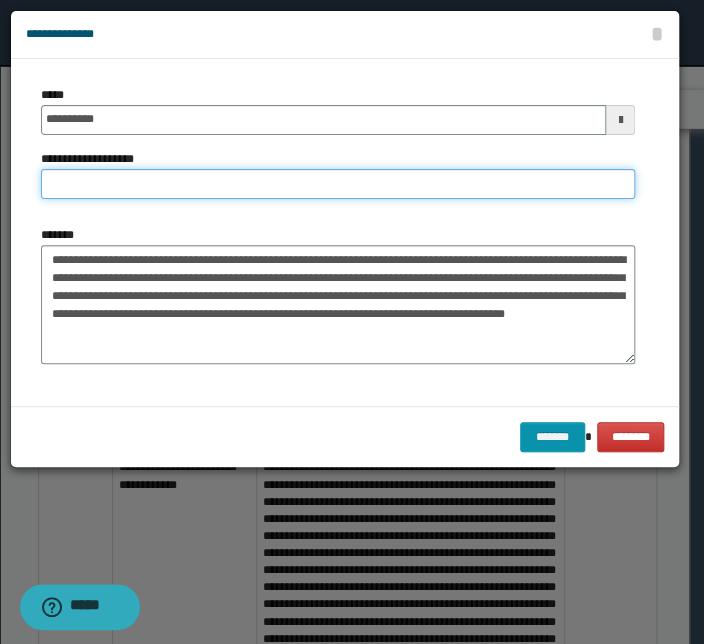 click on "**********" at bounding box center [338, 184] 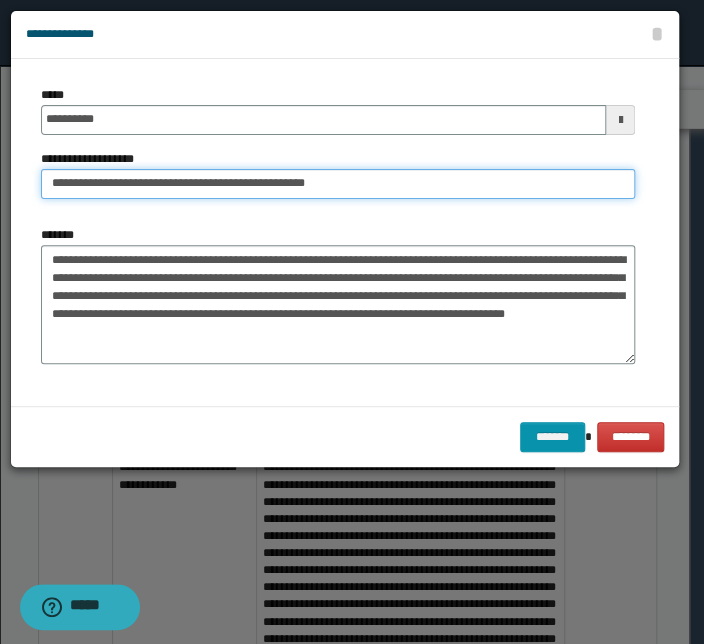 drag, startPoint x: 114, startPoint y: 187, endPoint x: -20, endPoint y: 180, distance: 134.18271 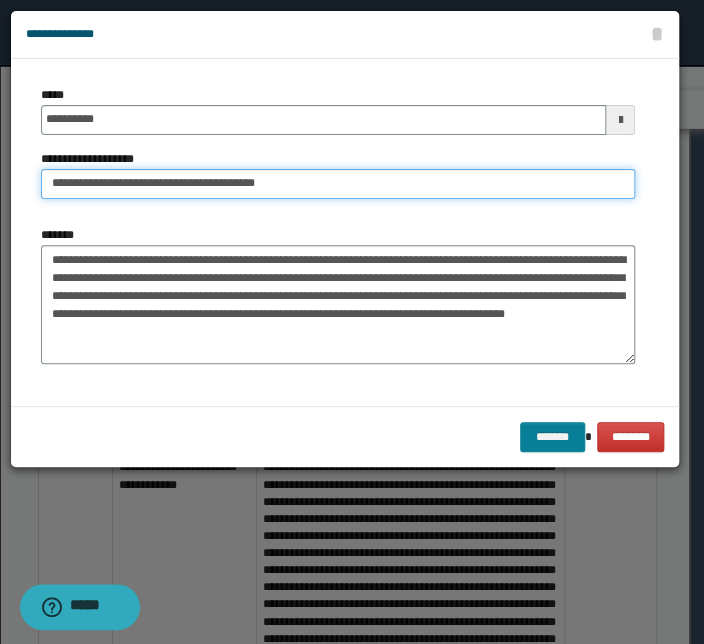 type on "**********" 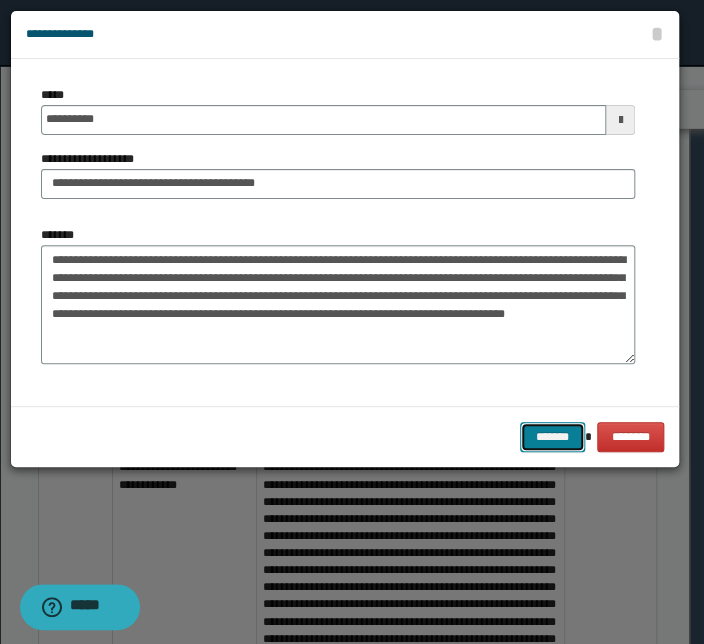 click on "*******" at bounding box center [552, 437] 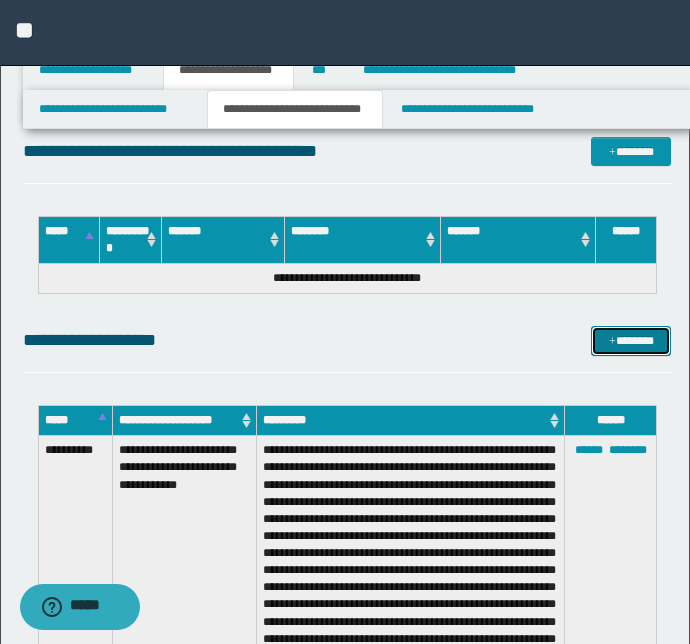 click on "*******" at bounding box center (631, 341) 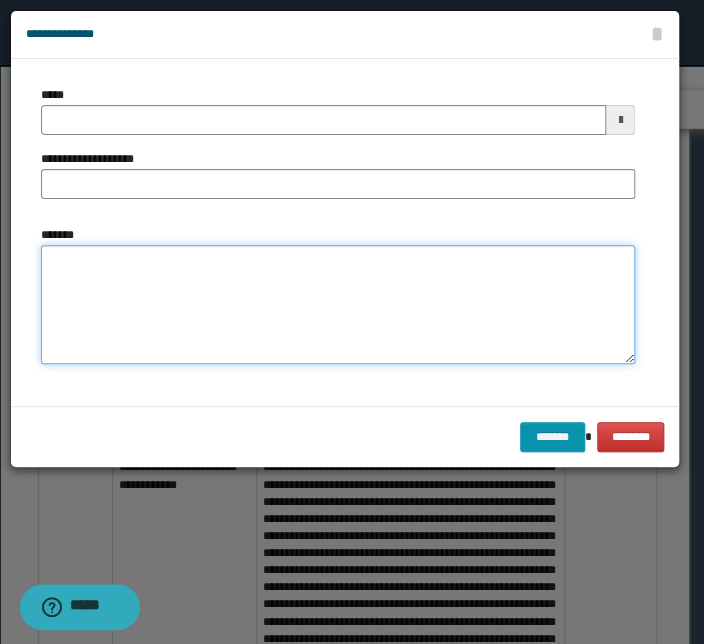 click on "*******" at bounding box center (338, 305) 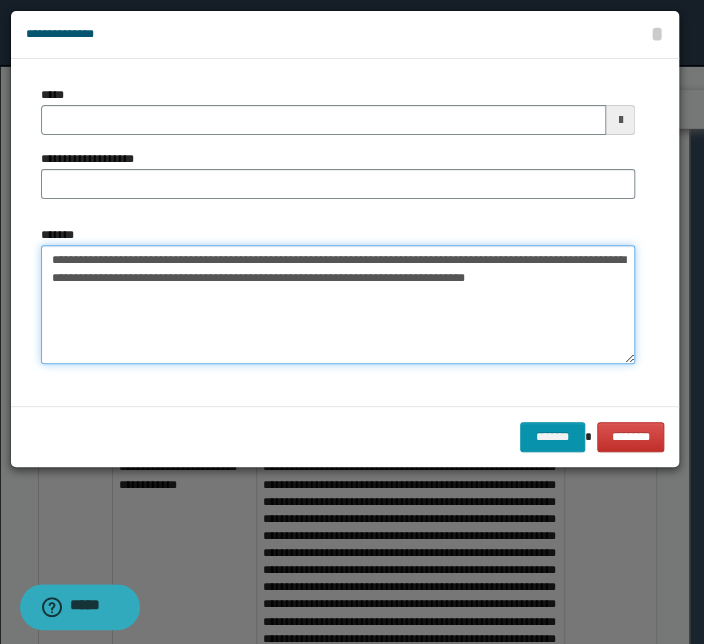 drag, startPoint x: 295, startPoint y: 259, endPoint x: 0, endPoint y: 254, distance: 295.04236 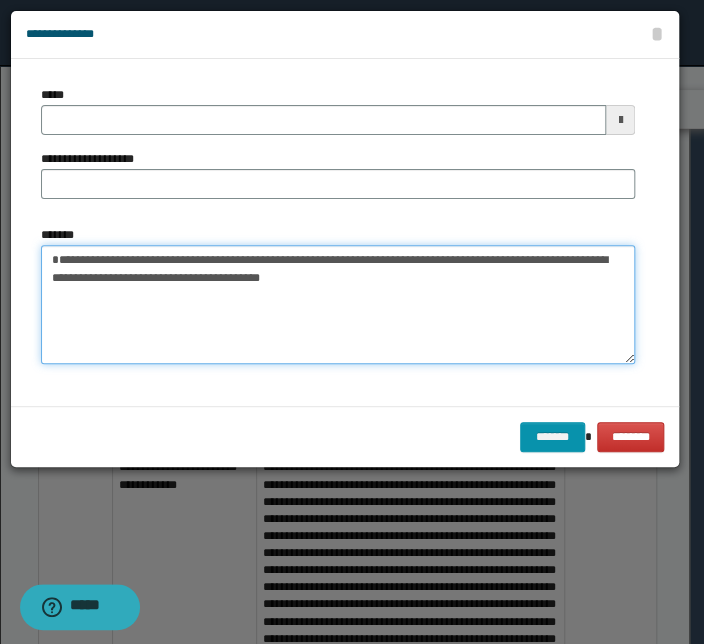 type 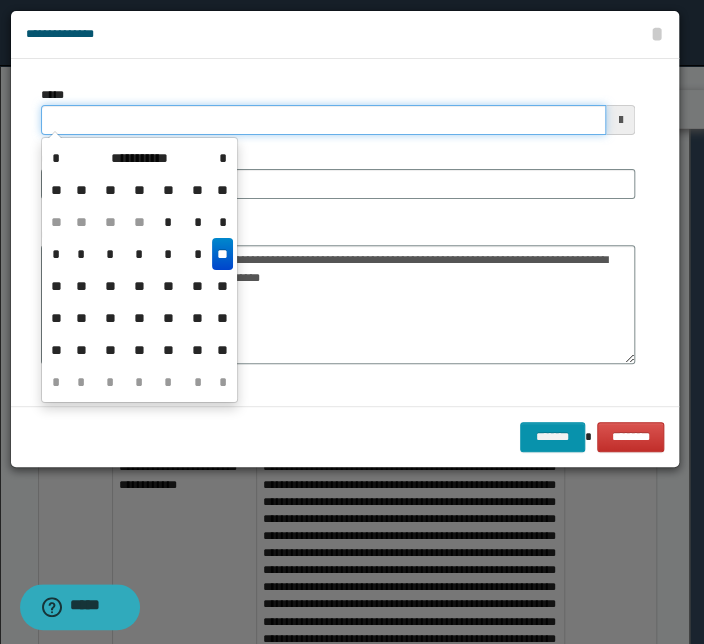 click on "*****" at bounding box center (323, 120) 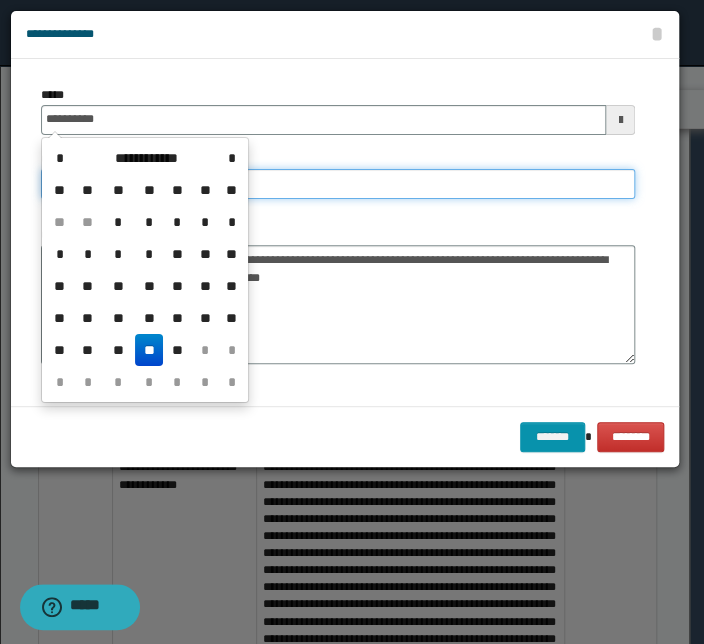 type on "**********" 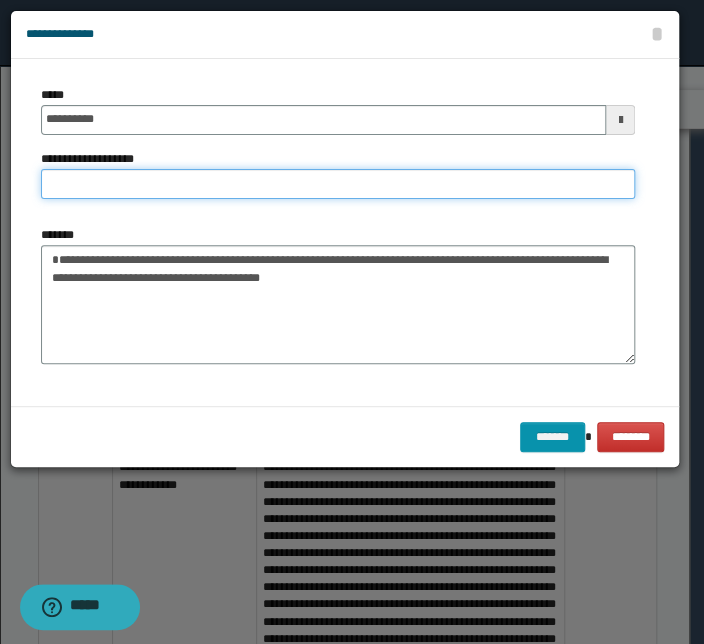 paste on "**********" 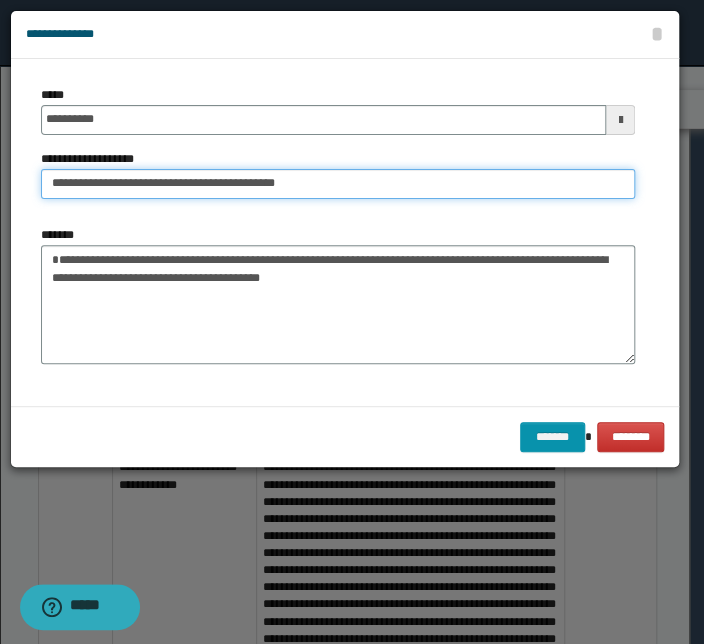 drag, startPoint x: 116, startPoint y: 184, endPoint x: -40, endPoint y: 189, distance: 156.08011 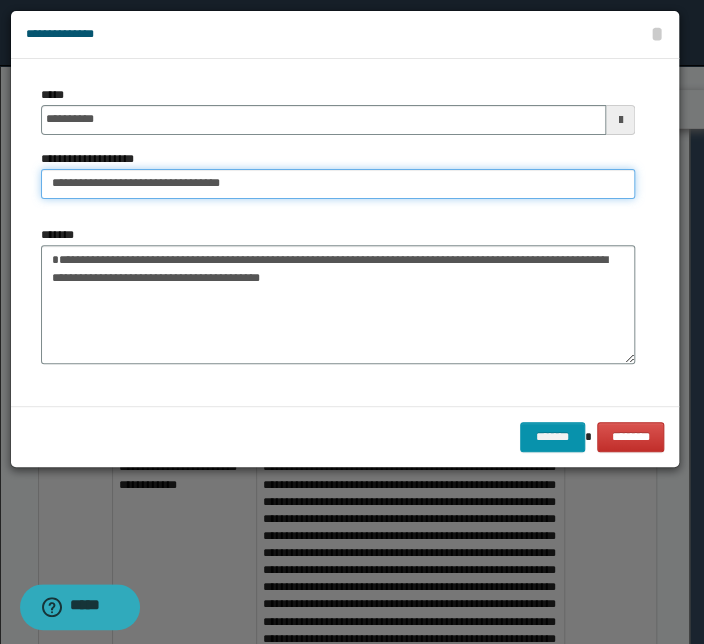 type on "**********" 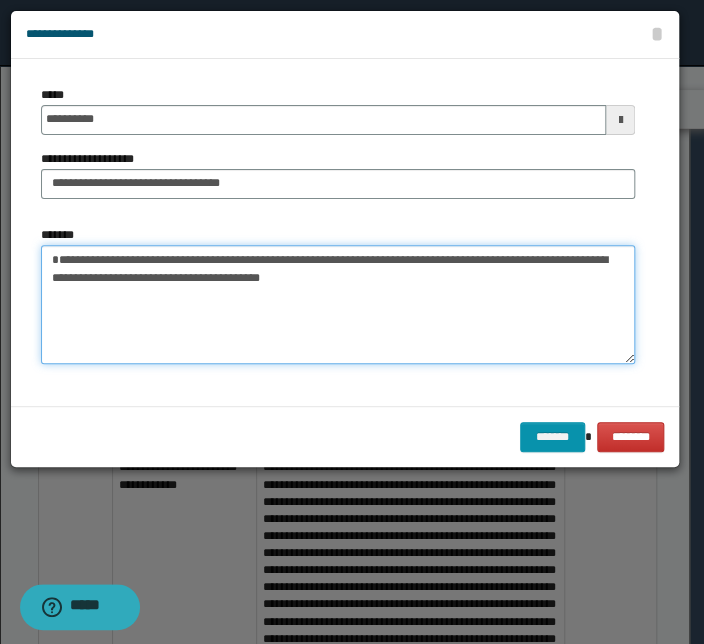 click on "**********" at bounding box center [338, 305] 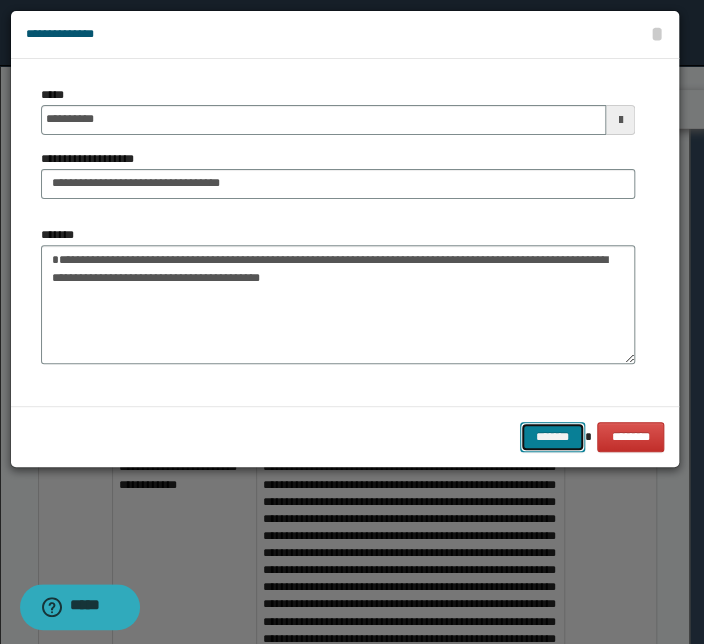 click on "*******" at bounding box center (552, 437) 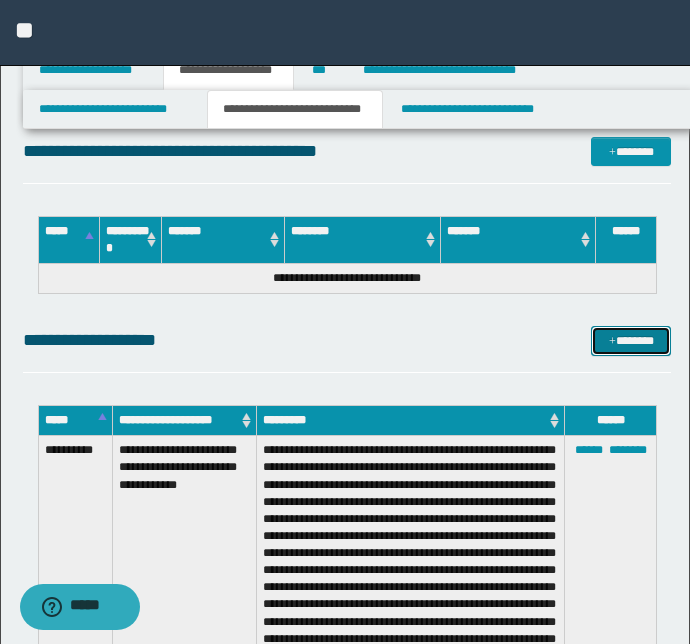 click on "*******" at bounding box center [631, 341] 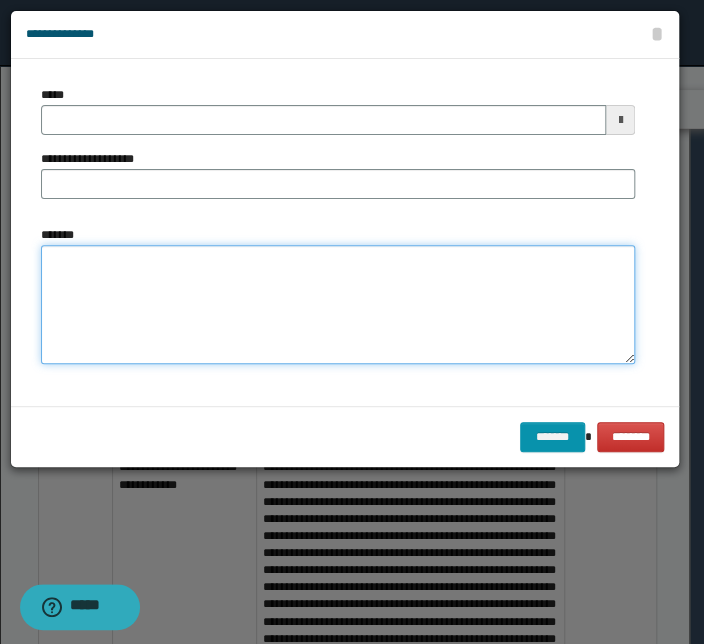 click on "*******" at bounding box center [338, 305] 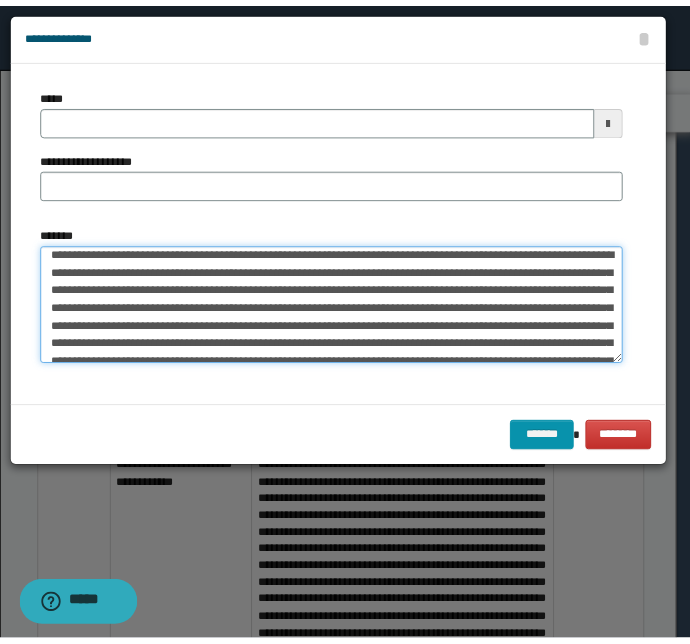 scroll, scrollTop: 0, scrollLeft: 0, axis: both 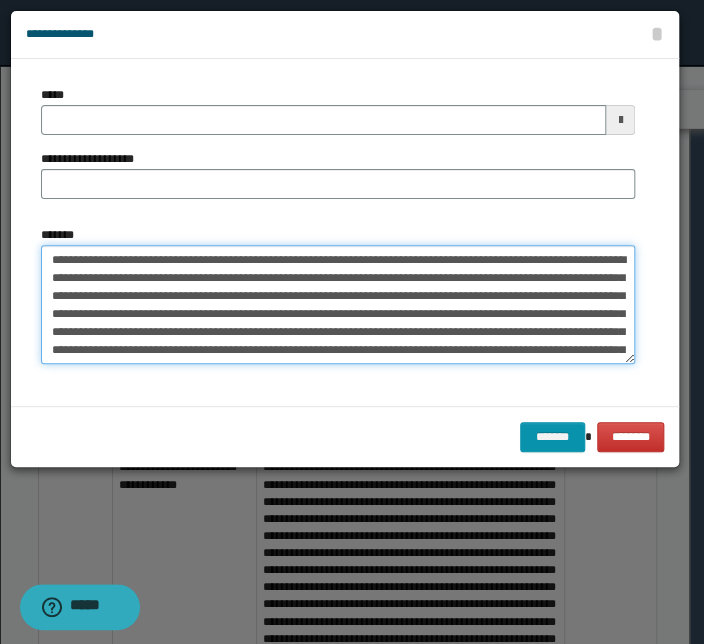 drag, startPoint x: 285, startPoint y: 258, endPoint x: -47, endPoint y: 232, distance: 333.0165 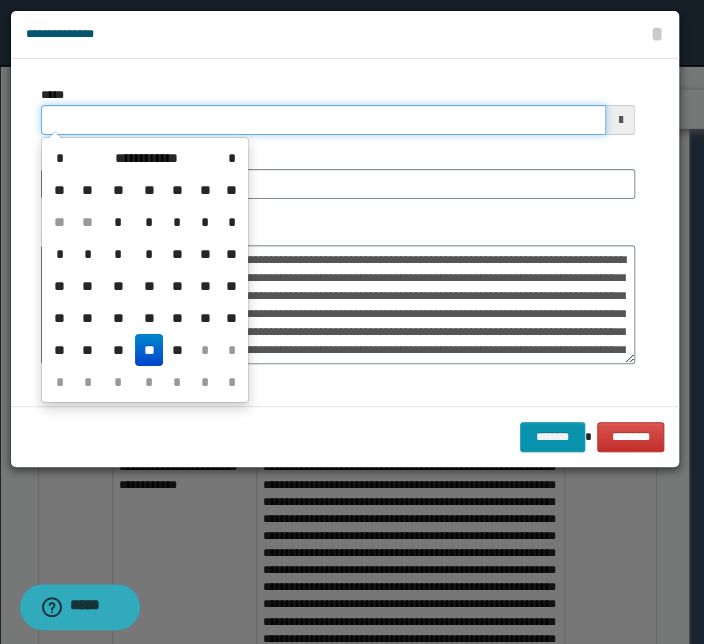 click on "*****" at bounding box center [323, 120] 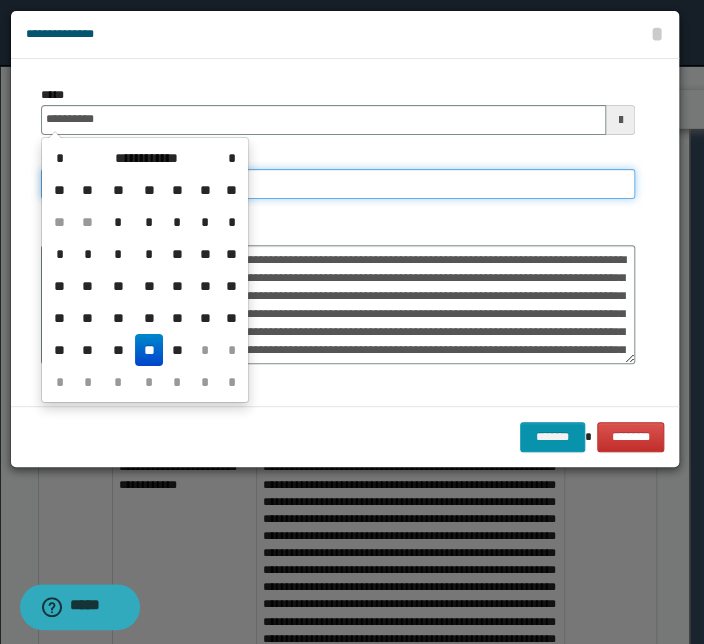 type on "**********" 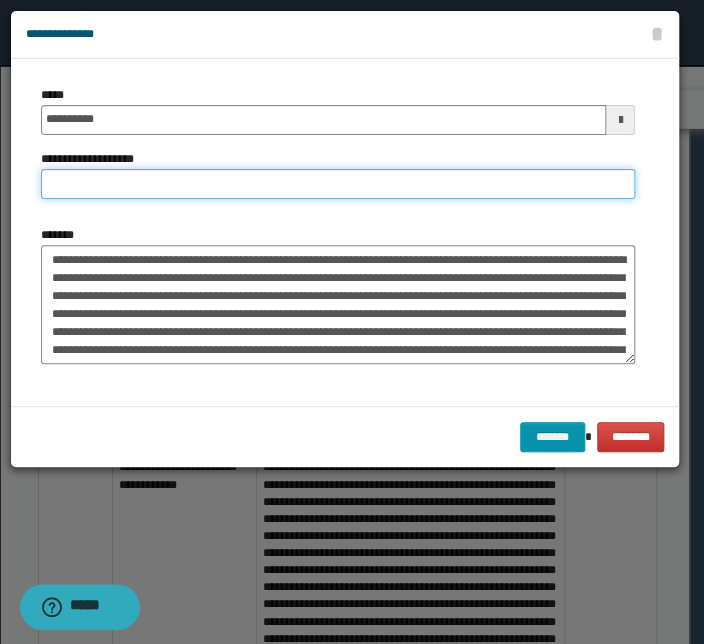 click on "**********" at bounding box center [338, 184] 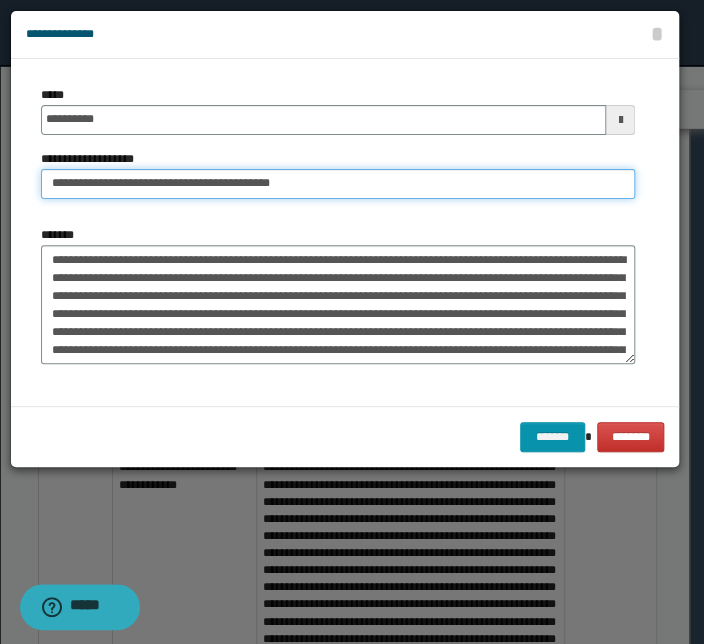 drag, startPoint x: 115, startPoint y: 186, endPoint x: -104, endPoint y: 188, distance: 219.00912 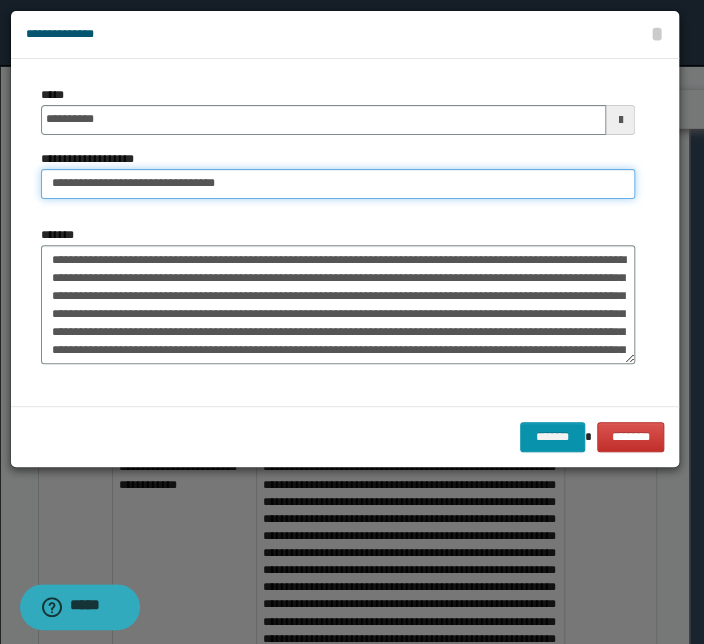 type on "**********" 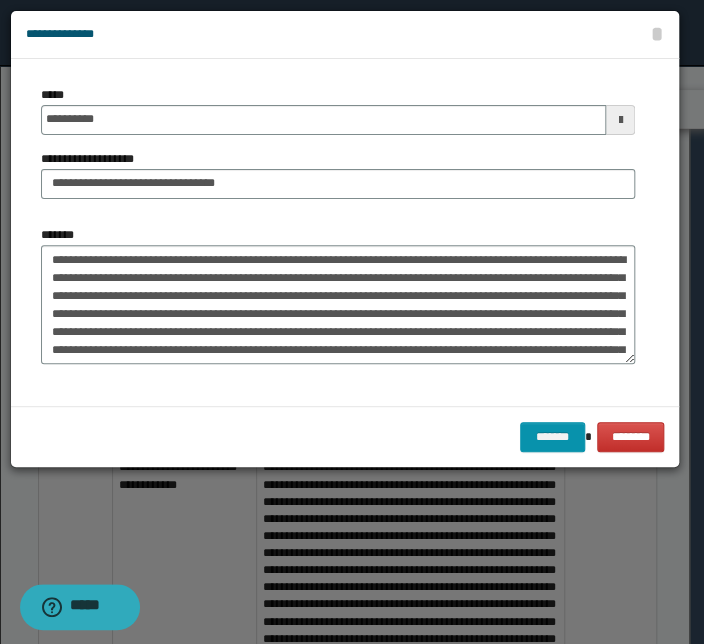 click on "**********" at bounding box center (338, 150) 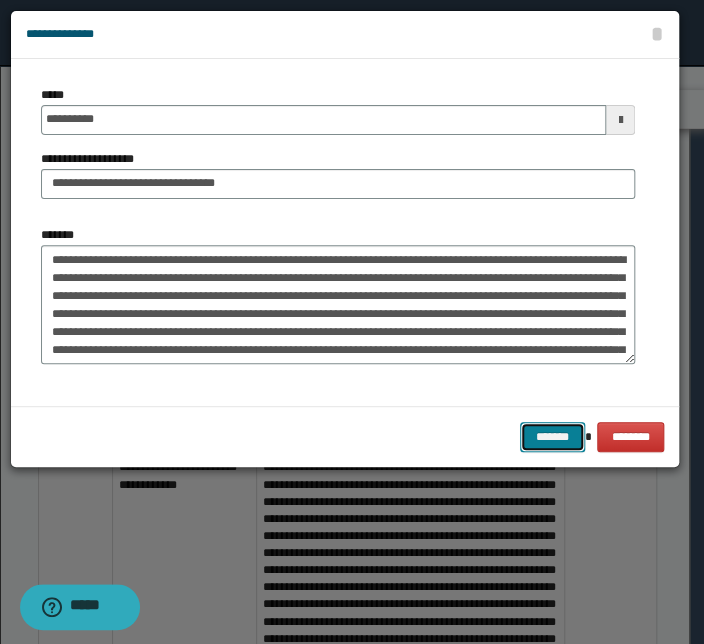click on "*******" at bounding box center [552, 437] 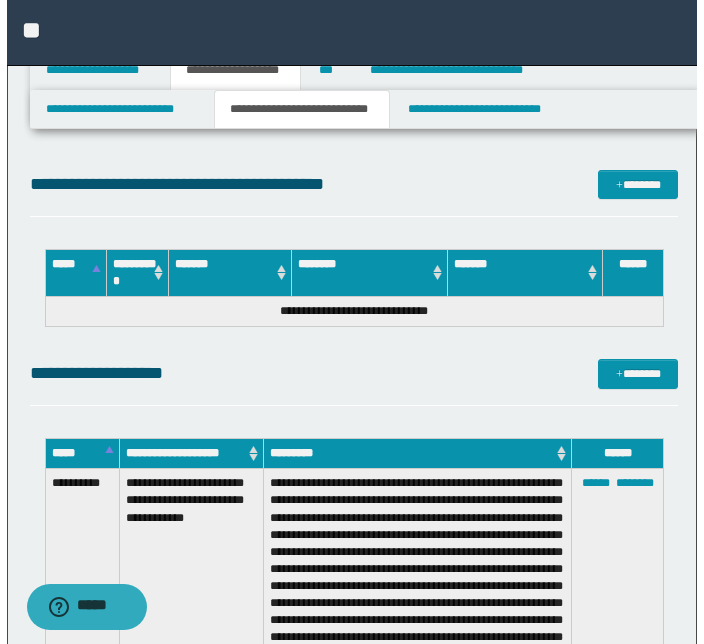 scroll, scrollTop: 3614, scrollLeft: 0, axis: vertical 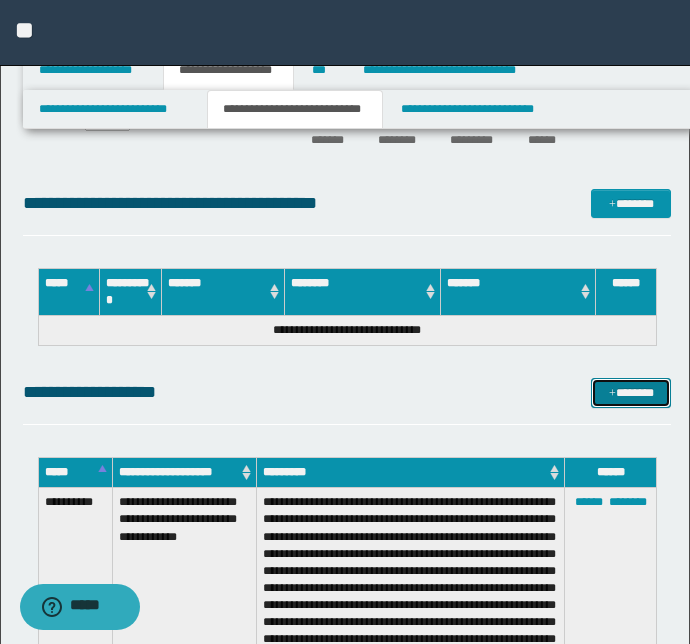 click on "*******" at bounding box center (631, 393) 